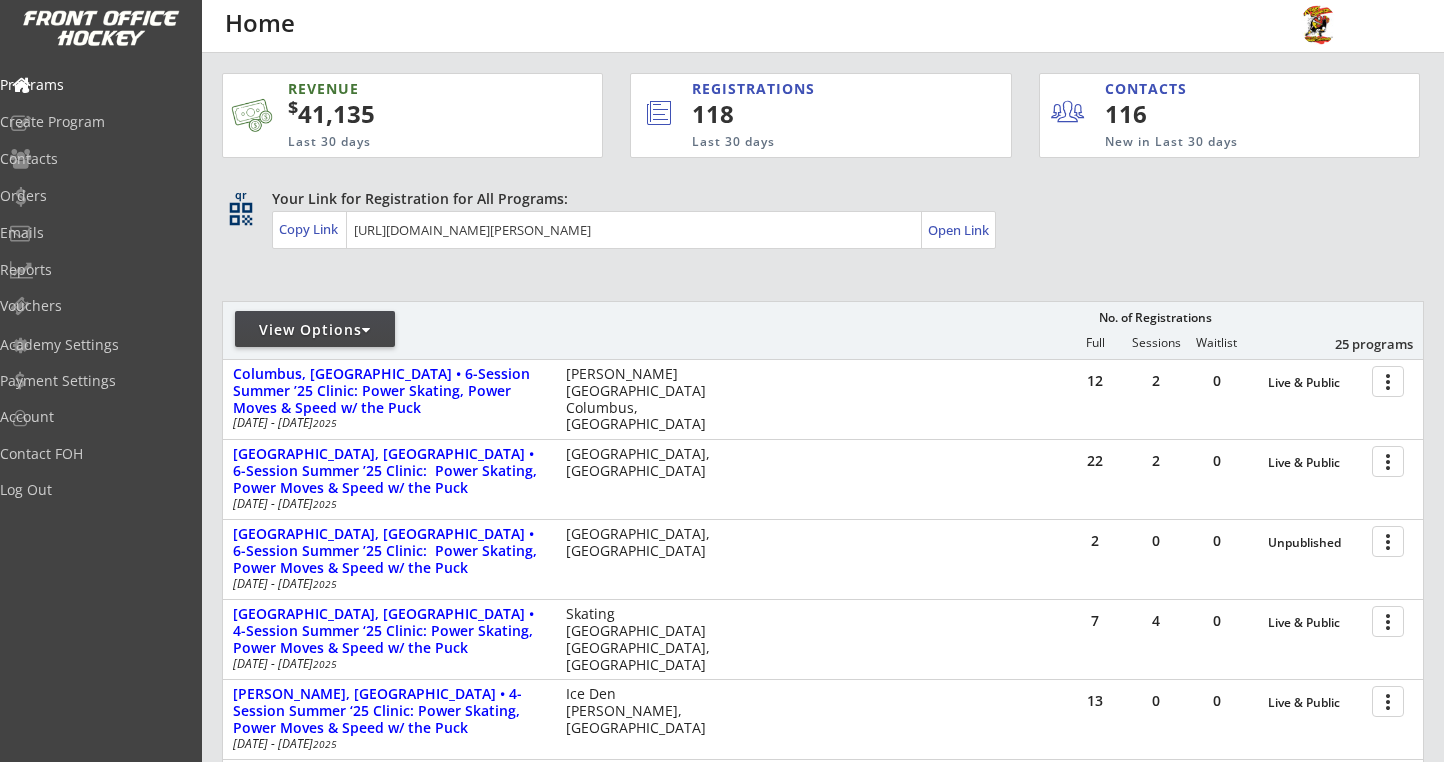 scroll, scrollTop: 0, scrollLeft: 0, axis: both 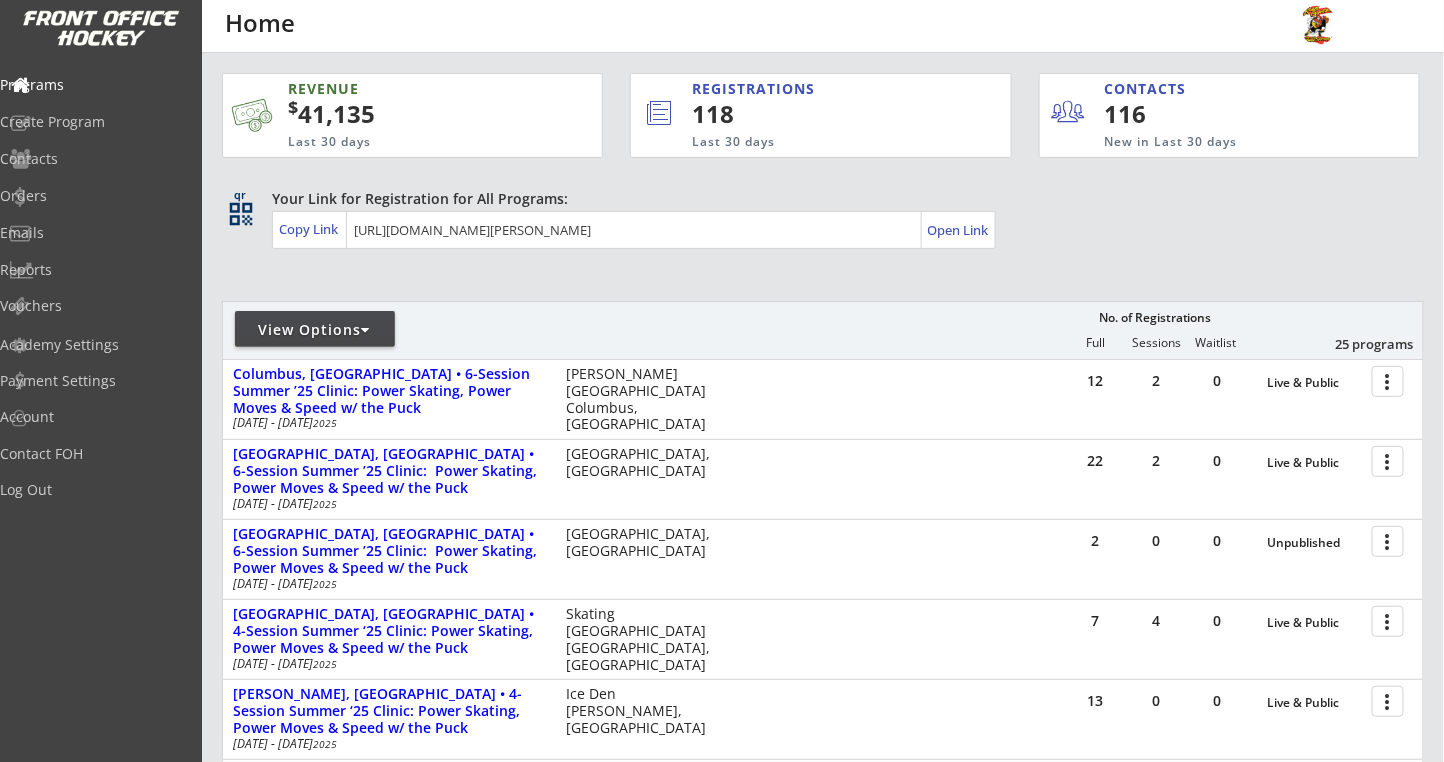 click on "View Options   No. of Registrations Full Sessions Waitlist 25 programs" at bounding box center (823, 330) 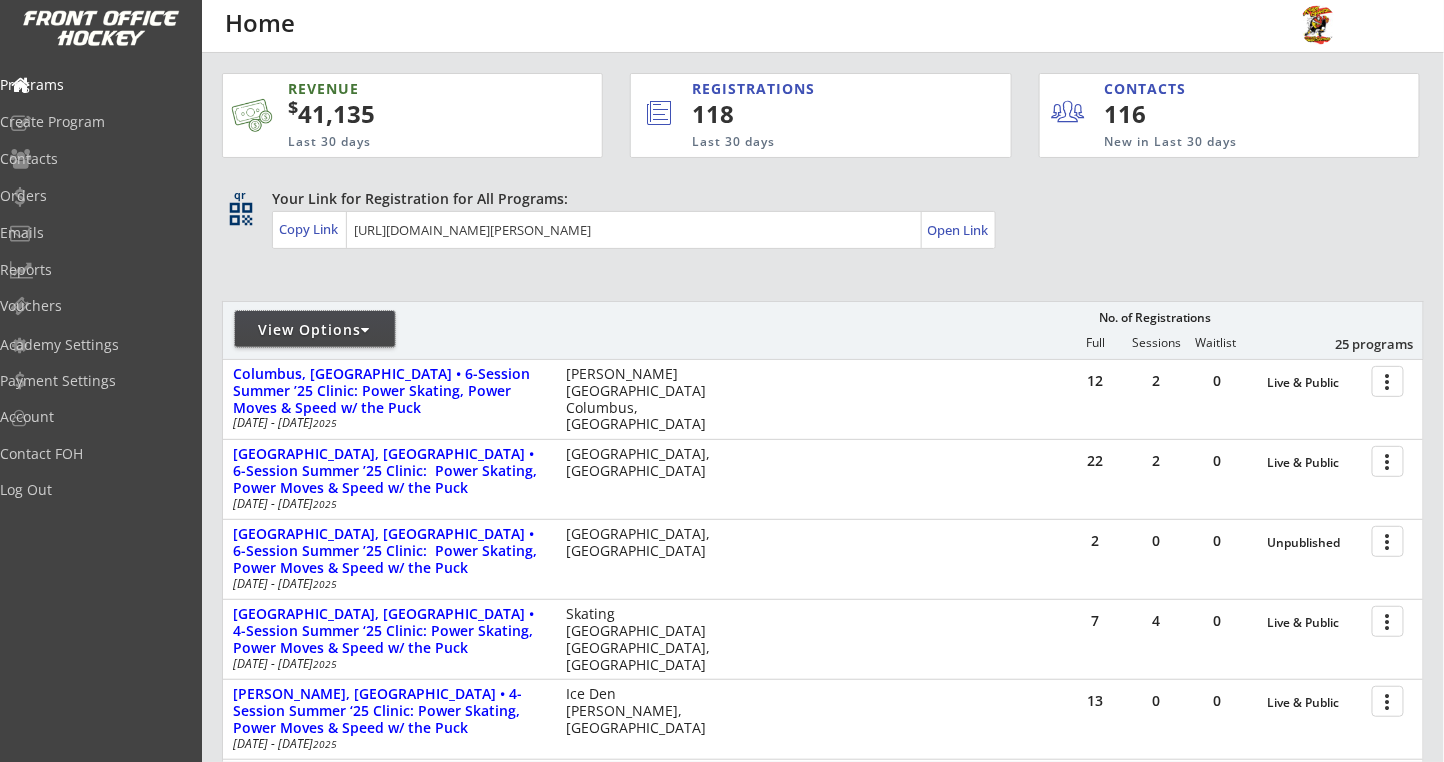 click on "View Options" at bounding box center (315, 330) 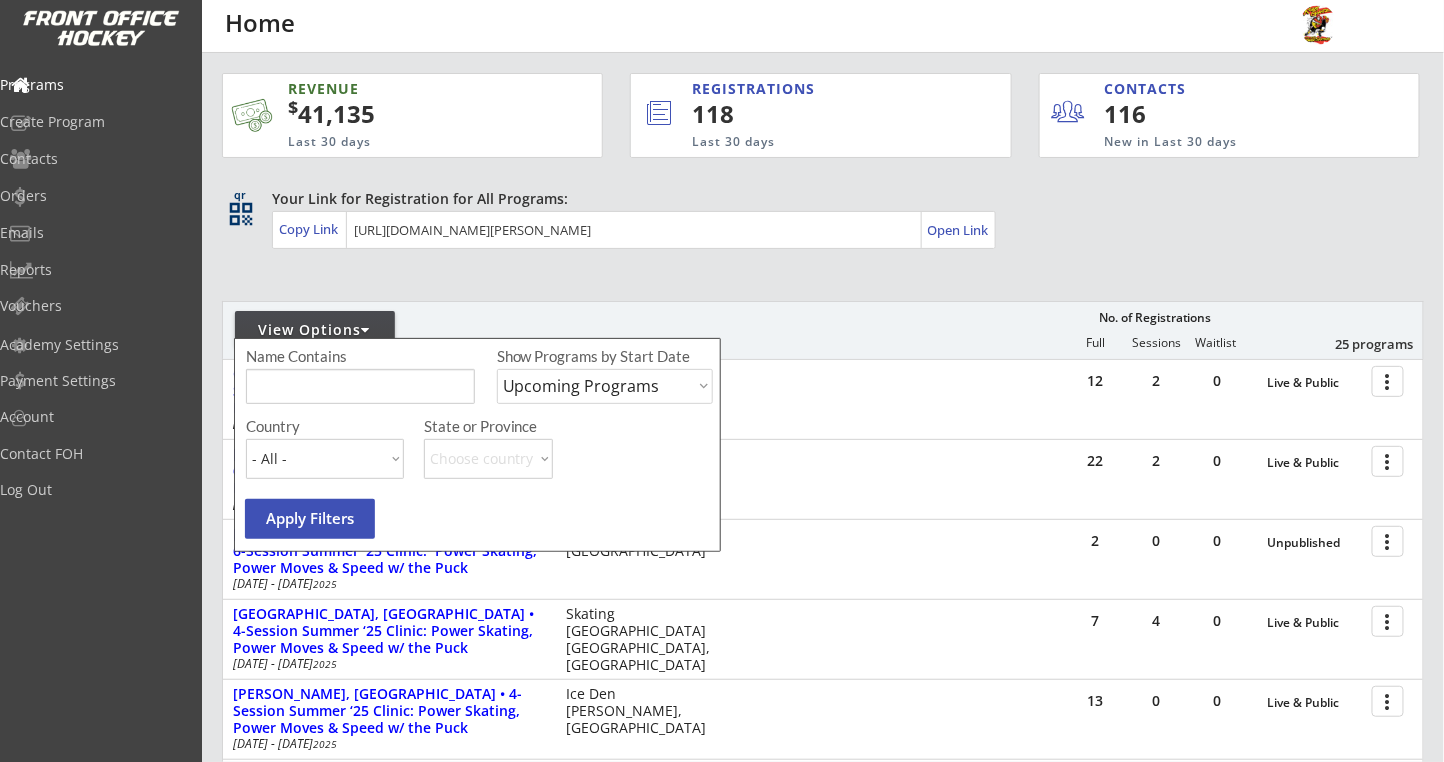 click on "Upcoming Programs Past Programs Specific Date Range" at bounding box center [605, 386] 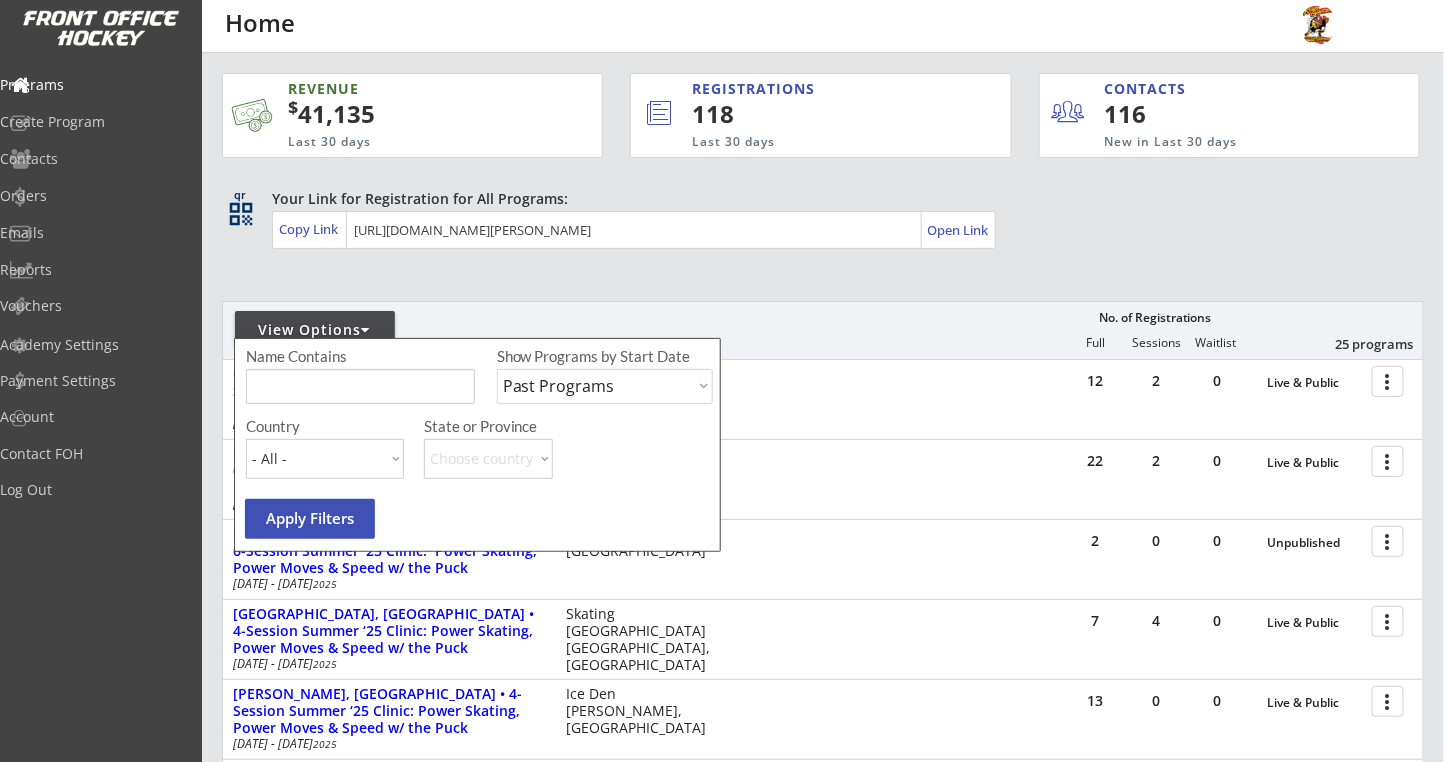 click on "Upcoming Programs Past Programs Specific Date Range" at bounding box center (605, 386) 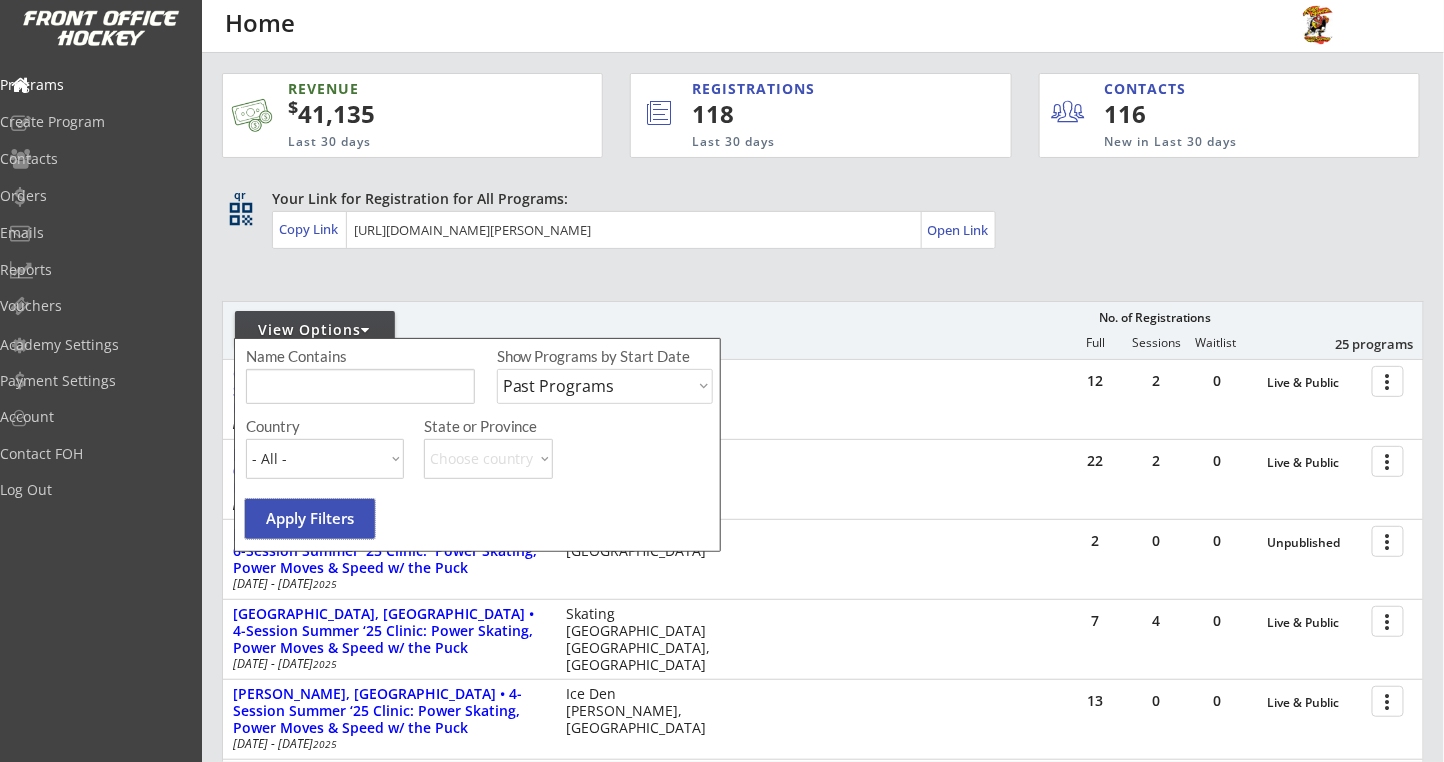 click on "Apply Filters" at bounding box center (310, 519) 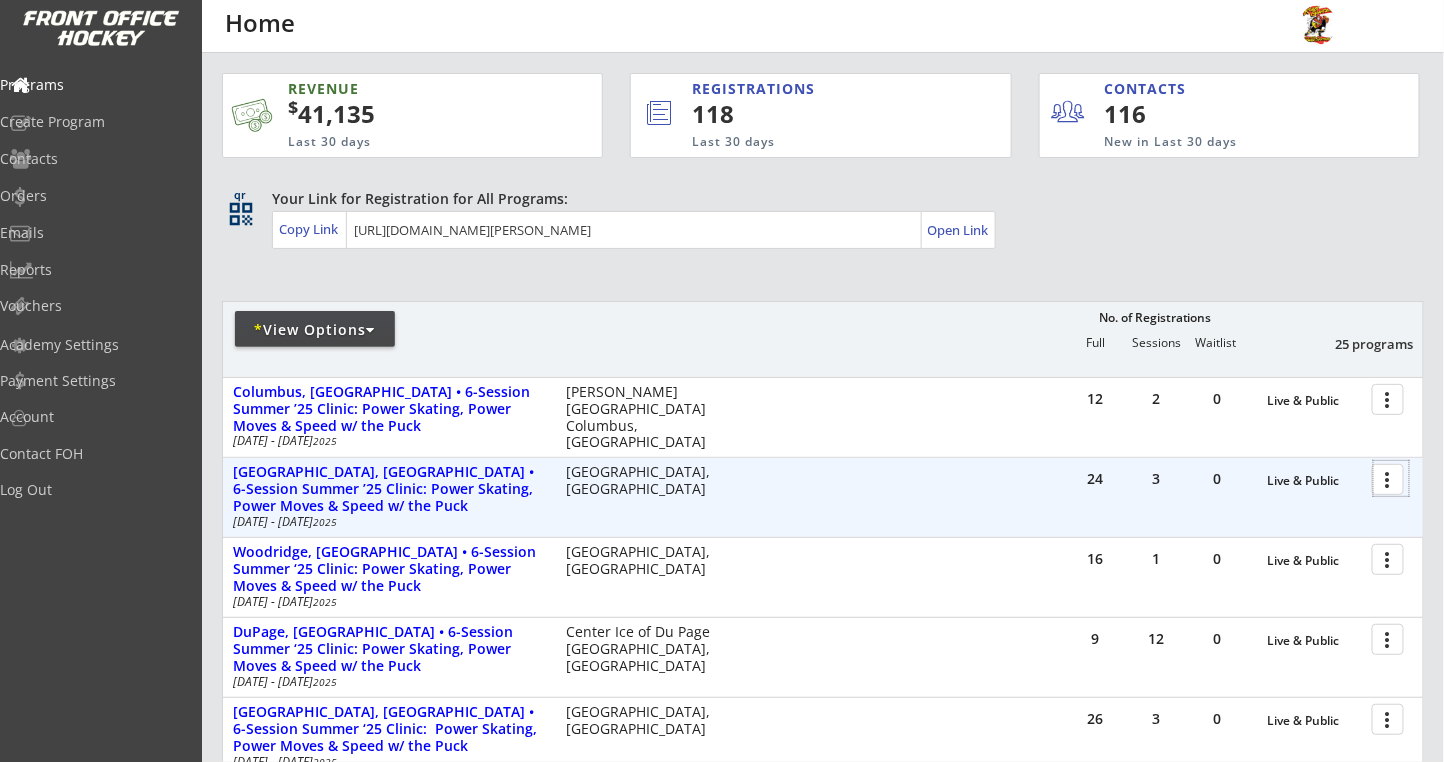 click at bounding box center (1391, 478) 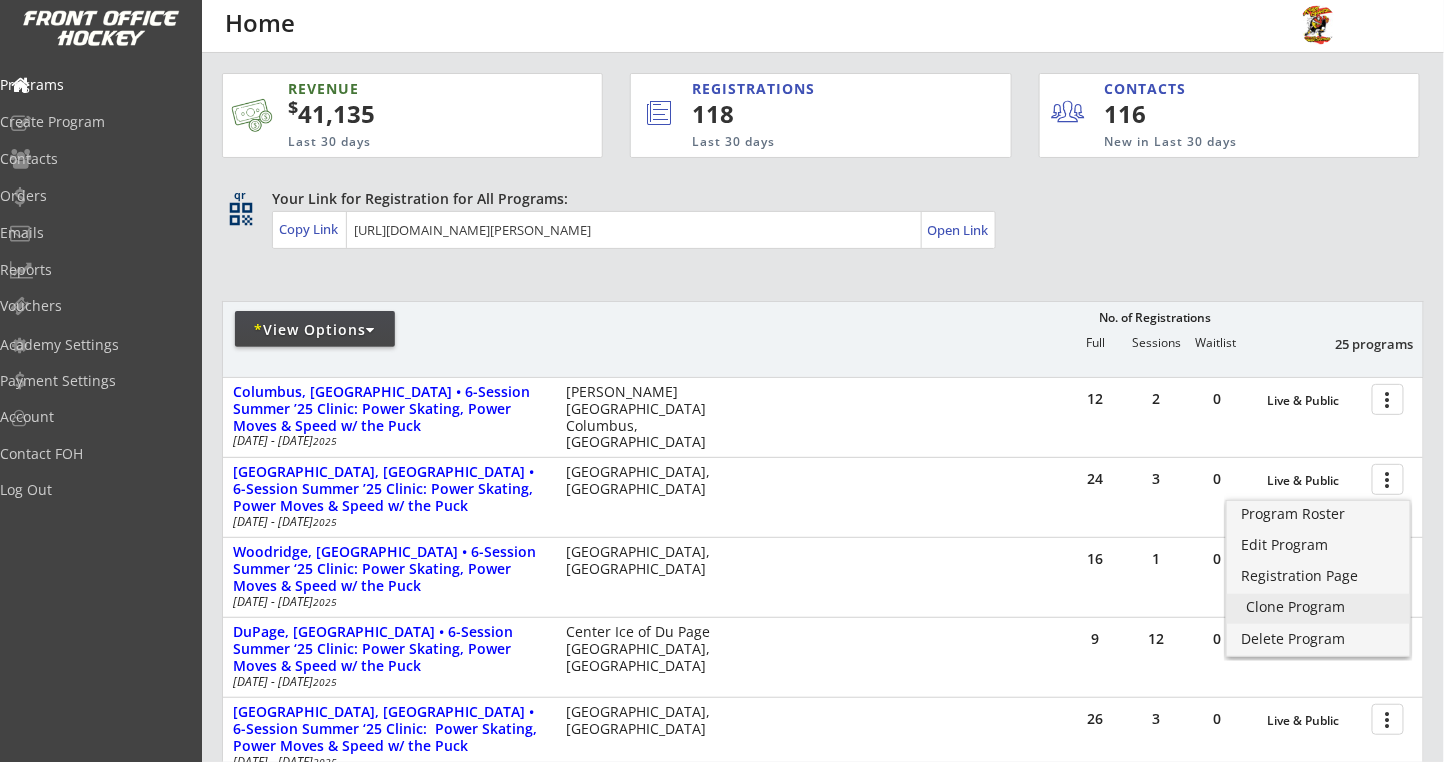 click on "Clone Program" at bounding box center [1318, 607] 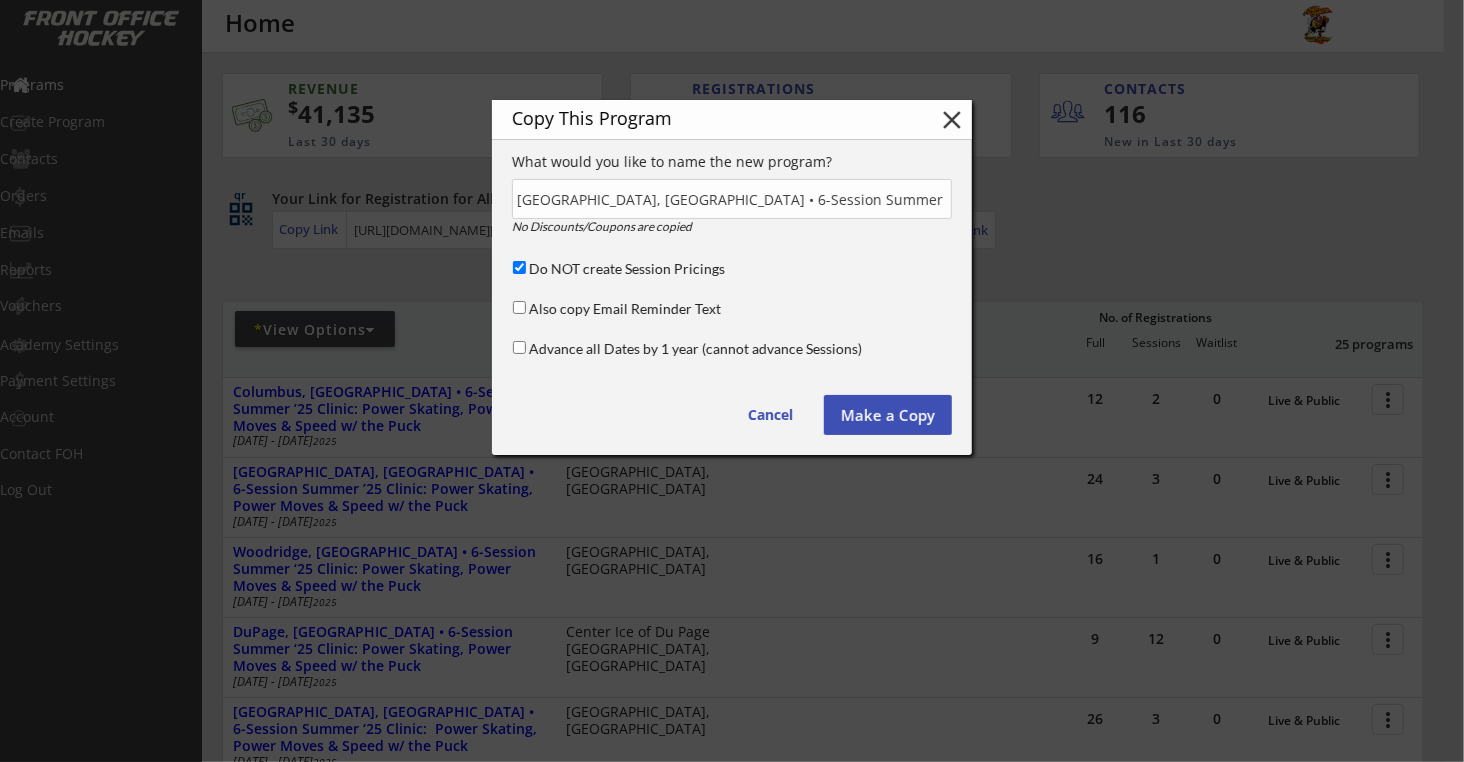 scroll, scrollTop: 0, scrollLeft: 214, axis: horizontal 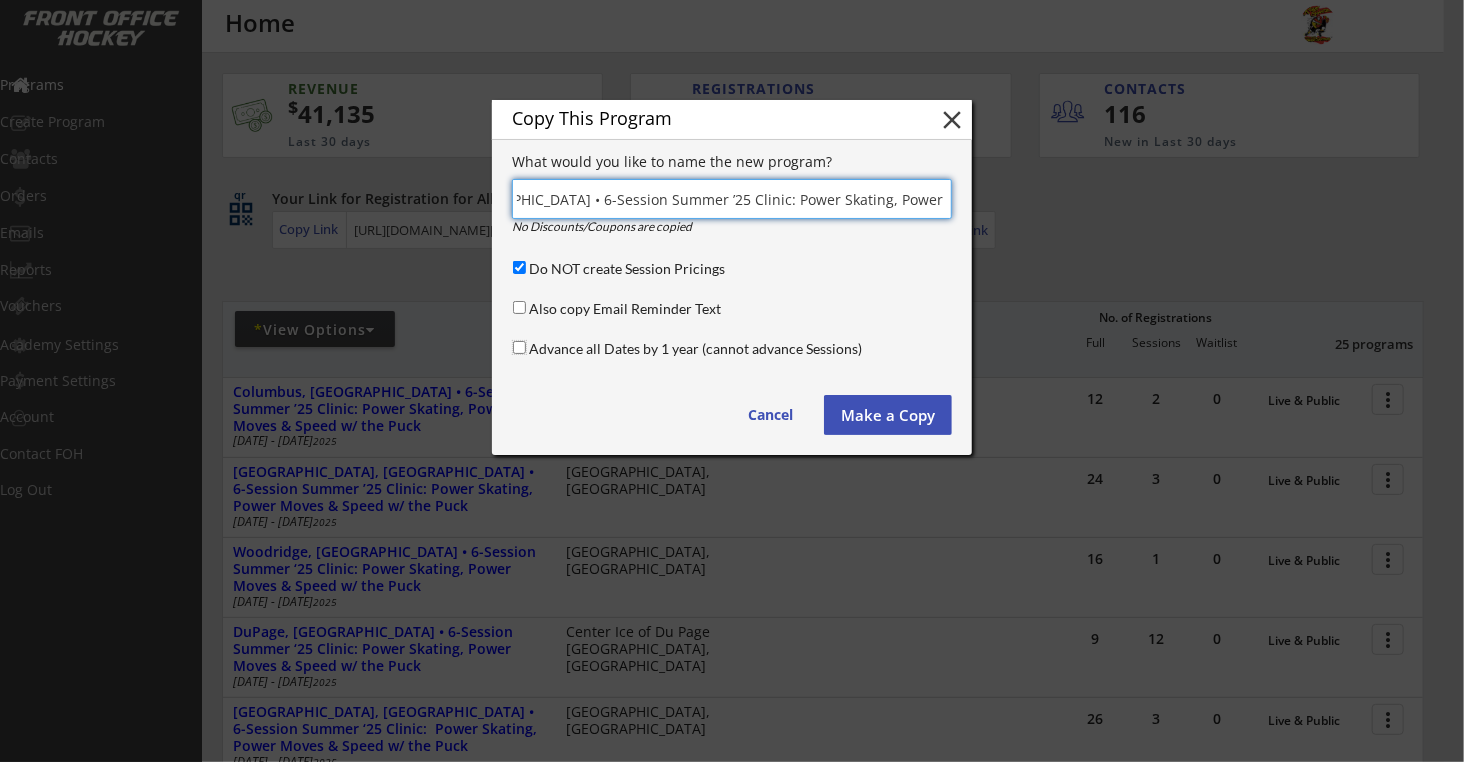 click on "Advance all Dates by 1 year (cannot advance Sessions)" at bounding box center (519, 347) 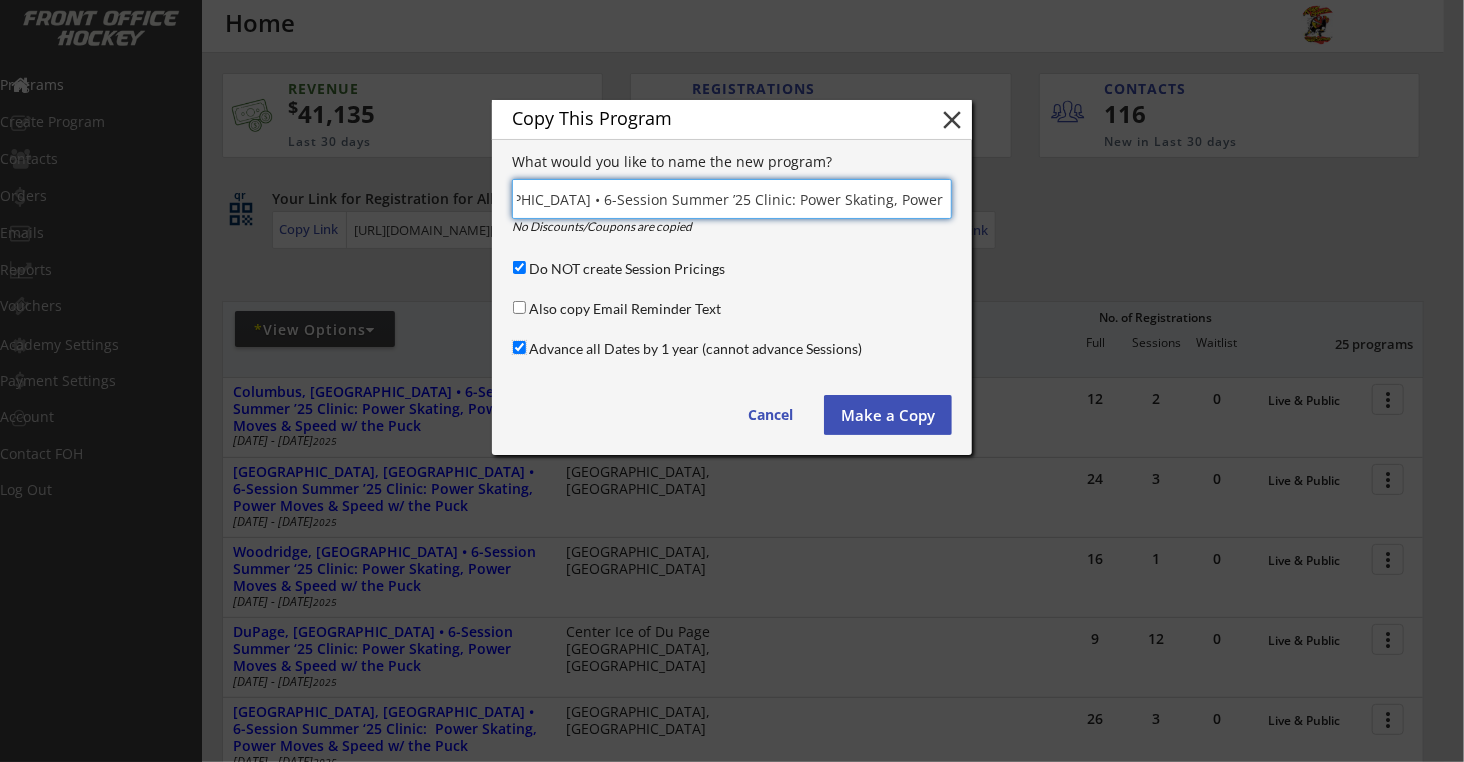 scroll, scrollTop: 0, scrollLeft: 0, axis: both 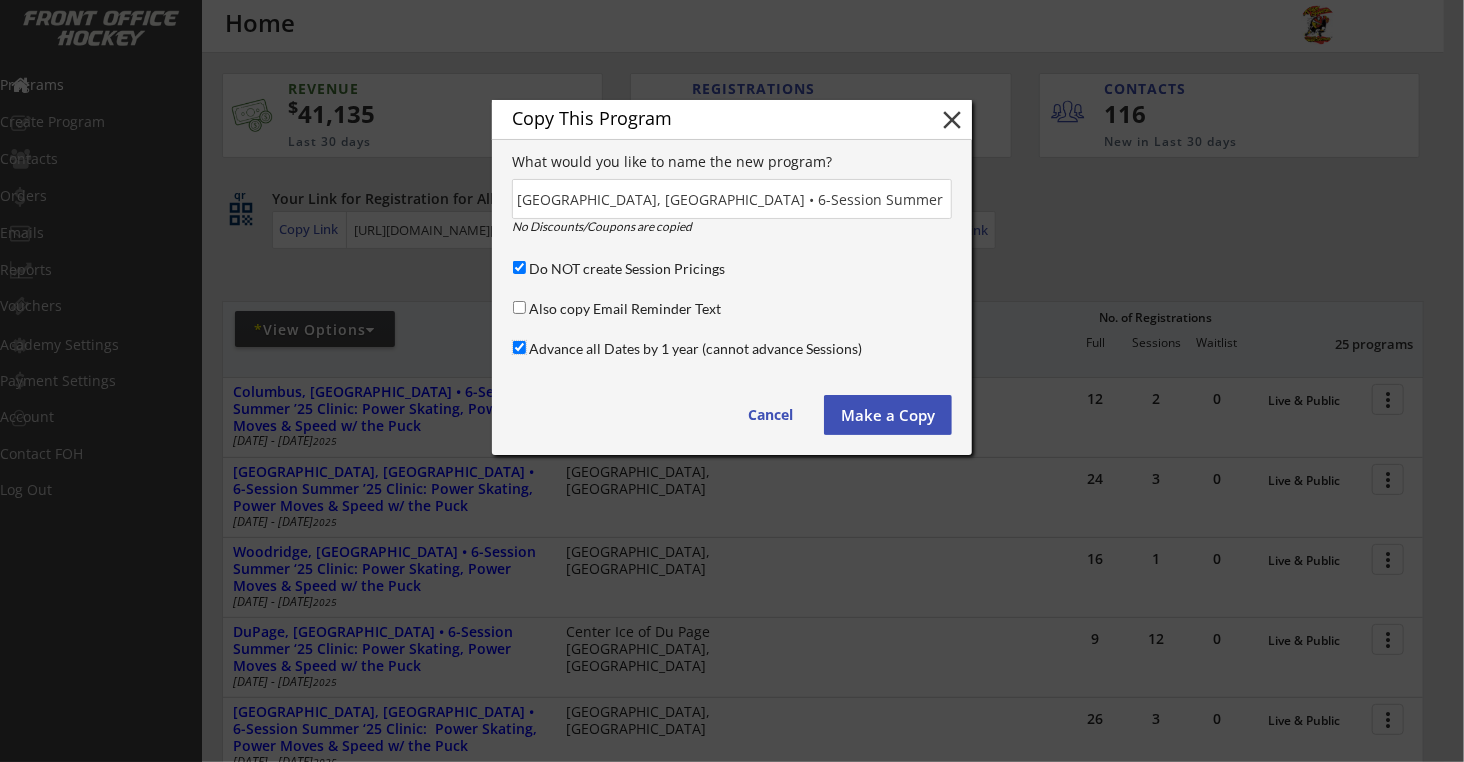 click on "Advance all Dates by 1 year (cannot advance Sessions)" at bounding box center [519, 347] 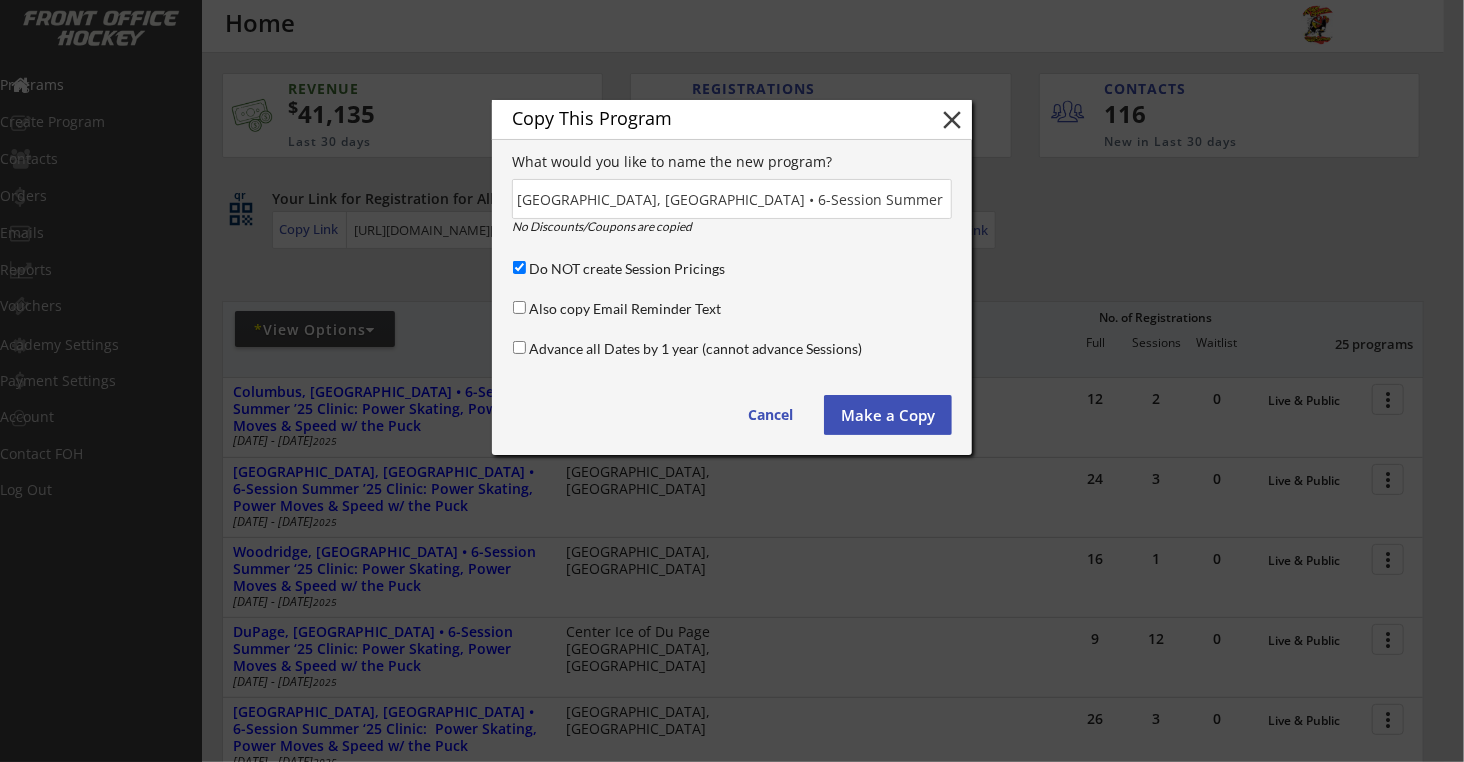 click at bounding box center [732, 199] 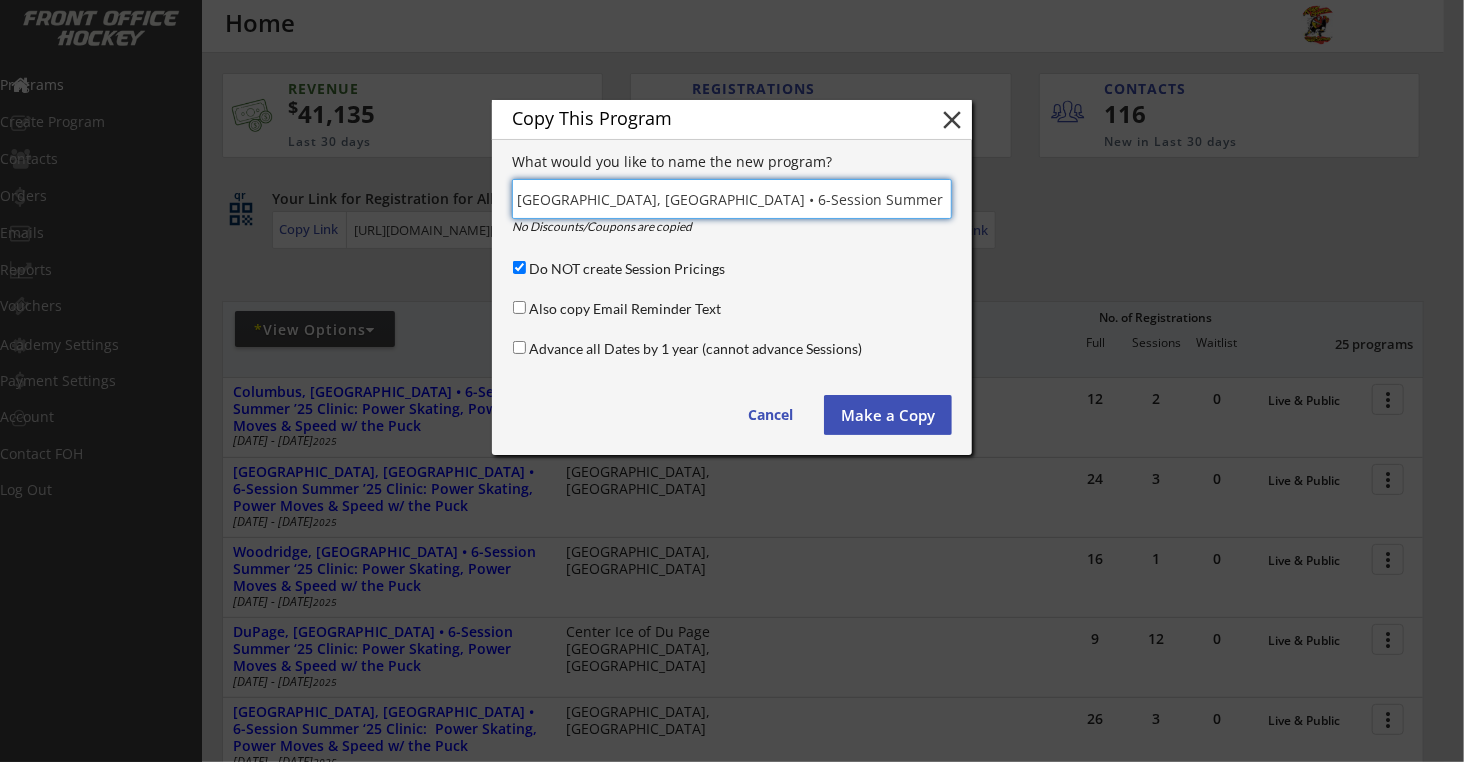 drag, startPoint x: 678, startPoint y: 199, endPoint x: 687, endPoint y: 192, distance: 11.401754 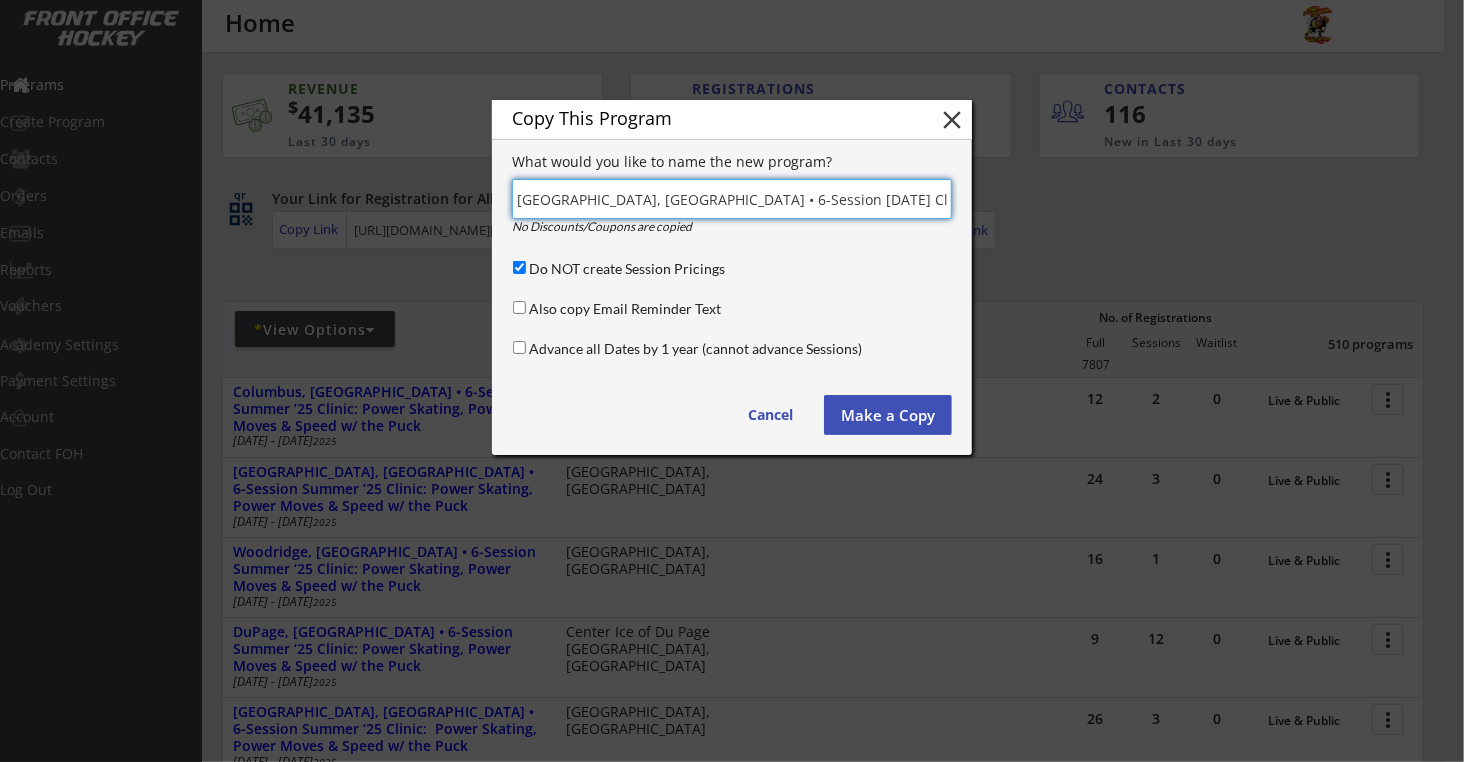 click at bounding box center (732, 199) 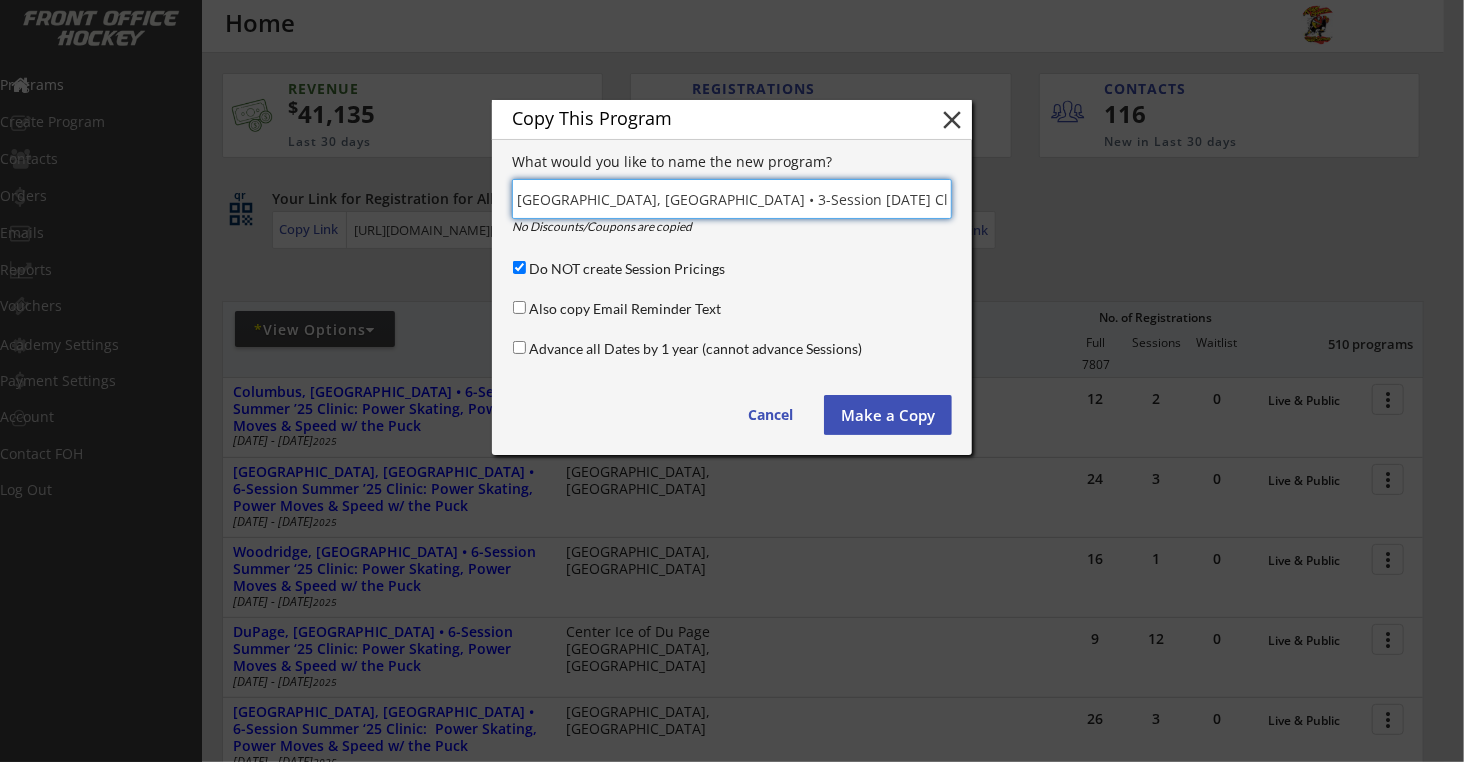 type on "Chicago, IL • 3-Session August ’25 Clinic: Power Skating, Power Moves & Speed w/ the Puck  (Copy)" 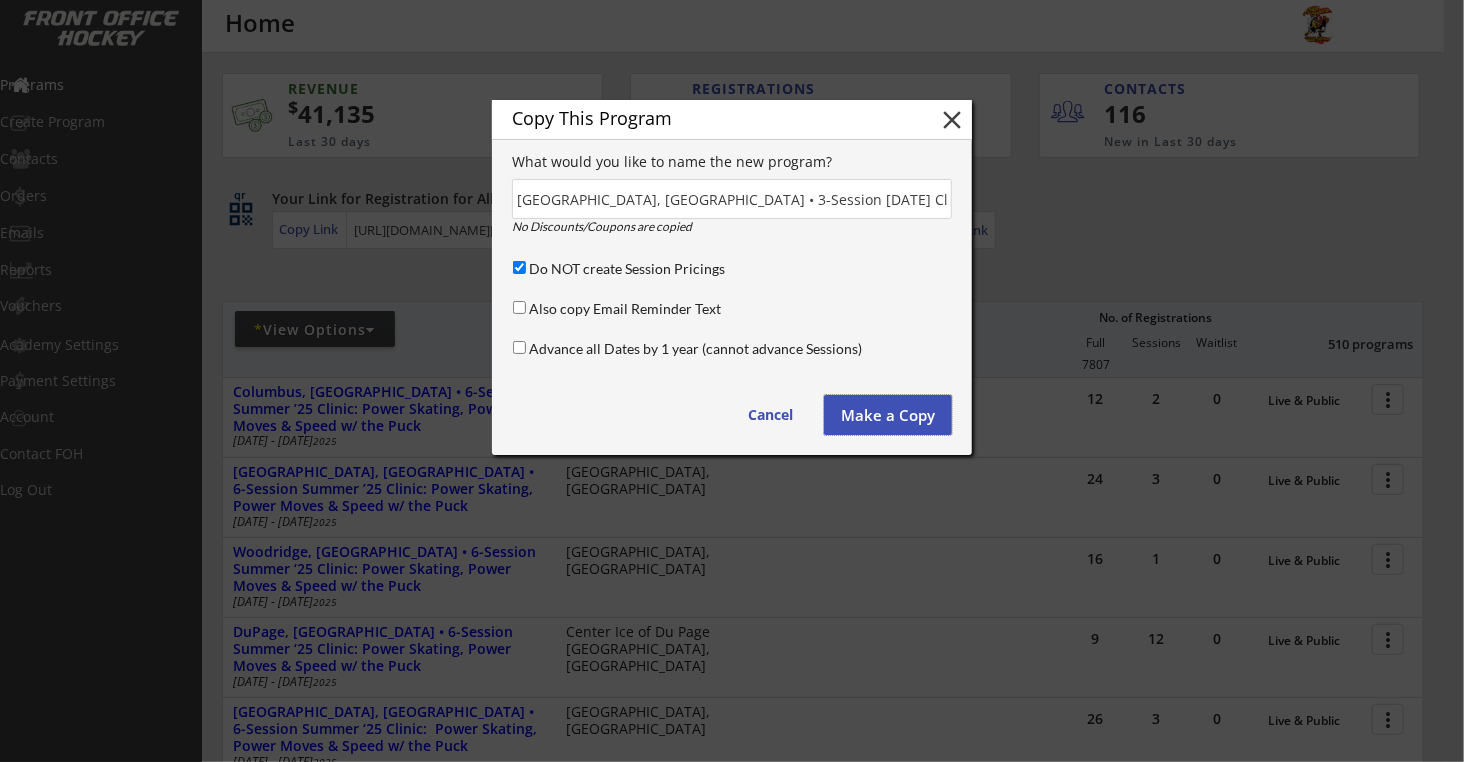 click on "Make a Copy" at bounding box center (888, 415) 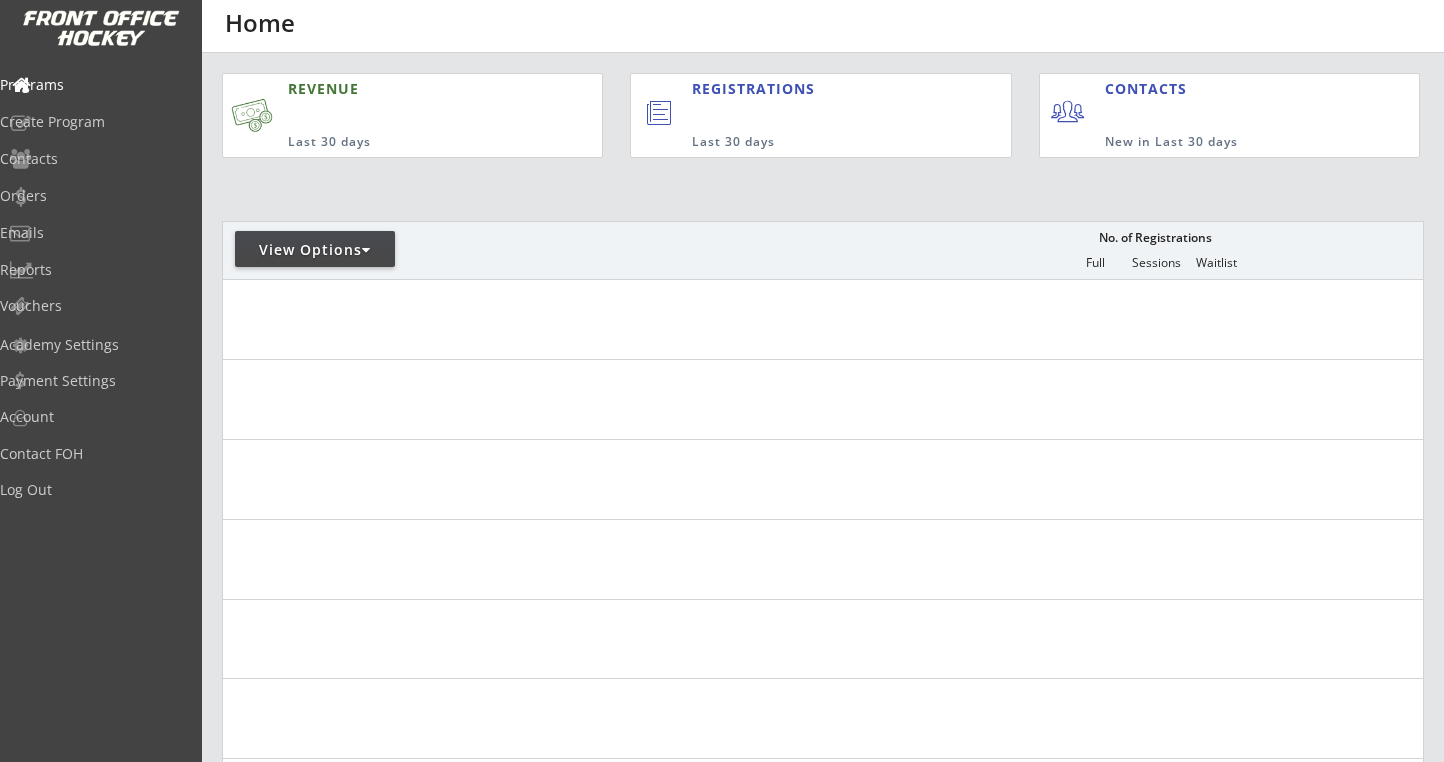 scroll, scrollTop: 0, scrollLeft: 0, axis: both 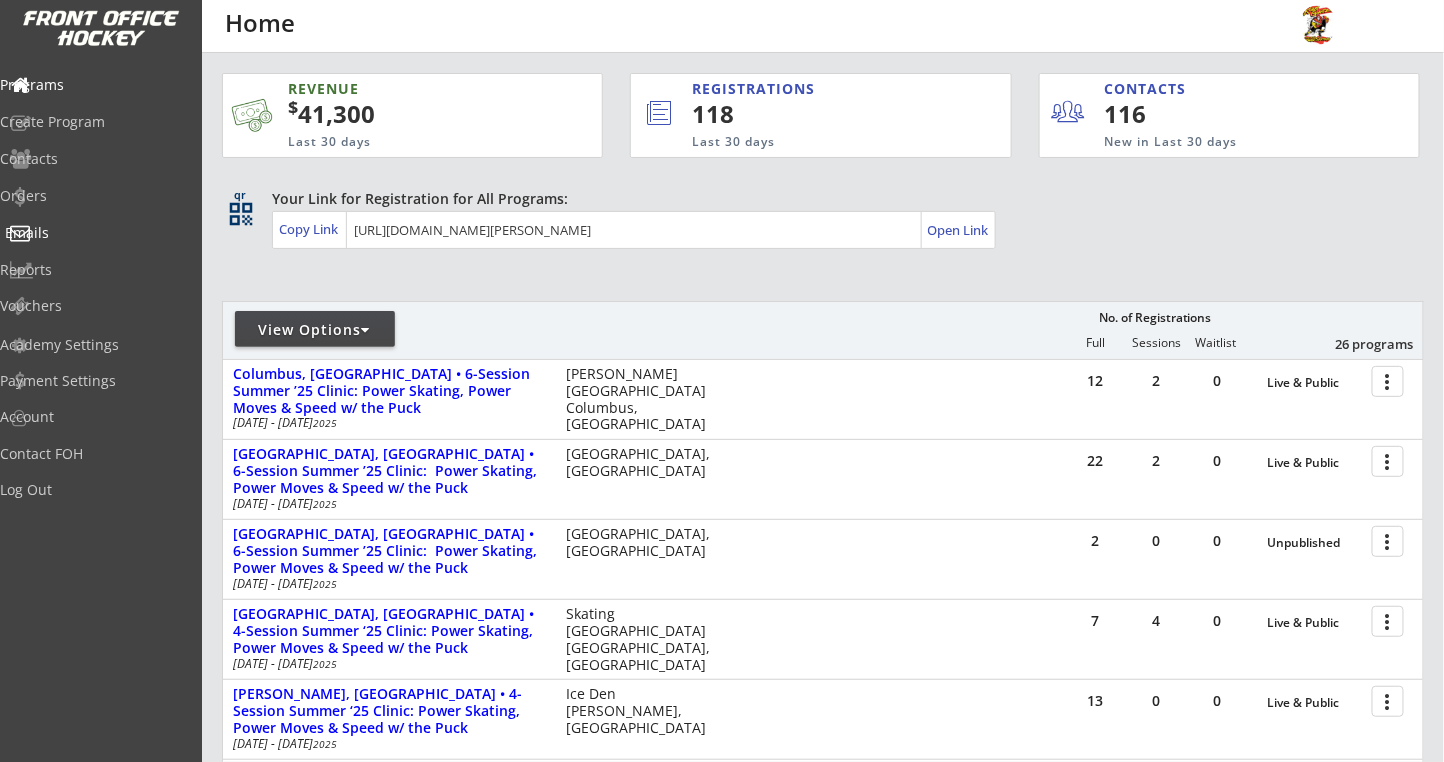 click on "Emails" at bounding box center [95, 233] 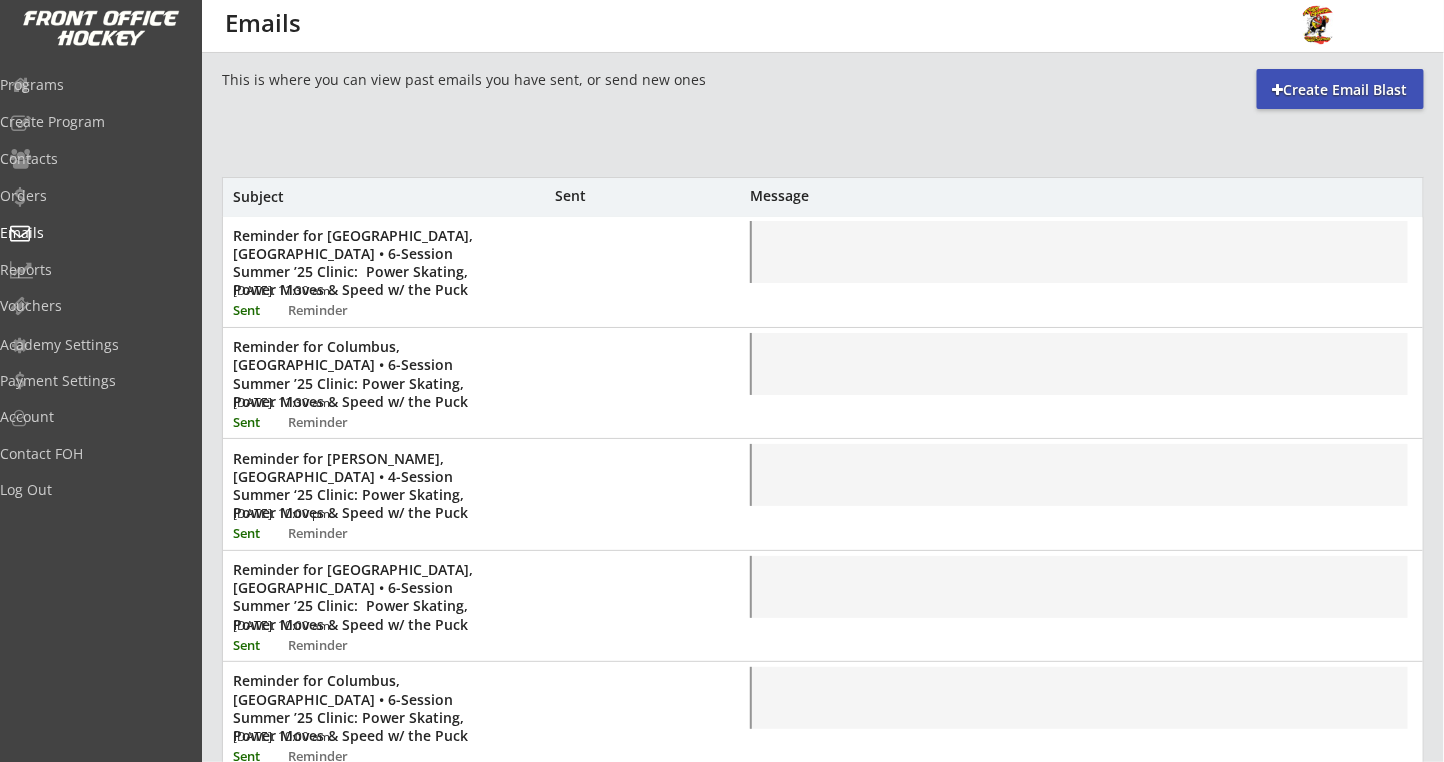 scroll, scrollTop: 0, scrollLeft: 0, axis: both 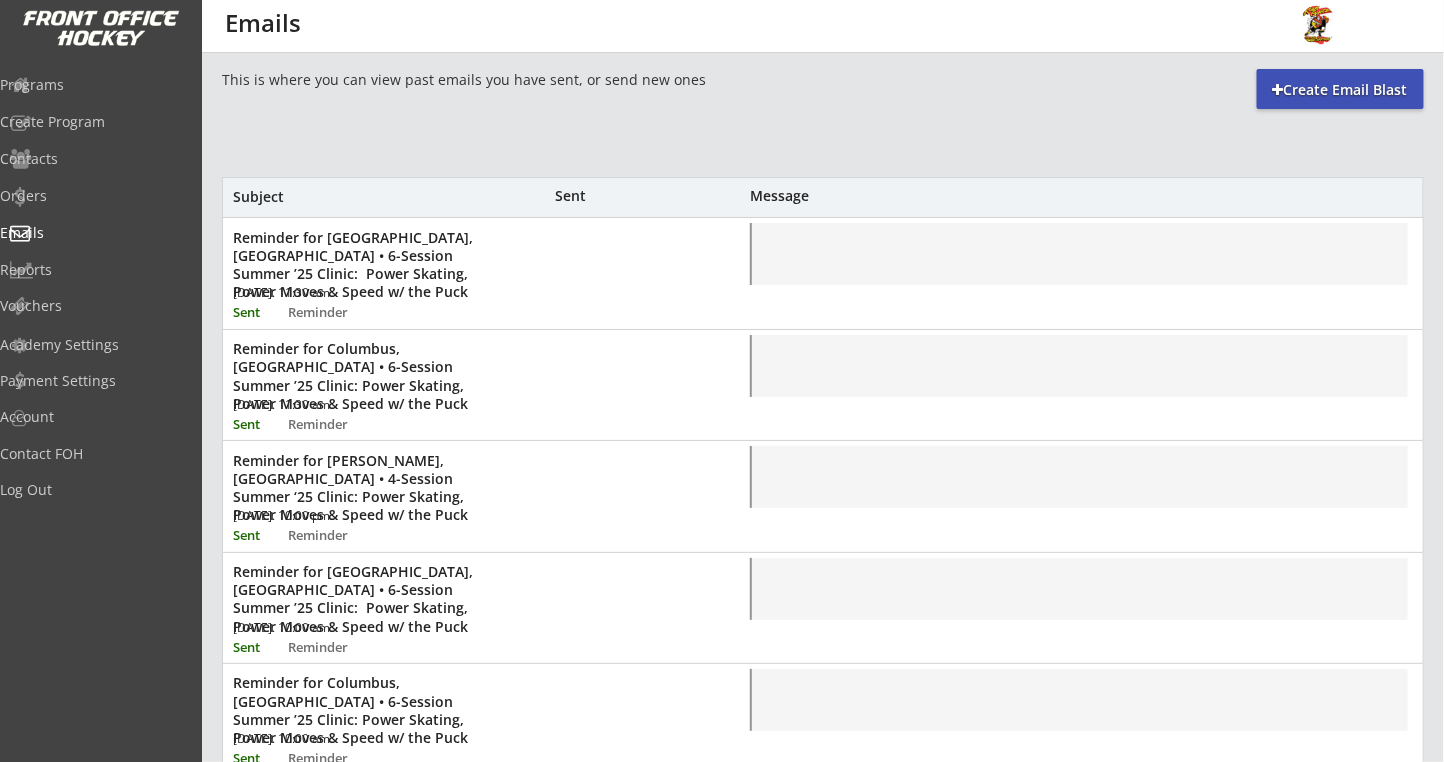 click on "Create Email Blast" at bounding box center [1340, 89] 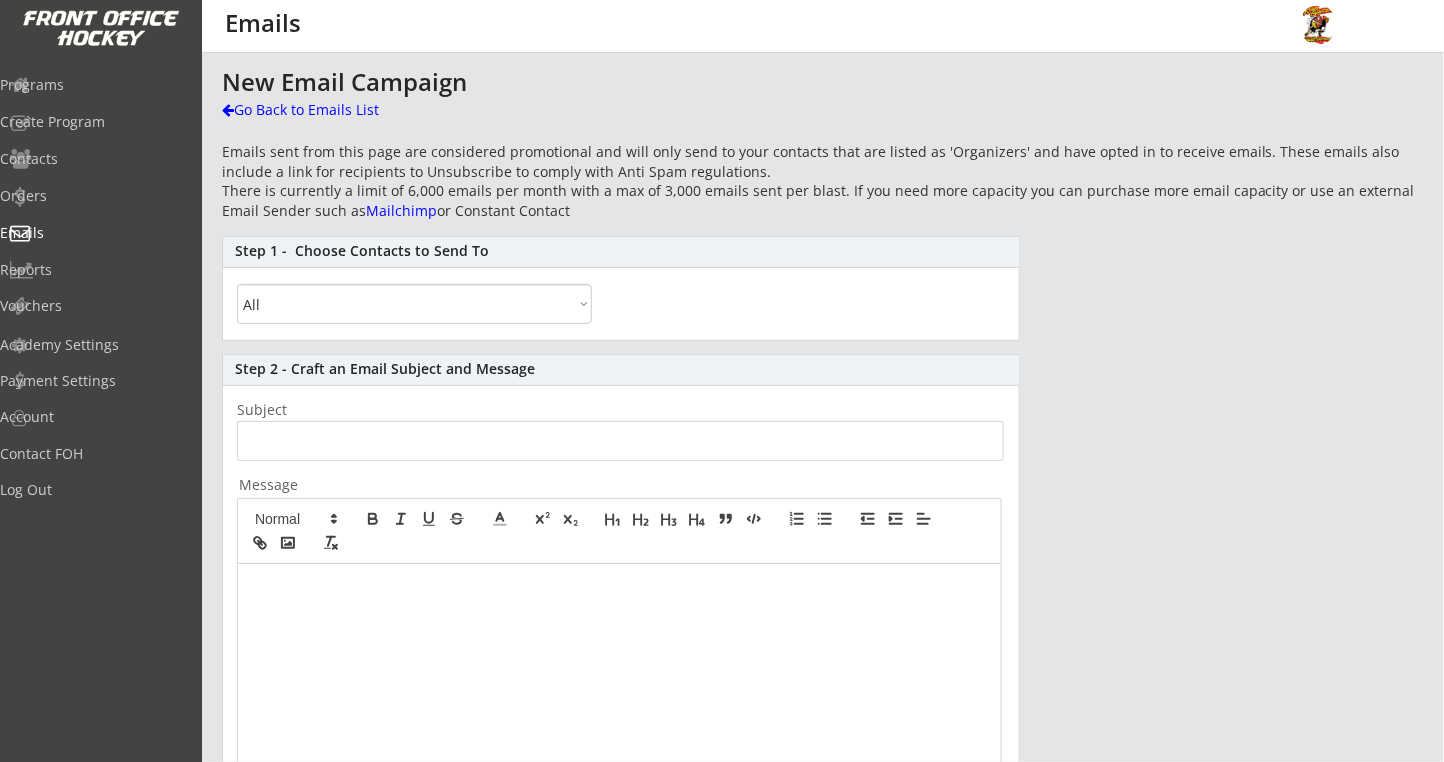 click on "All By Specific Programs Within Birth Year Range By Location" at bounding box center [414, 304] 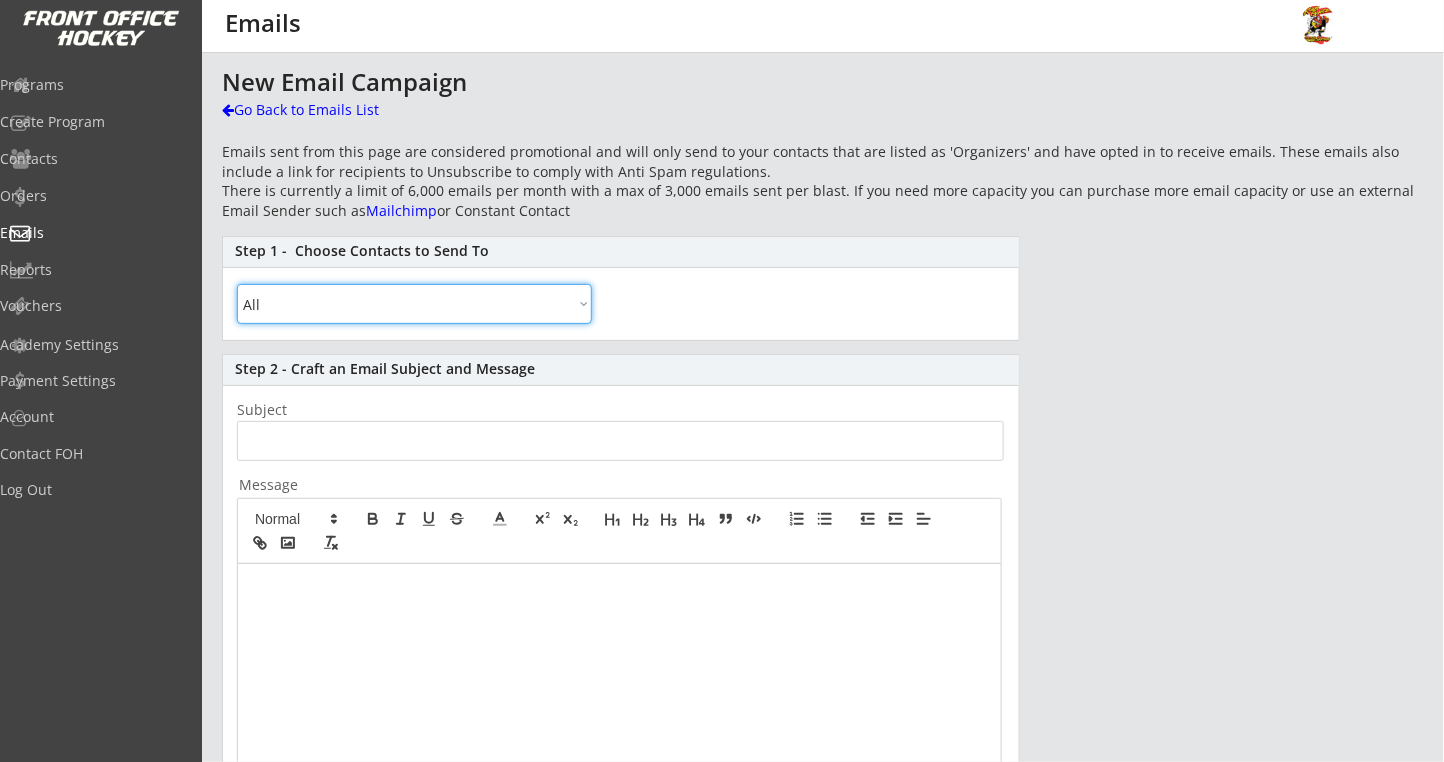 select on ""By Specific Programs"" 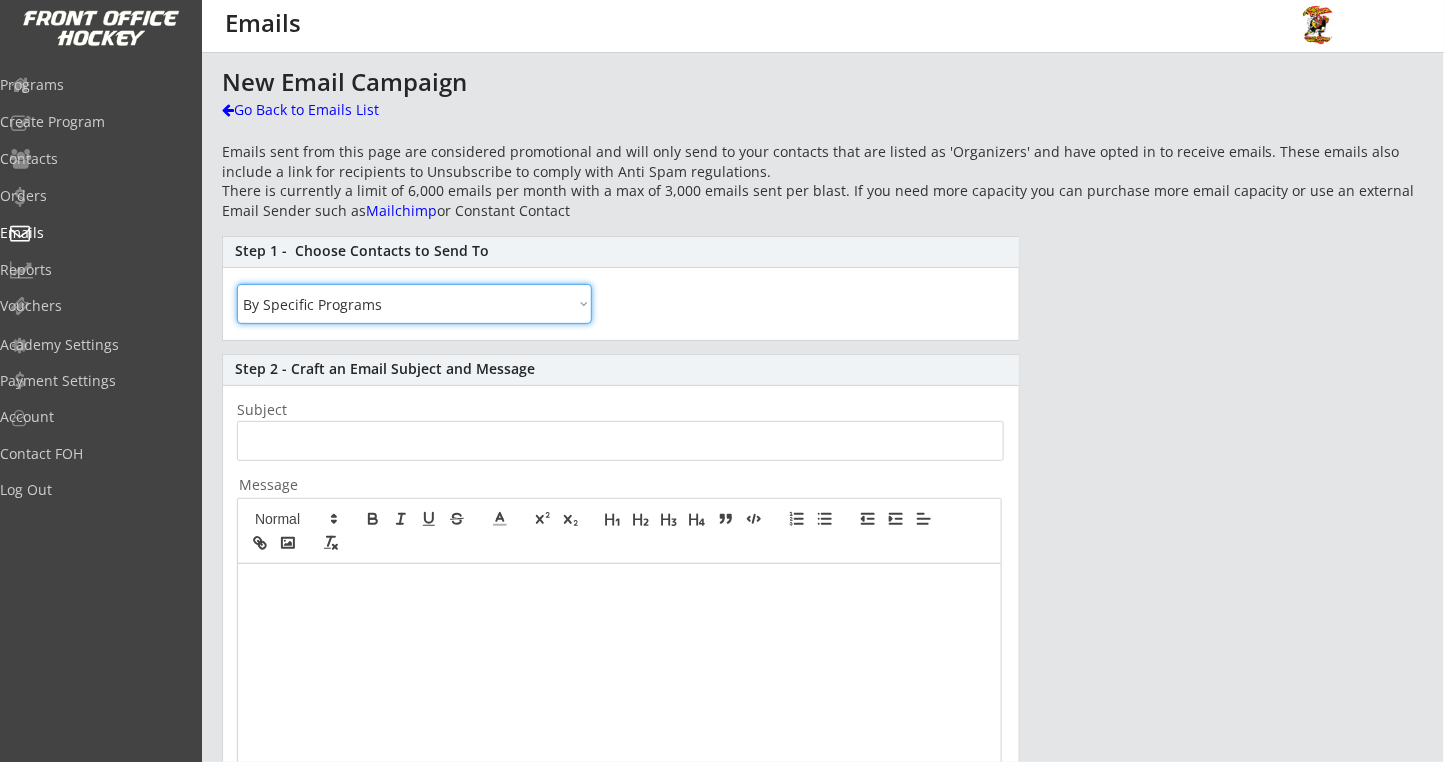 click on "All By Specific Programs Within Birth Year Range By Location" at bounding box center [414, 304] 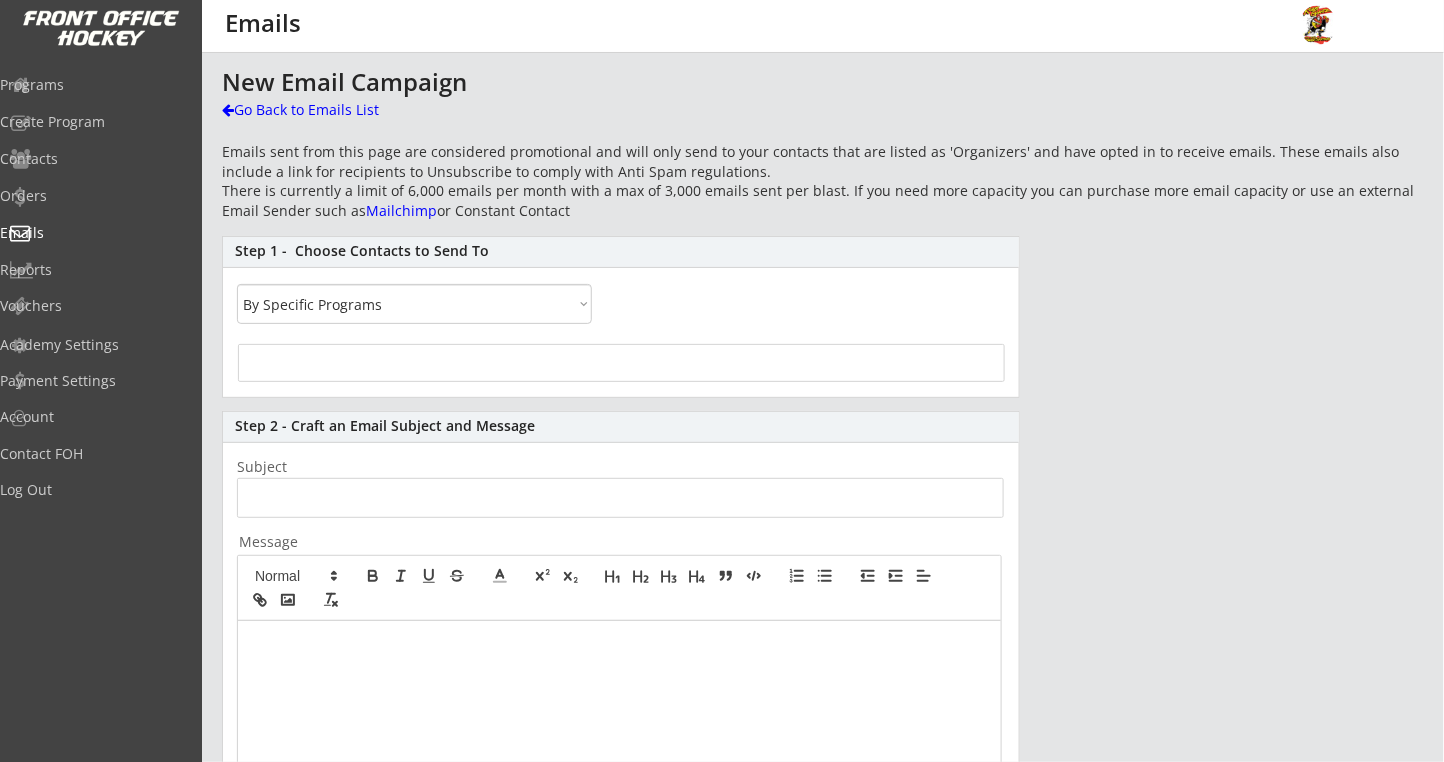 click at bounding box center (621, 363) 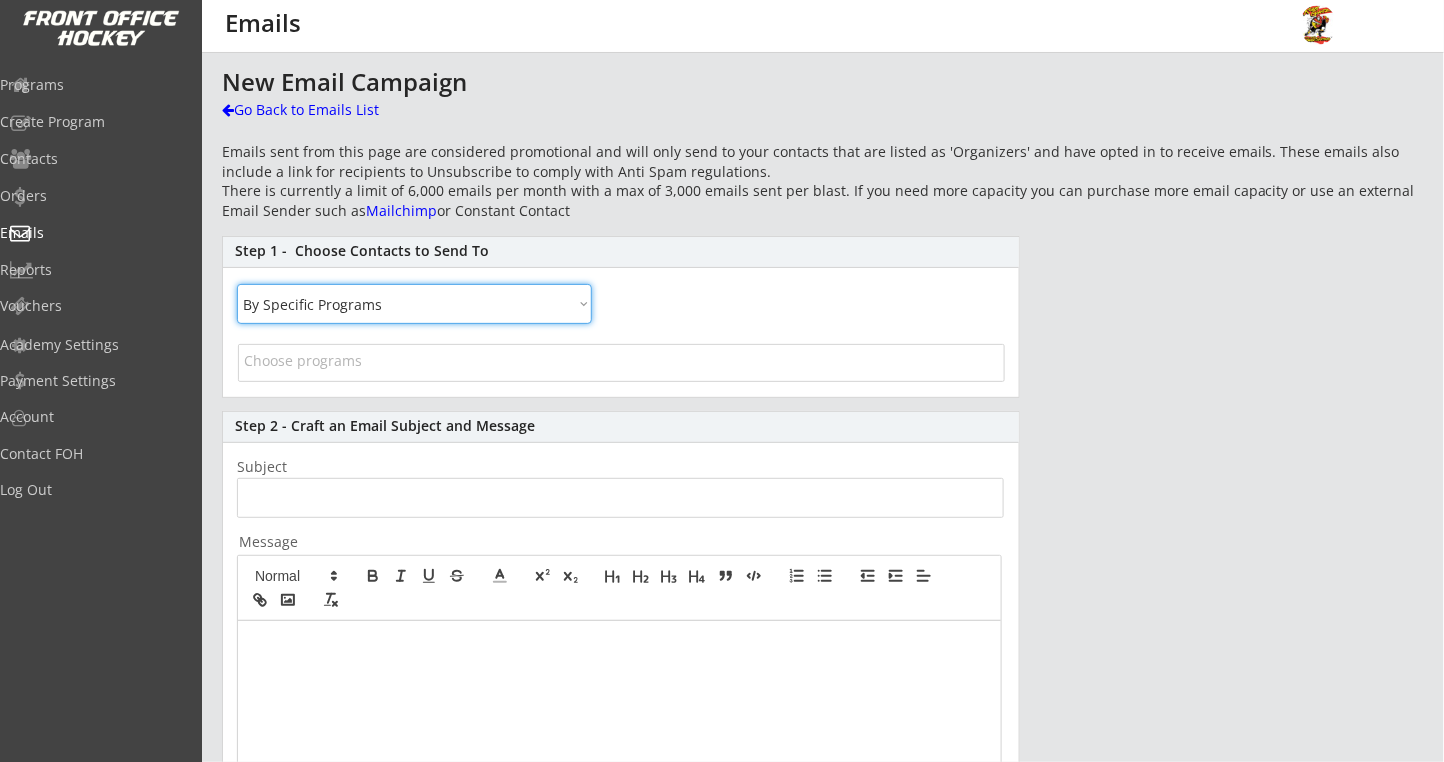 click on "All By Specific Programs Within Birth Year Range By Location" at bounding box center (414, 304) 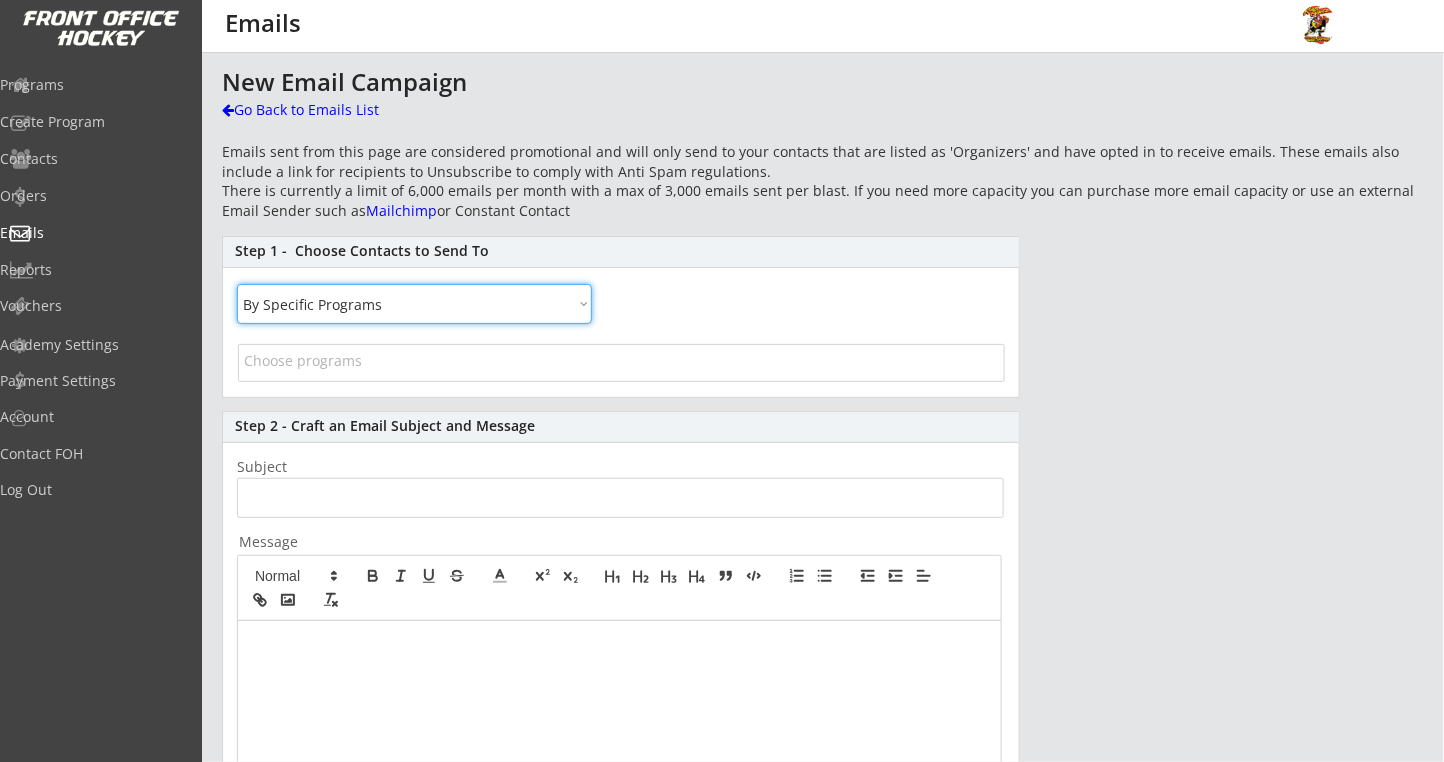 select on ""By Location"" 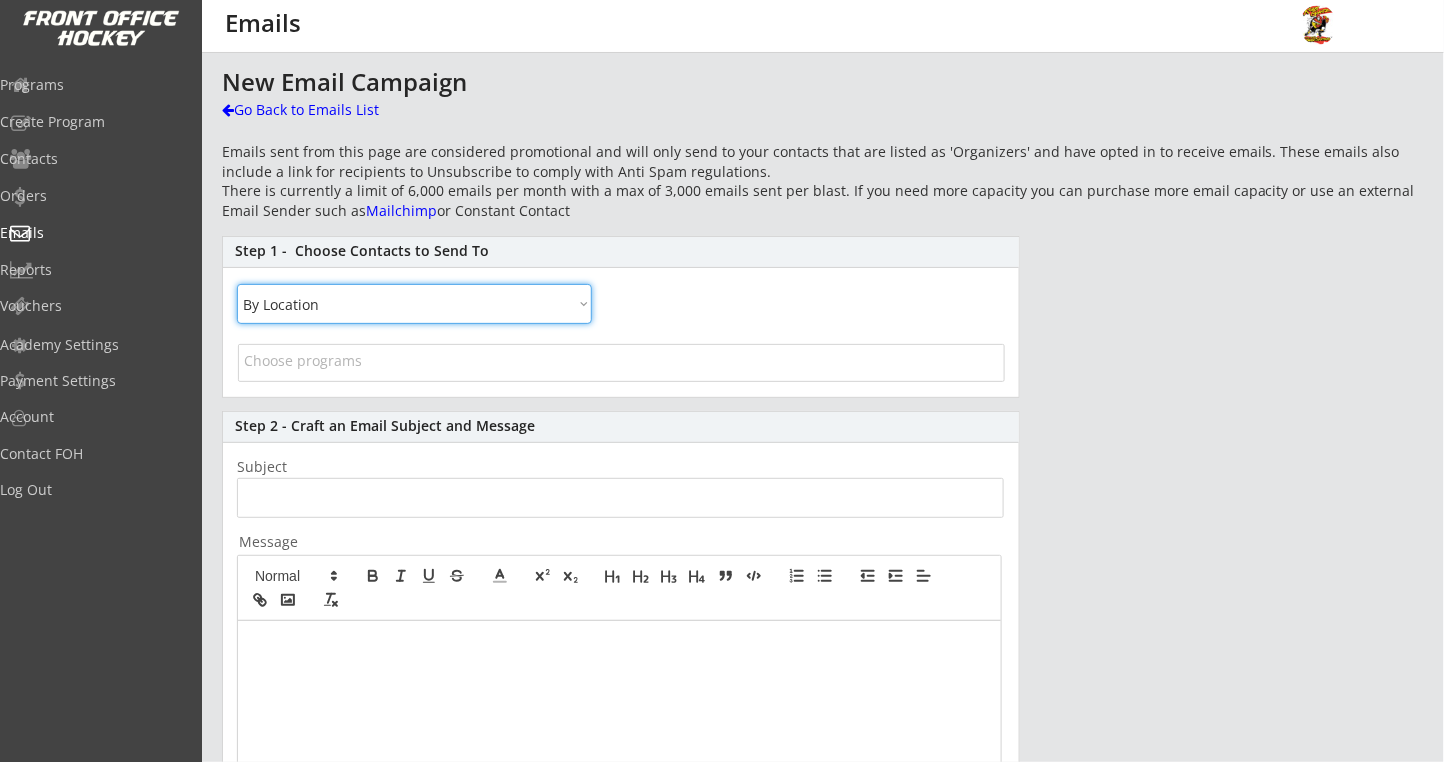 click on "All By Specific Programs Within Birth Year Range By Location" at bounding box center [414, 304] 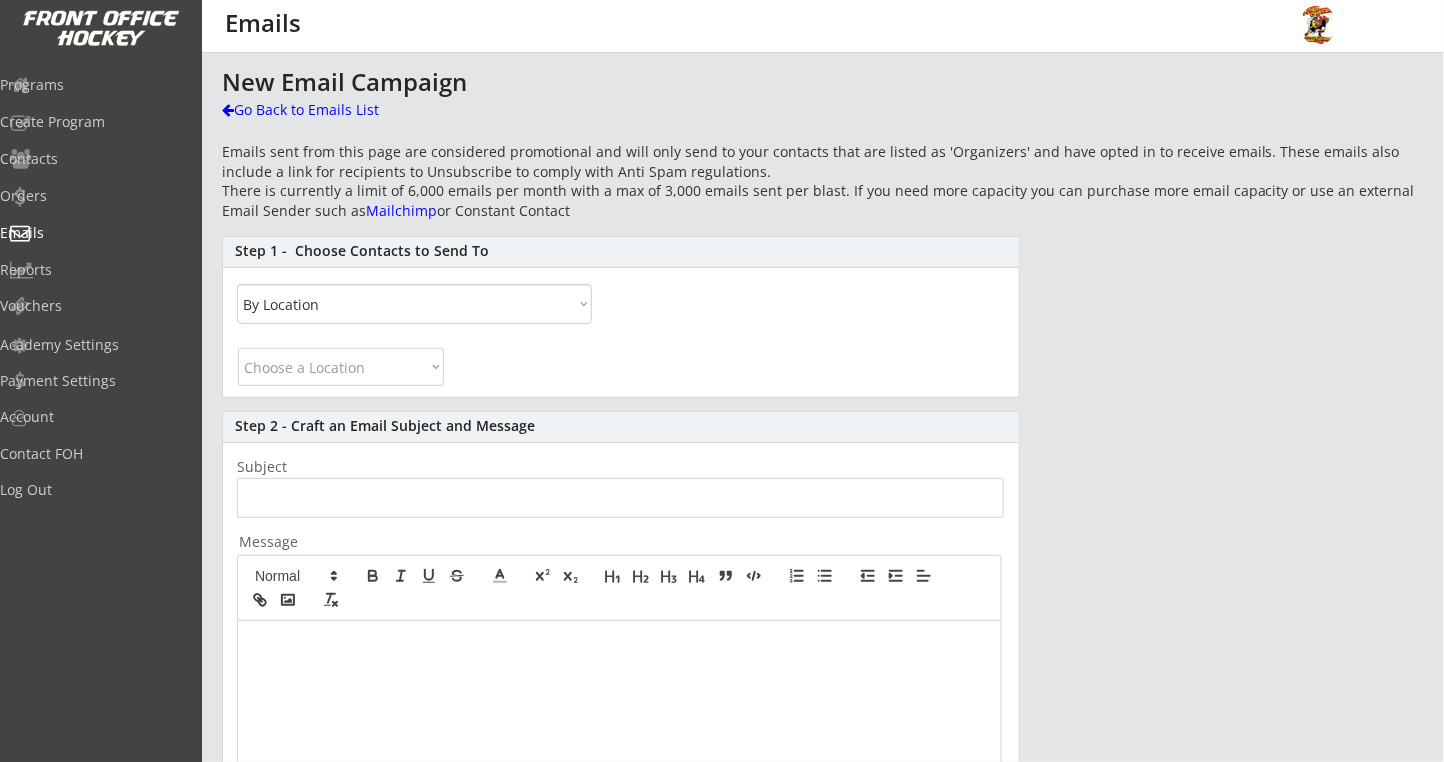 click on "Choose a Location  [GEOGRAPHIC_DATA] [GEOGRAPHIC_DATA] [US_STATE] [US_STATE] [US_STATE] [US_STATE] [US_STATE] [US_STATE] [US_STATE] [US_STATE] [US_STATE] [US_STATE] [US_STATE] [US_STATE] [US_STATE] [US_STATE] [US_STATE] [US_STATE] [US_STATE] [US_STATE] [US_STATE] [US_STATE] [US_STATE] [US_STATE] [US_STATE] [US_STATE] [US_STATE] [US_STATE] [US_STATE] [US_STATE] [US_STATE] [US_STATE] [US_STATE] [US_STATE] [US_STATE] [US_STATE] [US_STATE] [US_STATE] [US_STATE] [US_STATE] [US_STATE] [US_STATE] [US_STATE] [US_STATE] [US_STATE] [US_STATE] [US_STATE] [US_STATE][PERSON_NAME][US_STATE] [US_STATE][PERSON_NAME] [US_STATE] [US_STATE] [GEOGRAPHIC_DATA] [GEOGRAPHIC_DATA] [GEOGRAPHIC_DATA] [GEOGRAPHIC_DATA] [GEOGRAPHIC_DATA] [GEOGRAPHIC_DATA] [GEOGRAPHIC_DATA] [GEOGRAPHIC_DATA] [GEOGRAPHIC_DATA] [PERSON_NAME][GEOGRAPHIC_DATA] [GEOGRAPHIC_DATA] [GEOGRAPHIC_DATA] [GEOGRAPHIC_DATA]" at bounding box center [341, 367] 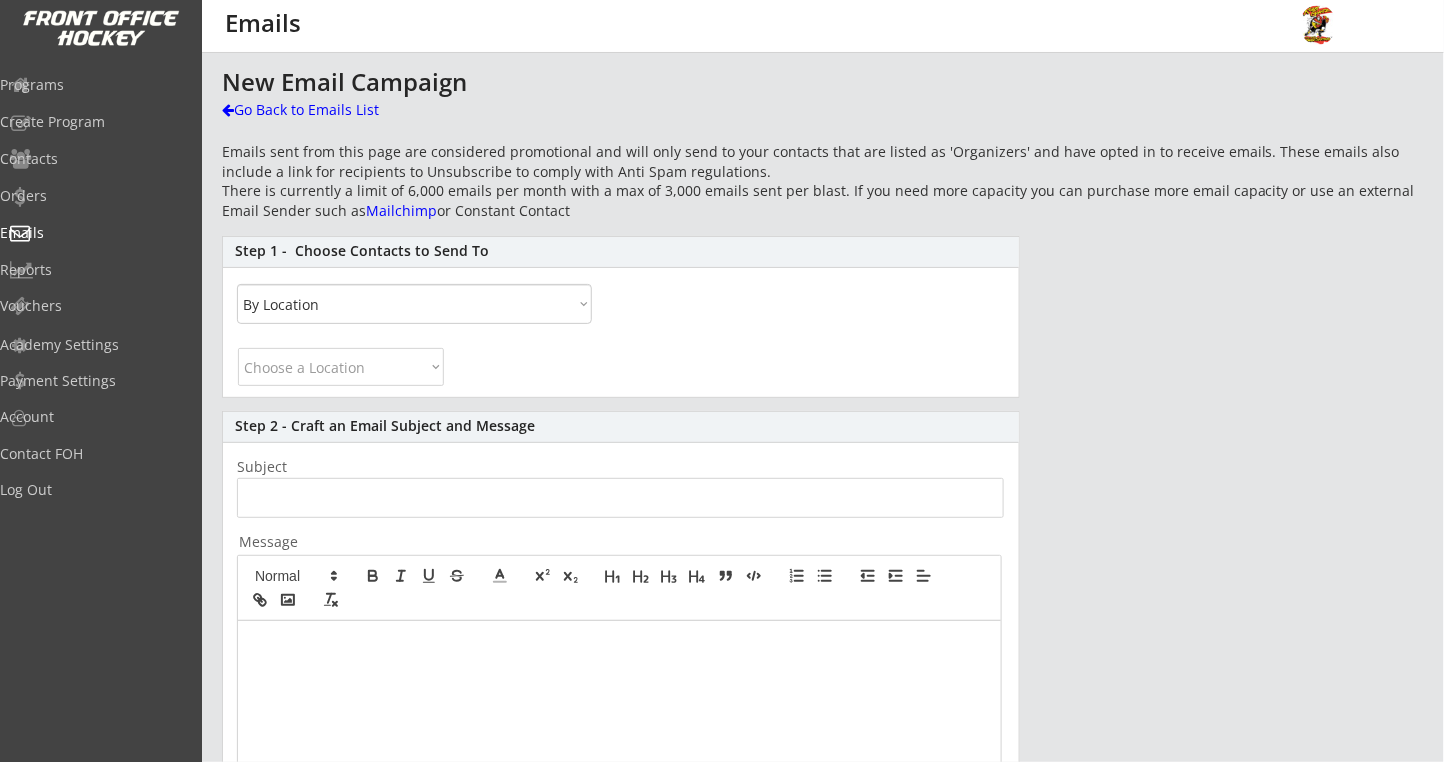 select on ""[US_STATE]"" 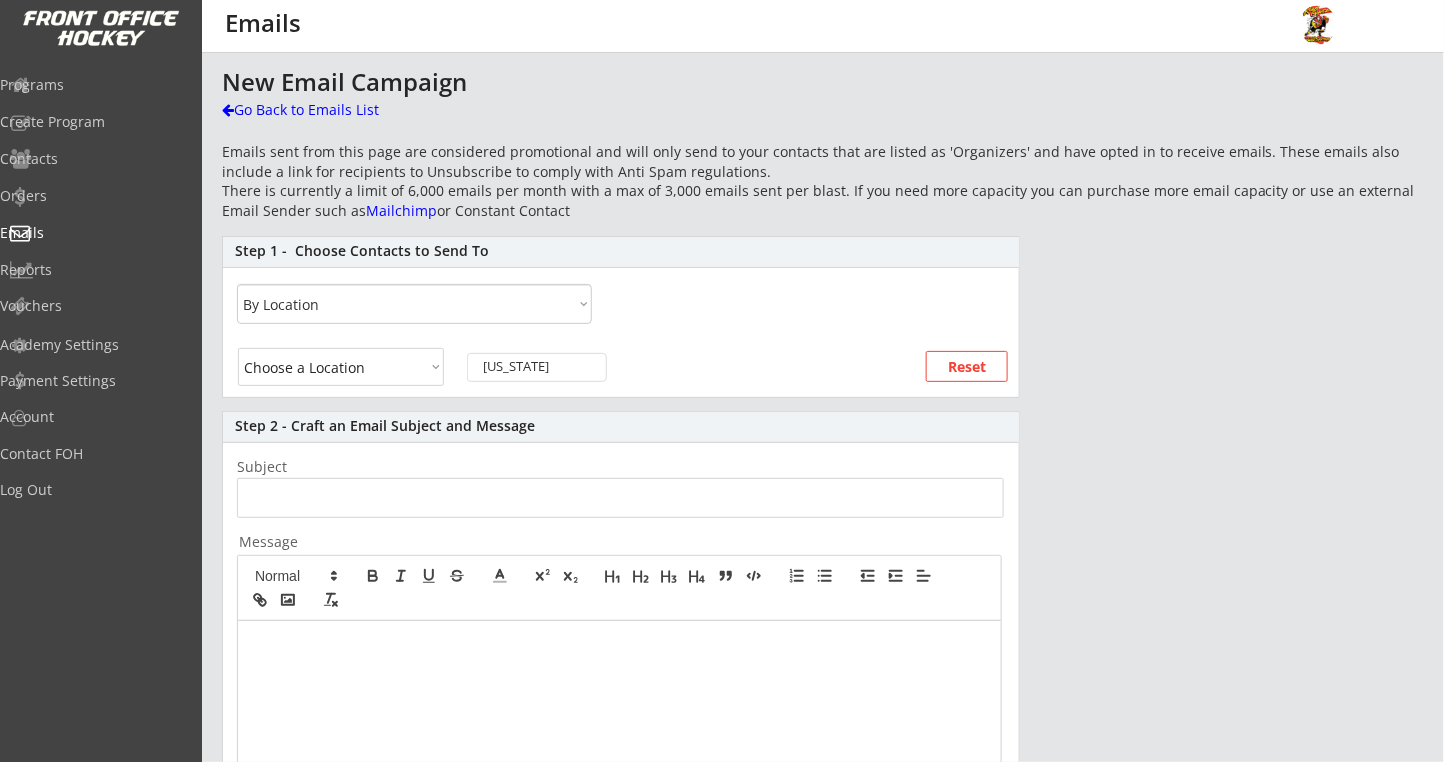 click on "Choose a Location  [GEOGRAPHIC_DATA] [GEOGRAPHIC_DATA] [US_STATE] [US_STATE] [US_STATE] [US_STATE] [US_STATE] [US_STATE] [US_STATE] [US_STATE] [US_STATE] [US_STATE] [US_STATE] [US_STATE] [US_STATE] [US_STATE] [US_STATE] [US_STATE] [US_STATE] [US_STATE] [US_STATE] [US_STATE] [US_STATE] [US_STATE] [US_STATE] [US_STATE] [US_STATE] [US_STATE] [US_STATE] [US_STATE] [US_STATE] [US_STATE] [US_STATE] [US_STATE] [US_STATE] [US_STATE] [US_STATE] [US_STATE] [US_STATE] [US_STATE] [US_STATE] [US_STATE] [US_STATE] [US_STATE] [US_STATE] [US_STATE] [US_STATE] [US_STATE][PERSON_NAME][US_STATE] [US_STATE][PERSON_NAME] [US_STATE] [US_STATE] [GEOGRAPHIC_DATA] [GEOGRAPHIC_DATA] [GEOGRAPHIC_DATA] [GEOGRAPHIC_DATA] [GEOGRAPHIC_DATA] [GEOGRAPHIC_DATA] [GEOGRAPHIC_DATA] [GEOGRAPHIC_DATA] [GEOGRAPHIC_DATA] [PERSON_NAME][GEOGRAPHIC_DATA] [GEOGRAPHIC_DATA] [GEOGRAPHIC_DATA] [GEOGRAPHIC_DATA]" at bounding box center (341, 367) 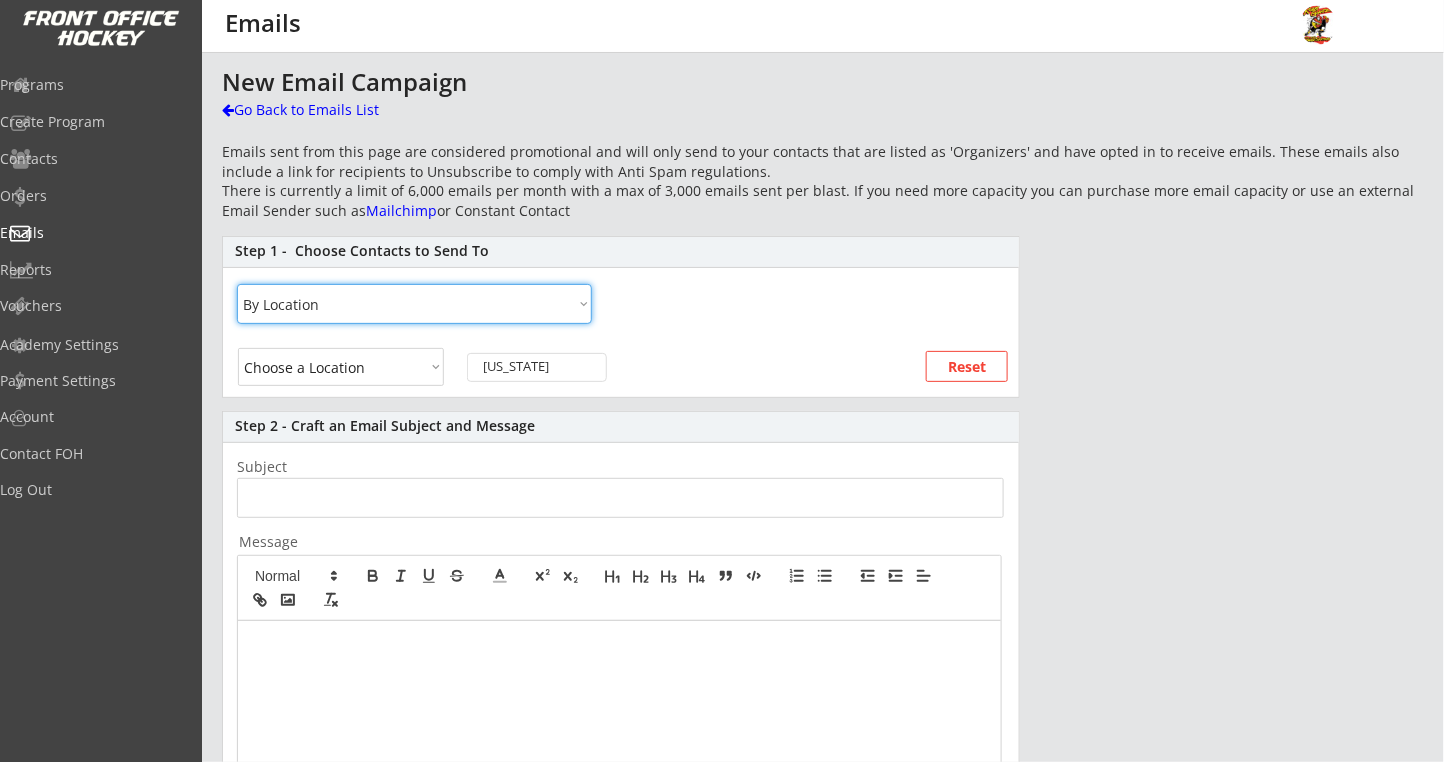 select on ""By Specific Programs"" 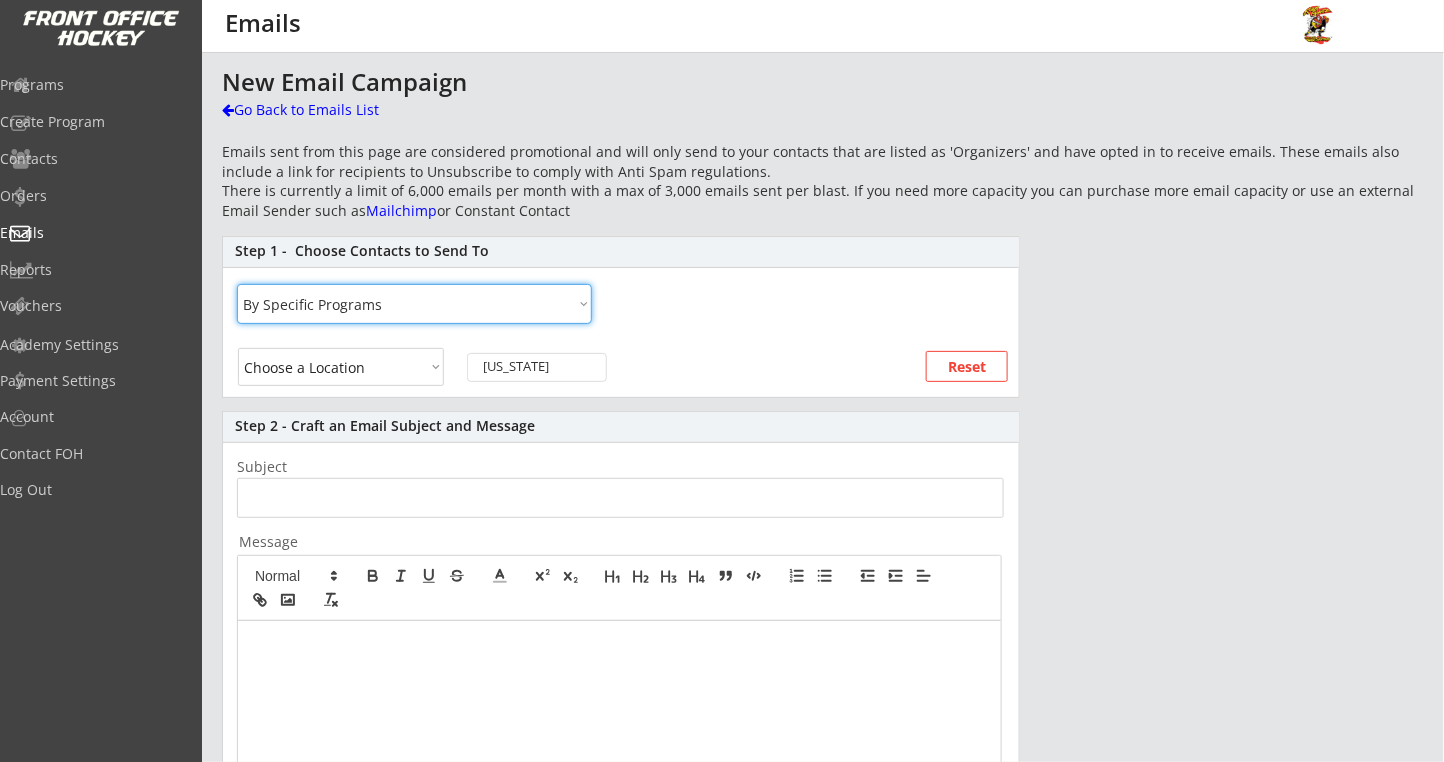 click on "All By Specific Programs Within Birth Year Range By Location" at bounding box center (414, 304) 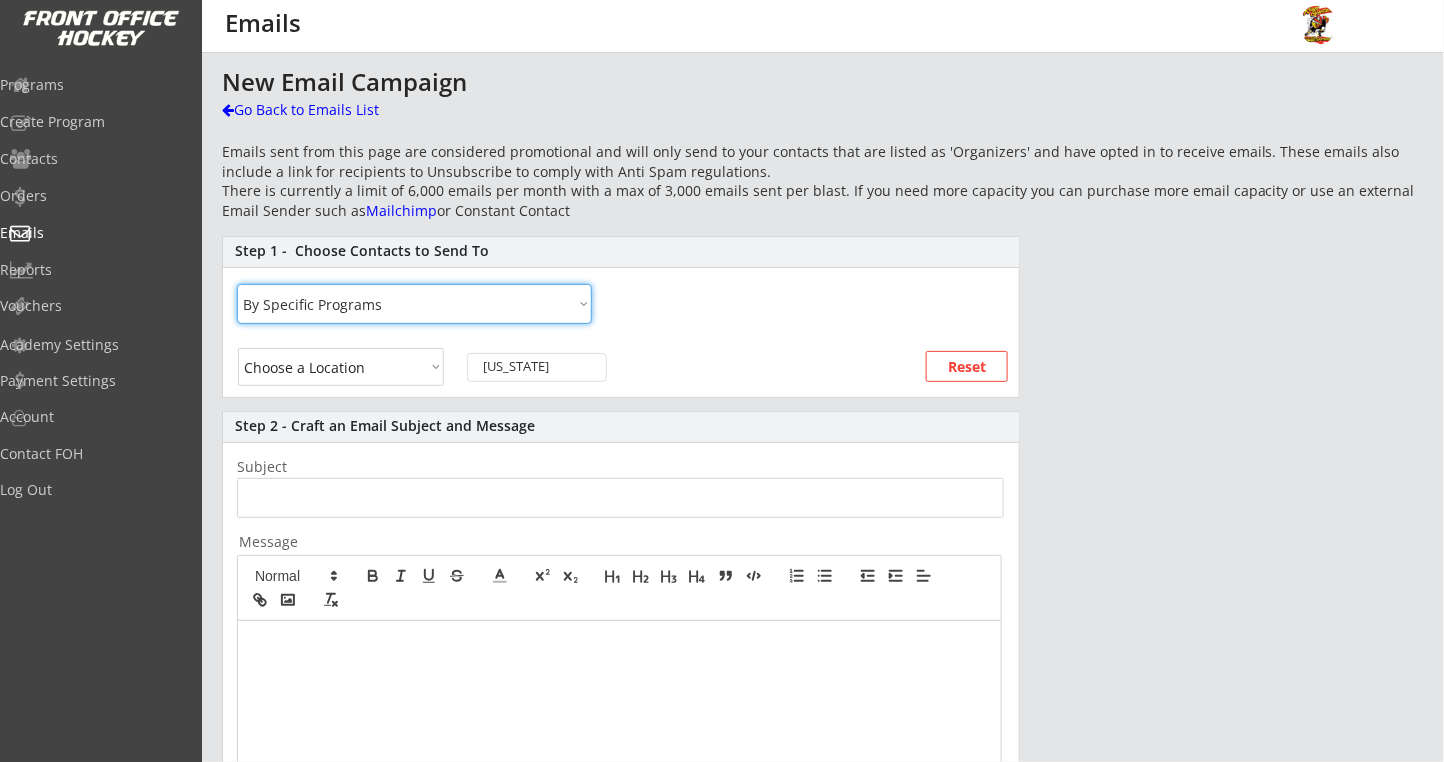 select 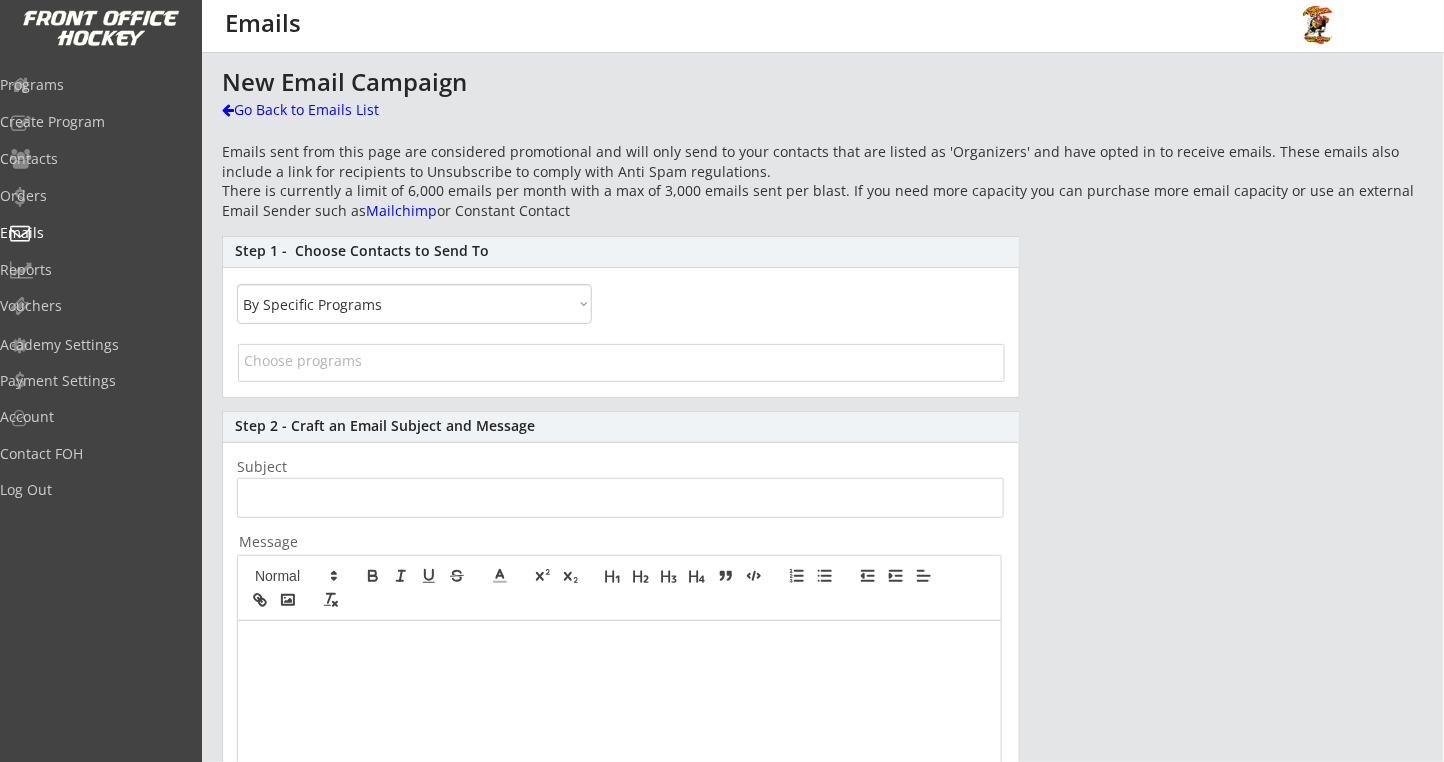 click at bounding box center [621, 360] 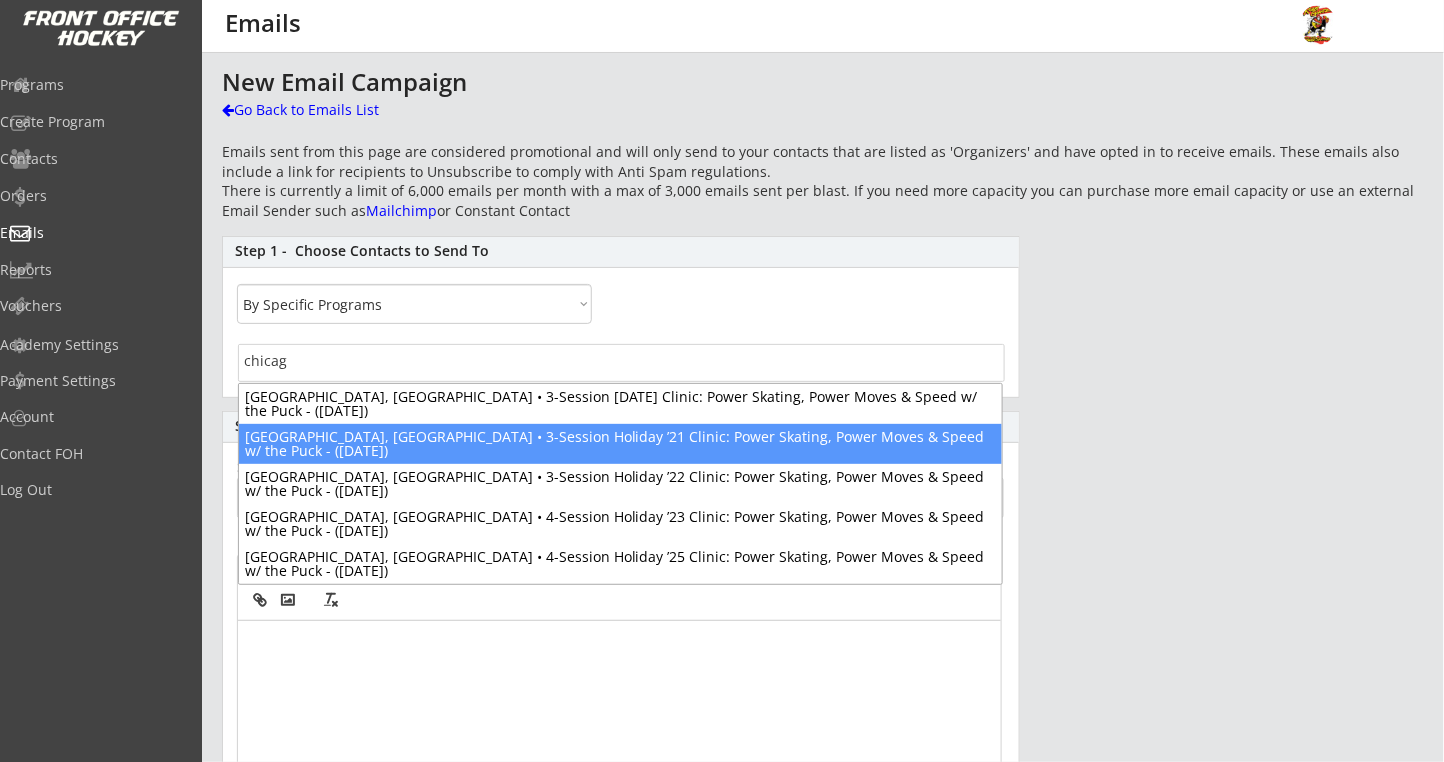 type on "chicag" 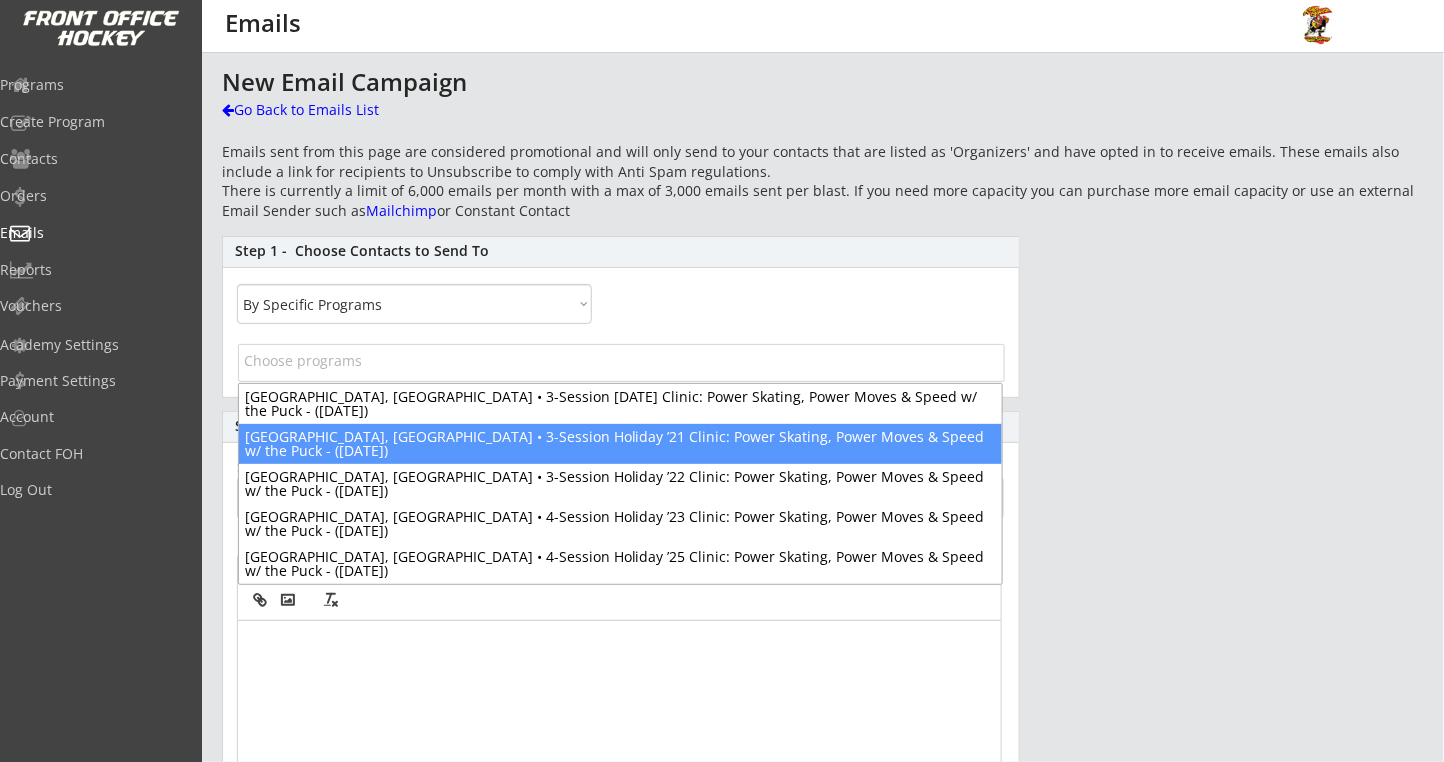 select on "1348695171700984260__LOOKUP__1634922549529x150776390550552580" 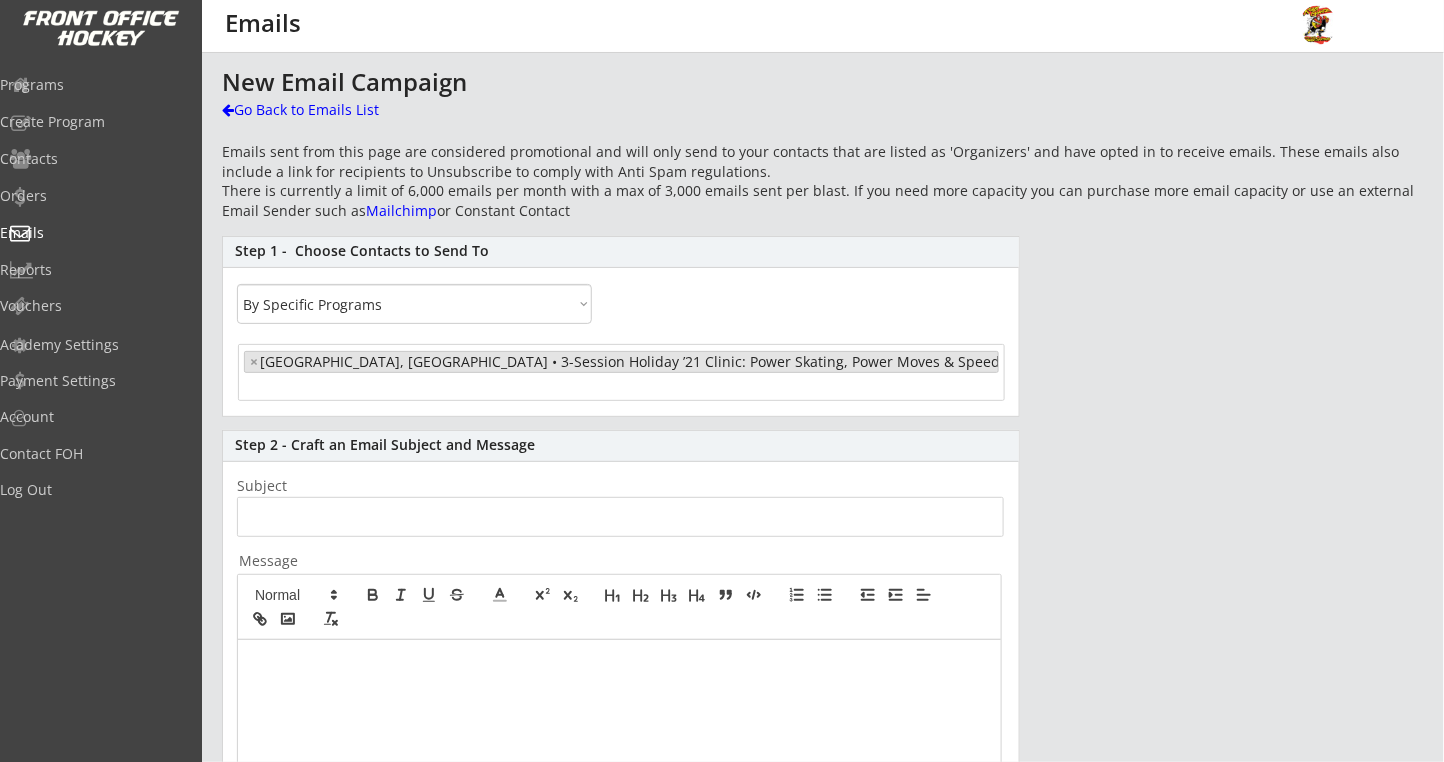 scroll, scrollTop: 1343, scrollLeft: 0, axis: vertical 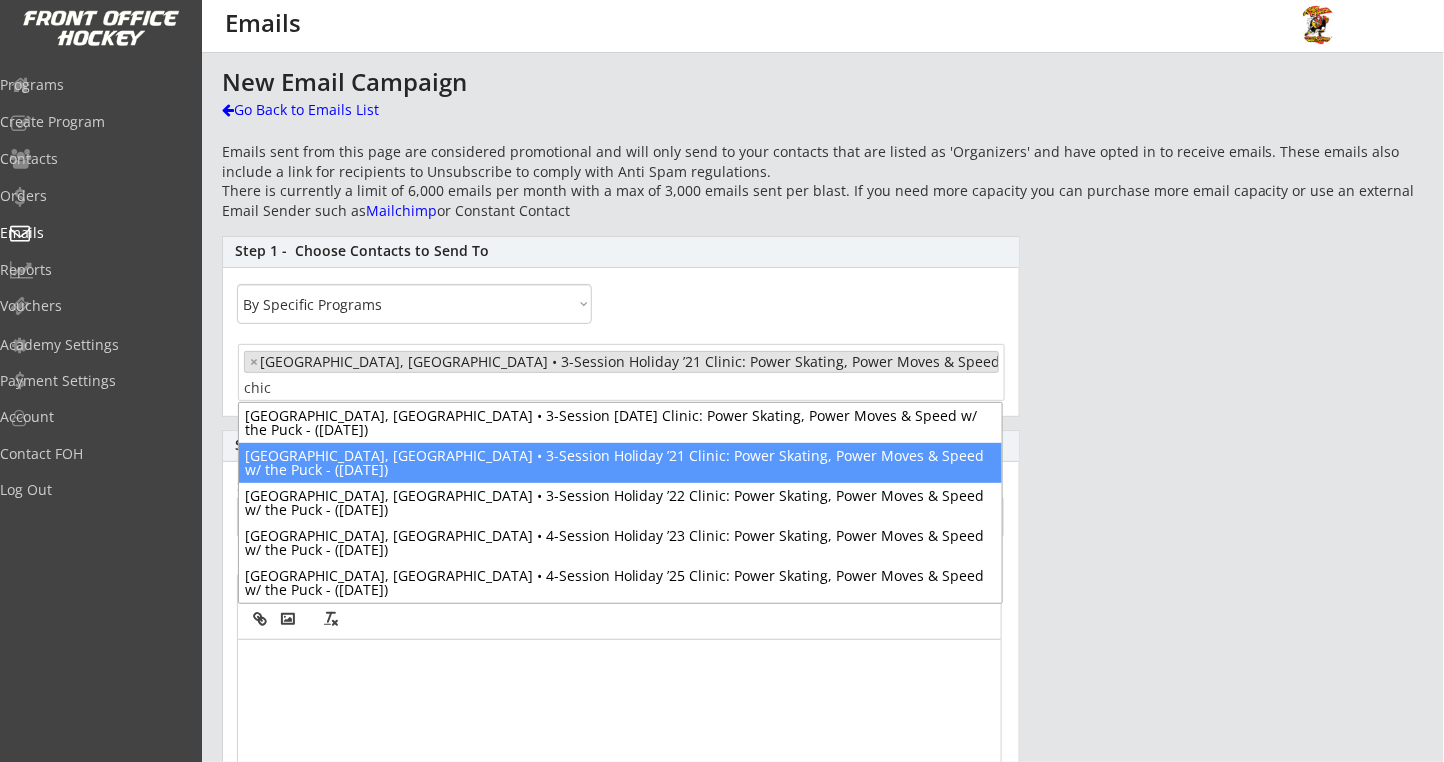 type on "chic" 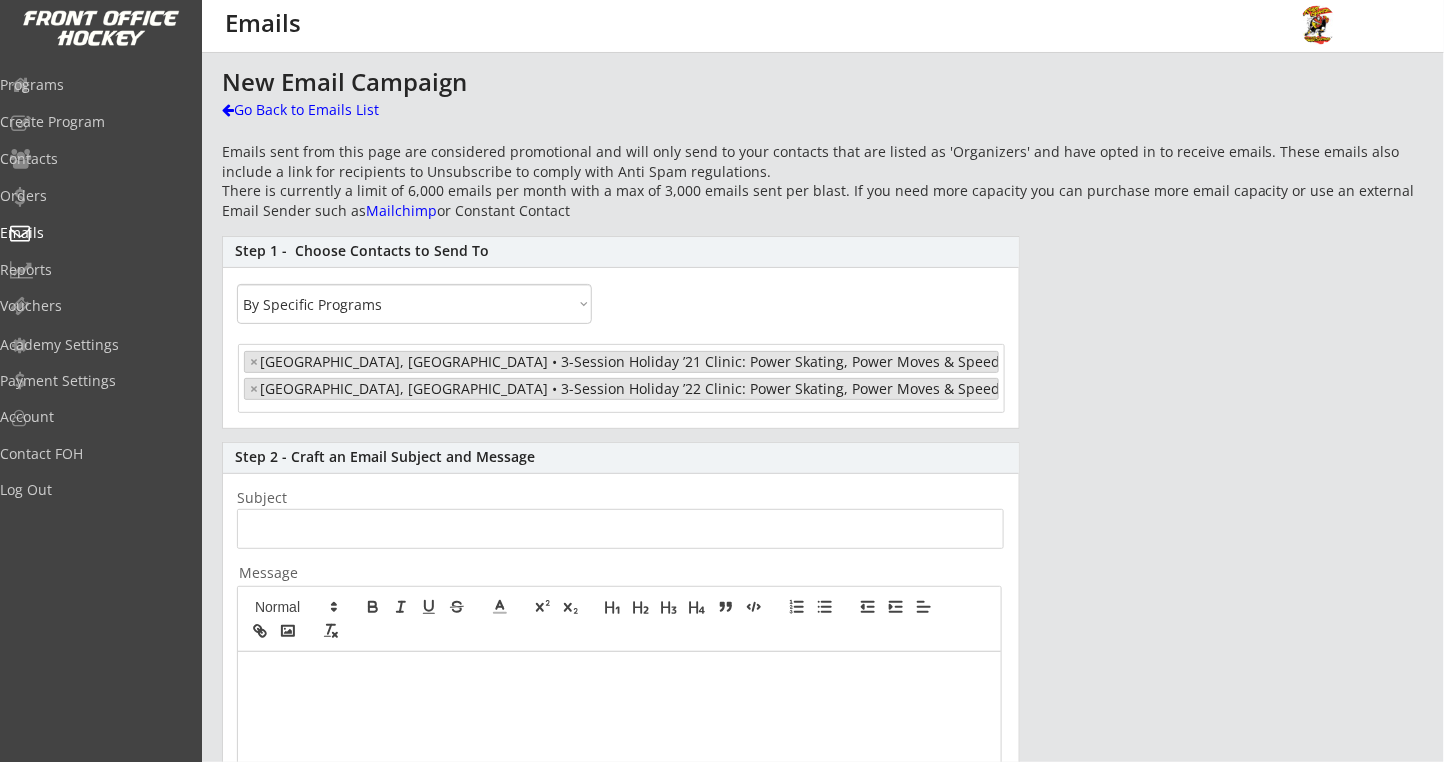 select on "1348695171700984260__LOOKUP__1634922549529x150776390550552580" 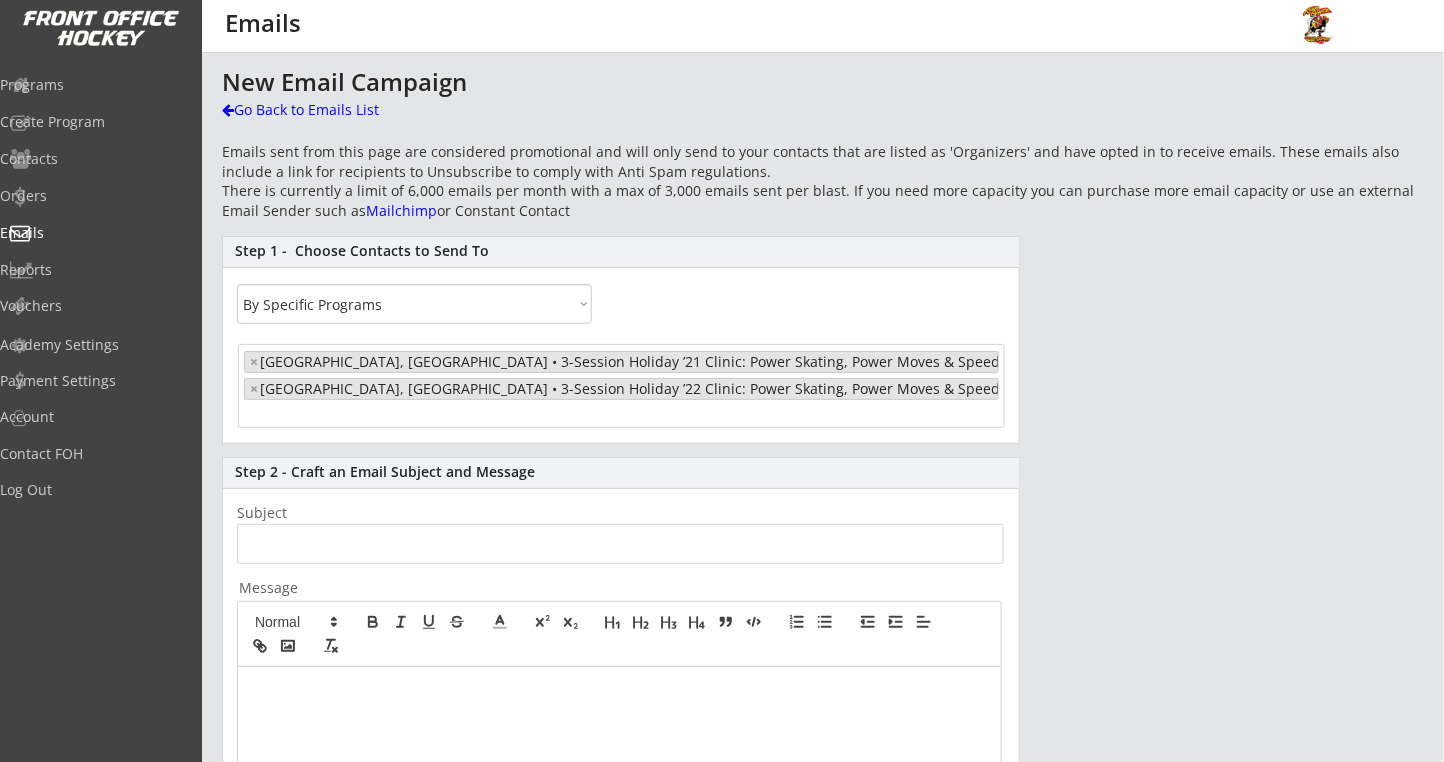 scroll, scrollTop: 1360, scrollLeft: 0, axis: vertical 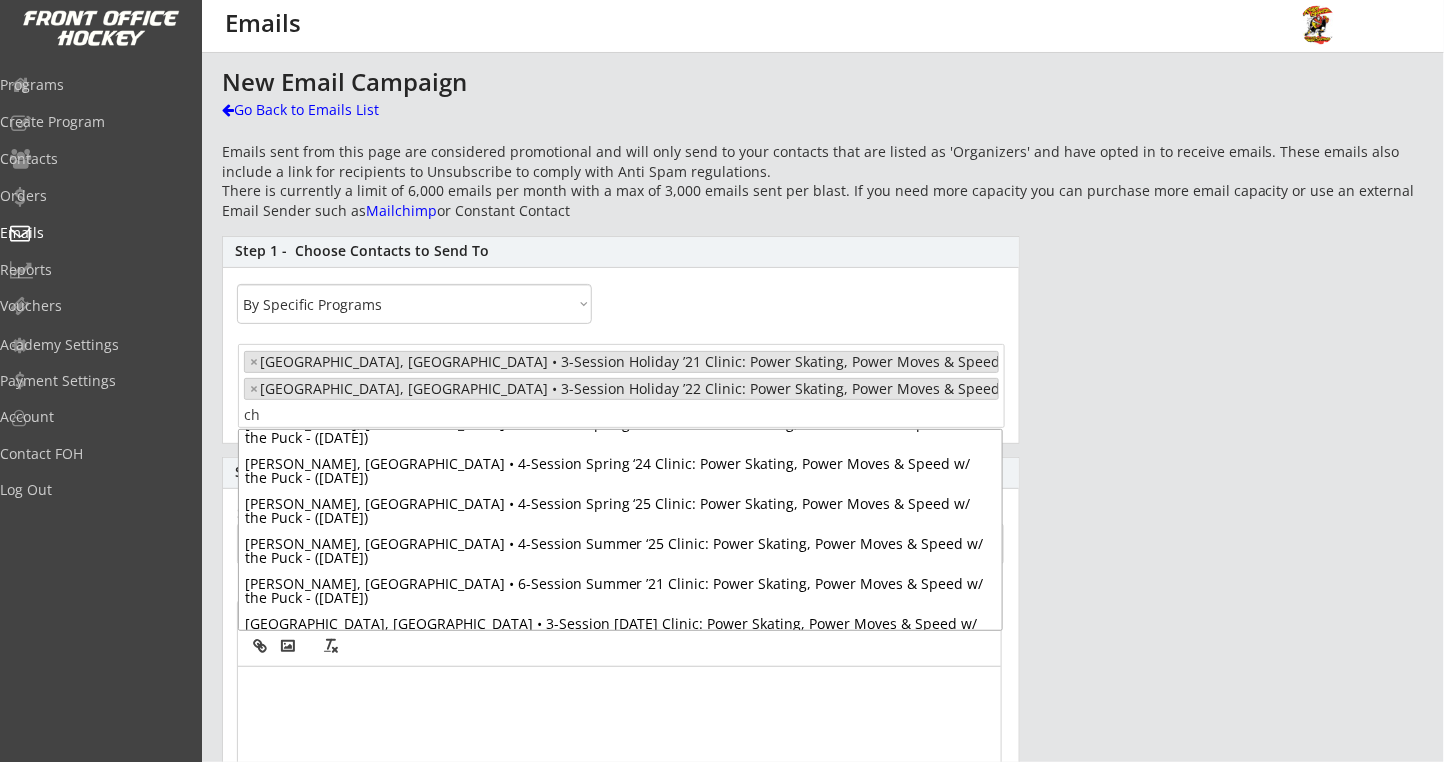 type on "ch" 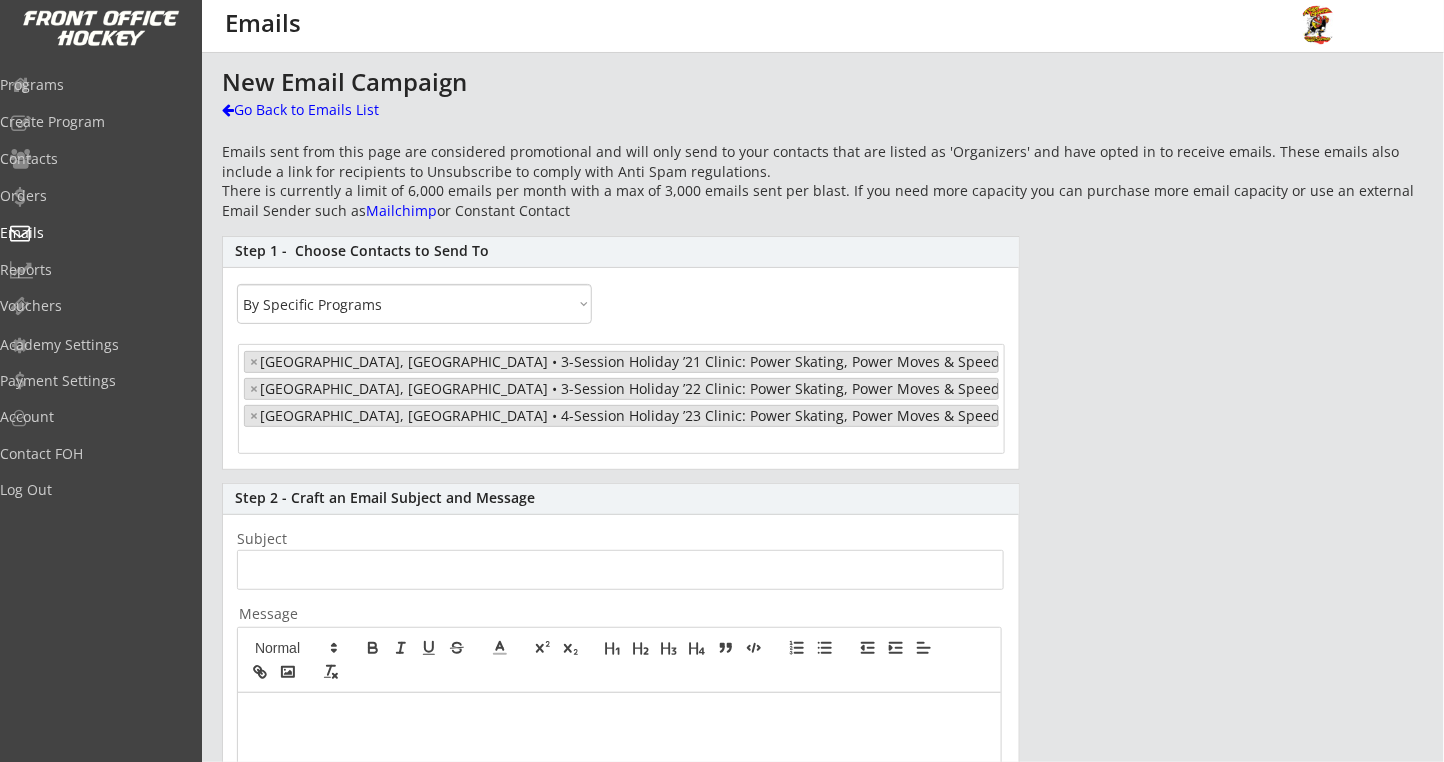 select on "1348695171700984260__LOOKUP__1634922549529x150776390550552580" 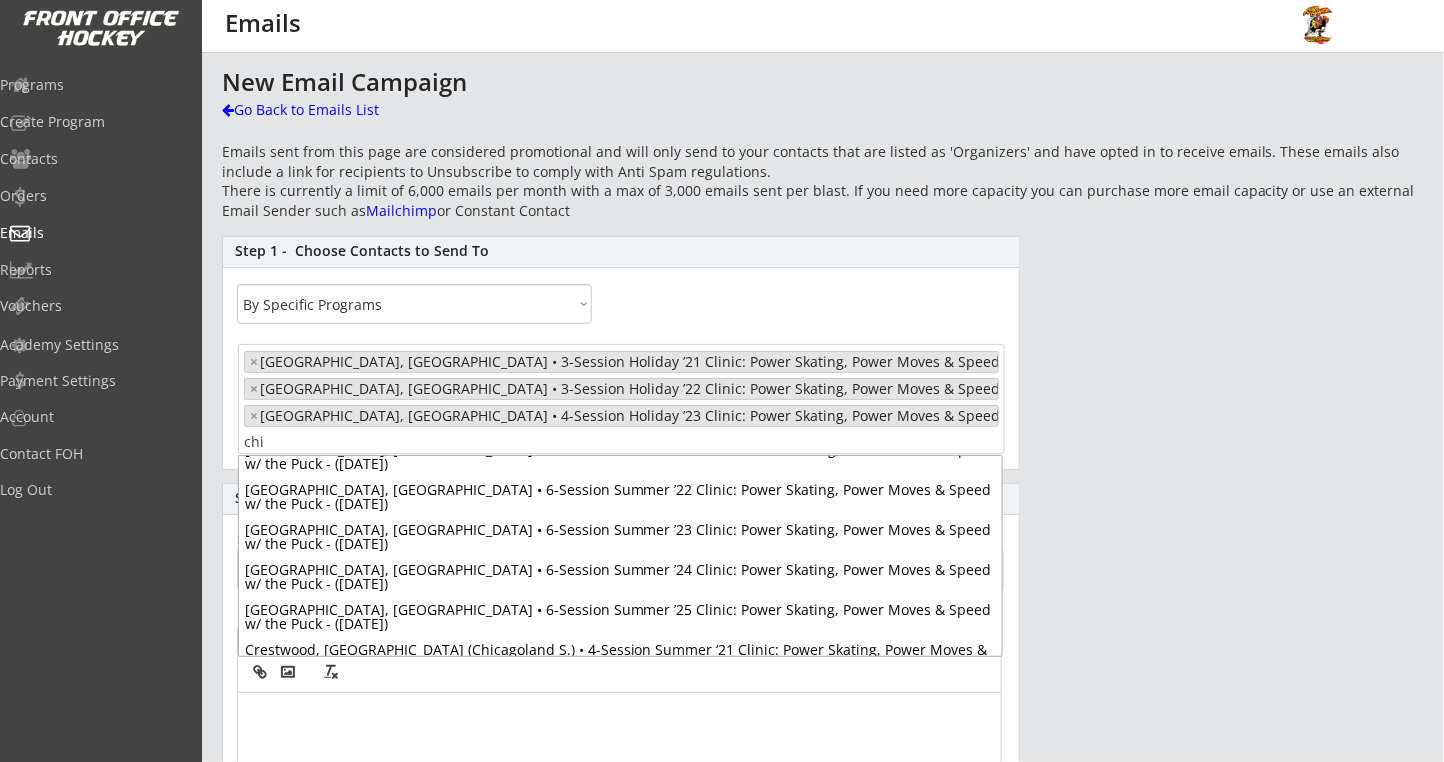 scroll, scrollTop: 0, scrollLeft: 0, axis: both 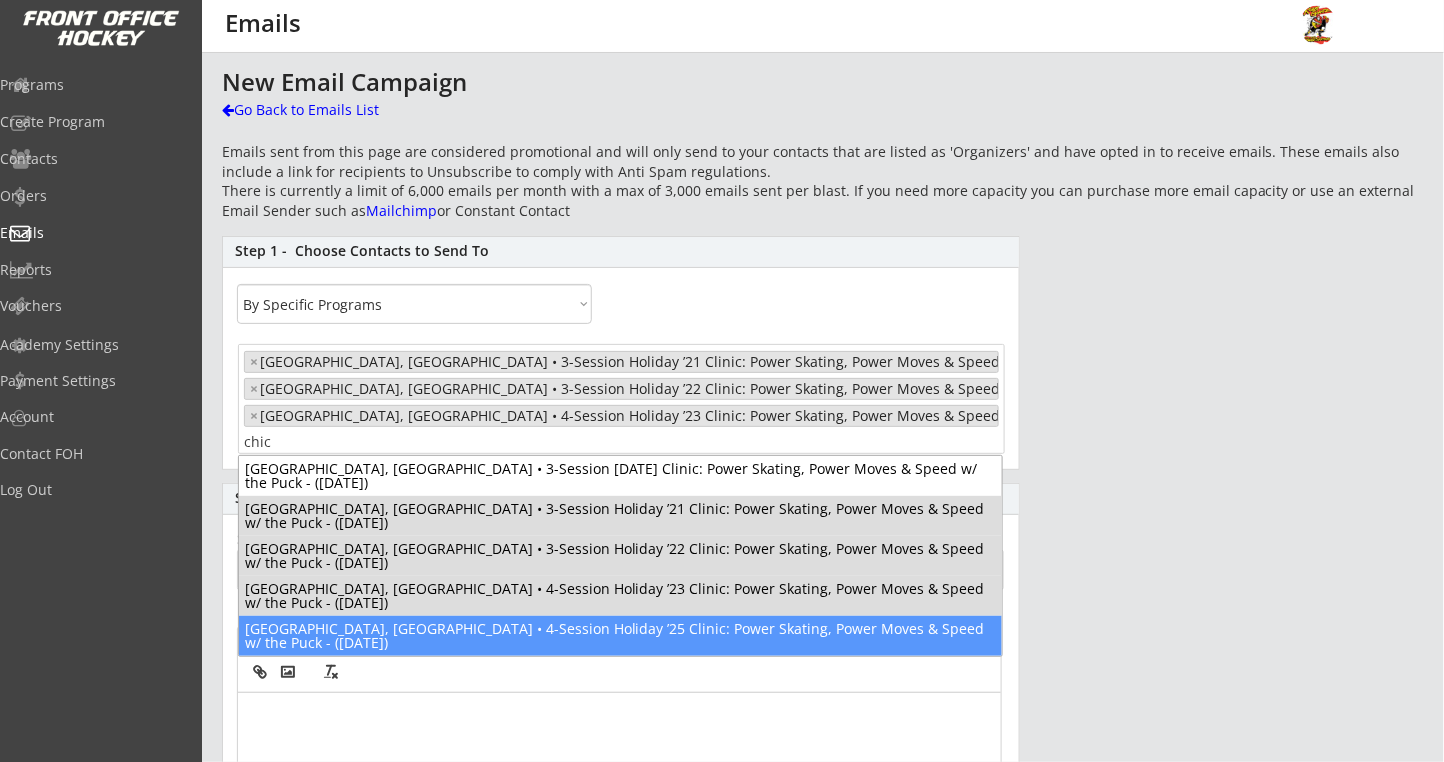type on "chic" 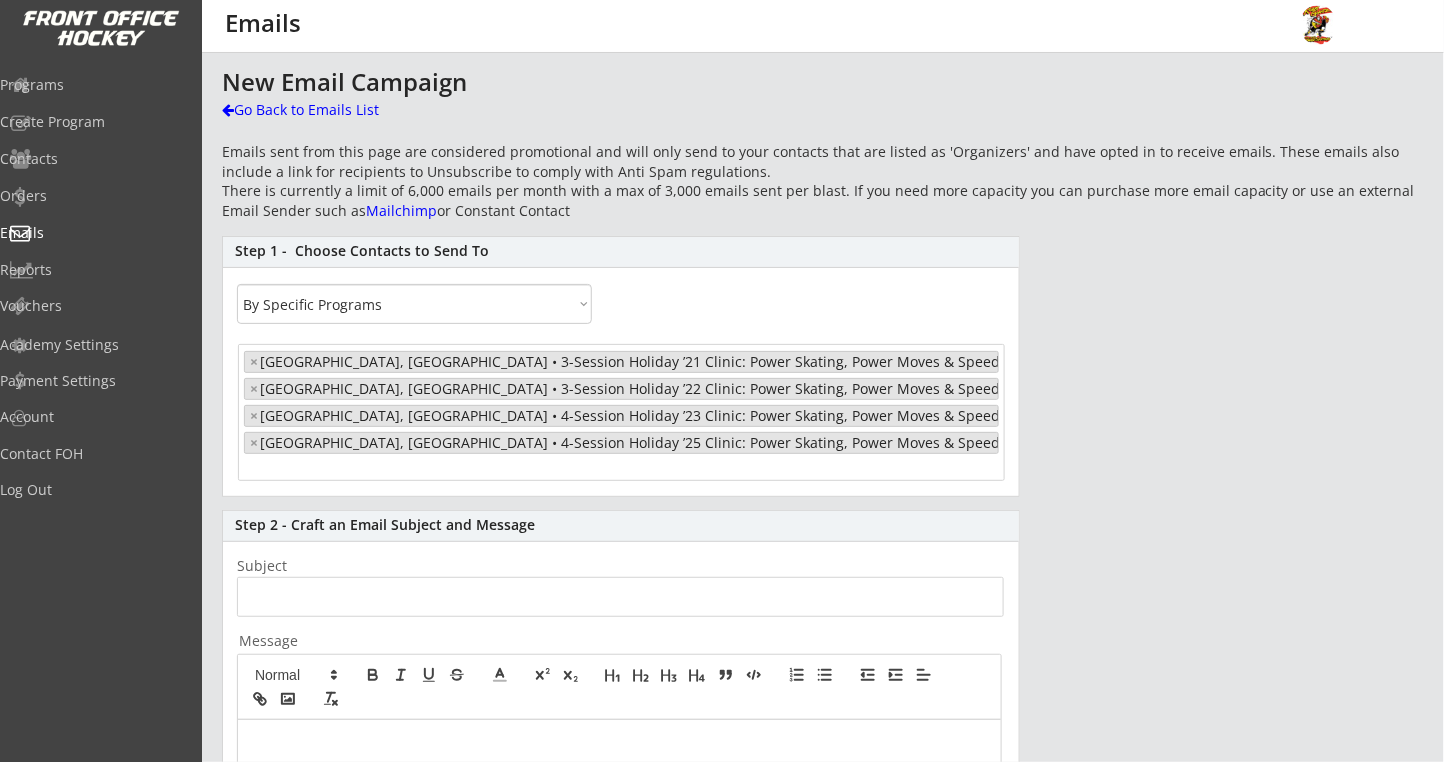 scroll, scrollTop: 1394, scrollLeft: 0, axis: vertical 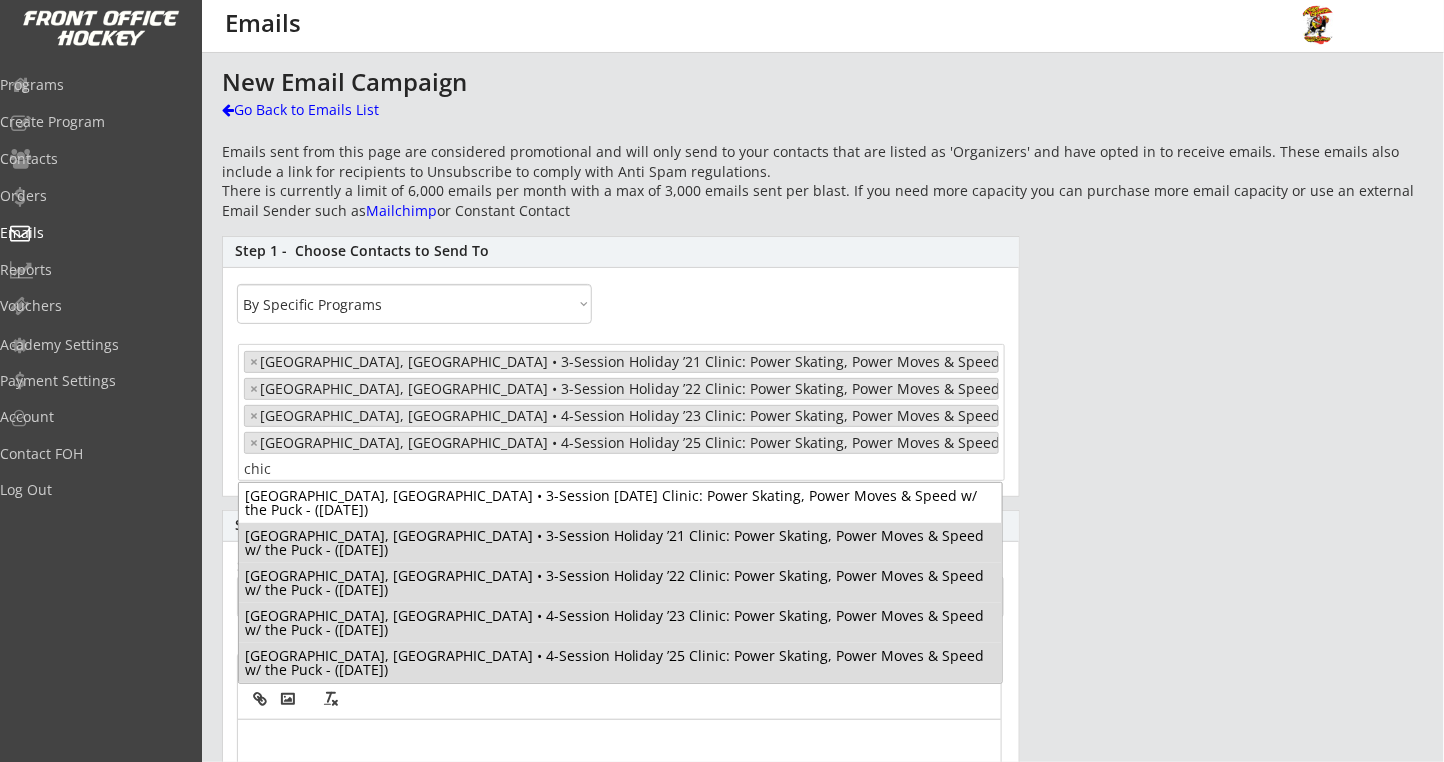type on "chic" 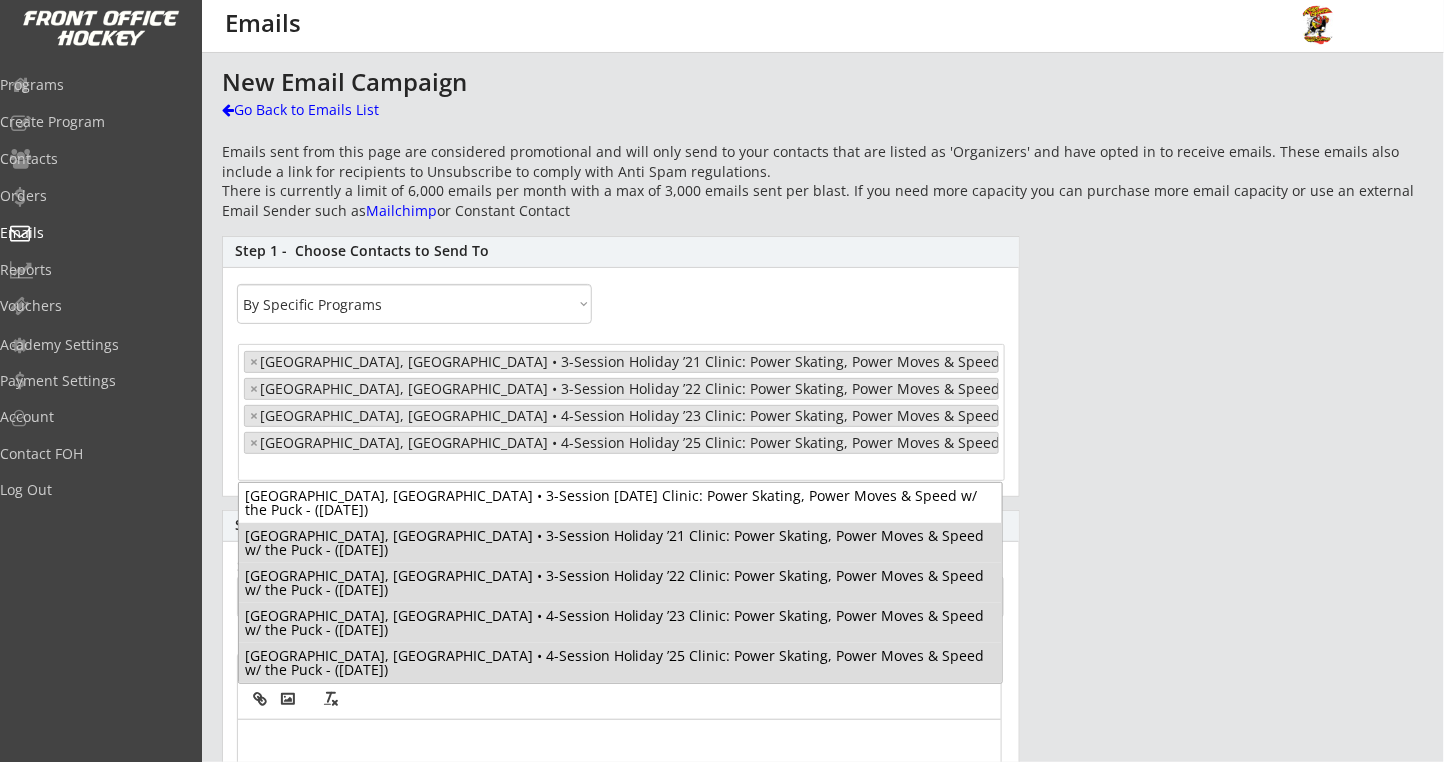 select on "1348695171700984260__LOOKUP__1634922549529x150776390550552580" 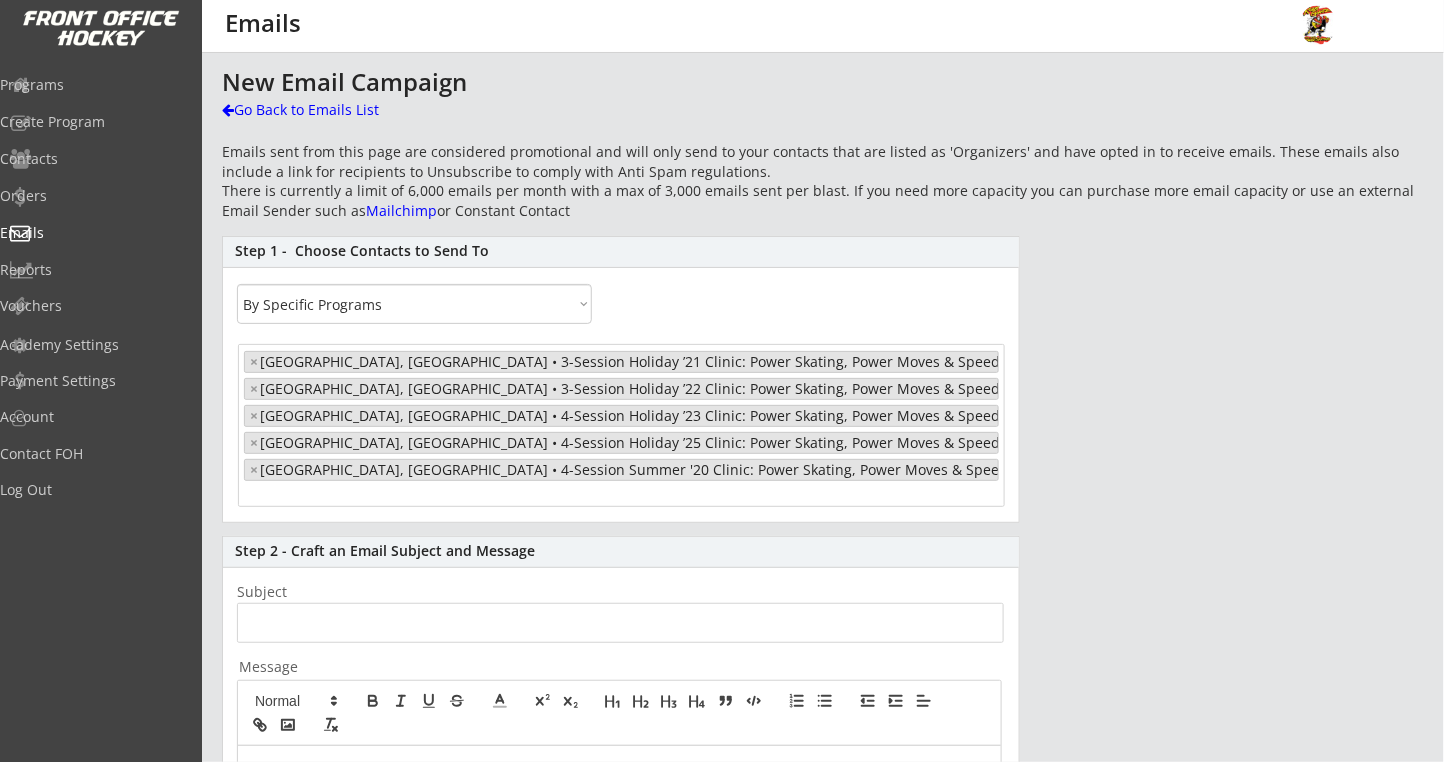 scroll, scrollTop: 1411, scrollLeft: 0, axis: vertical 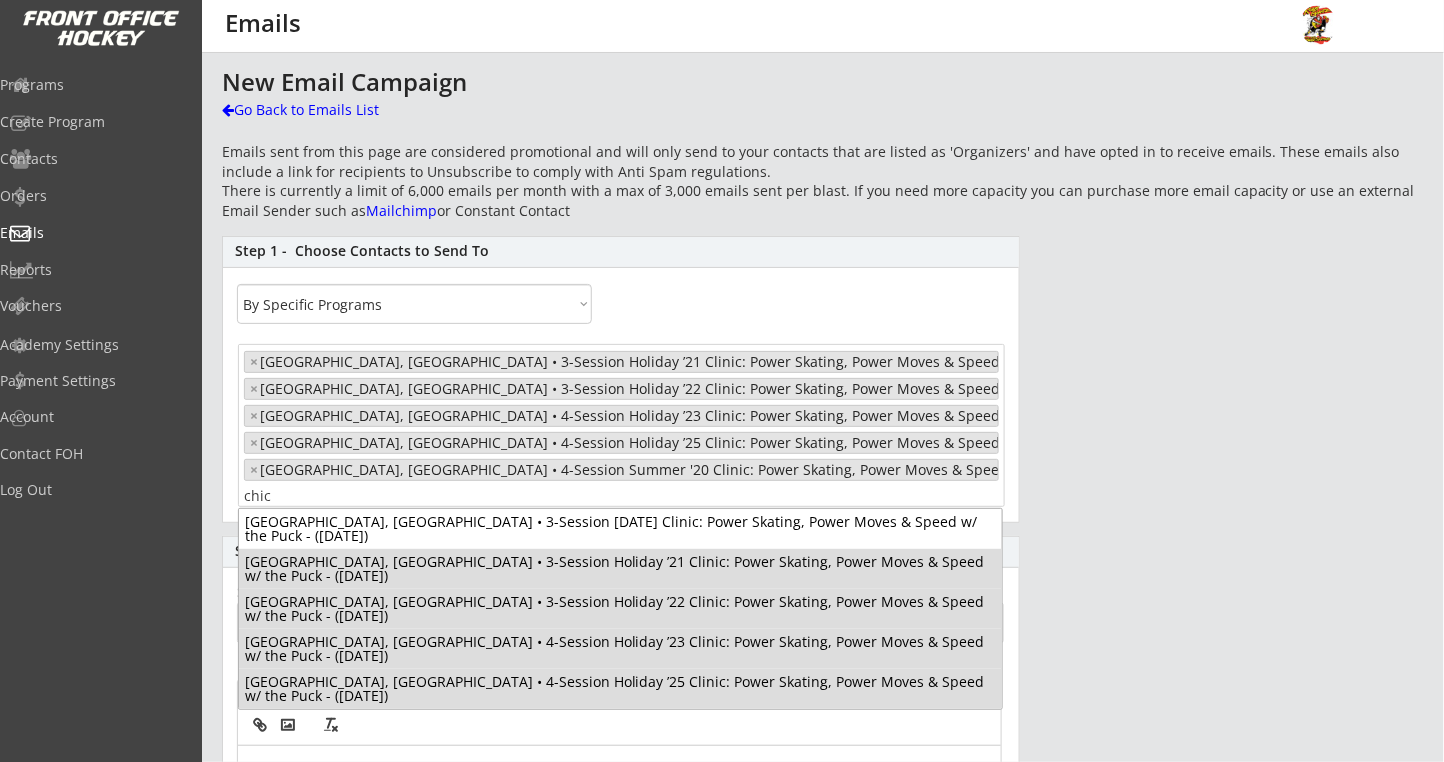 type on "chic" 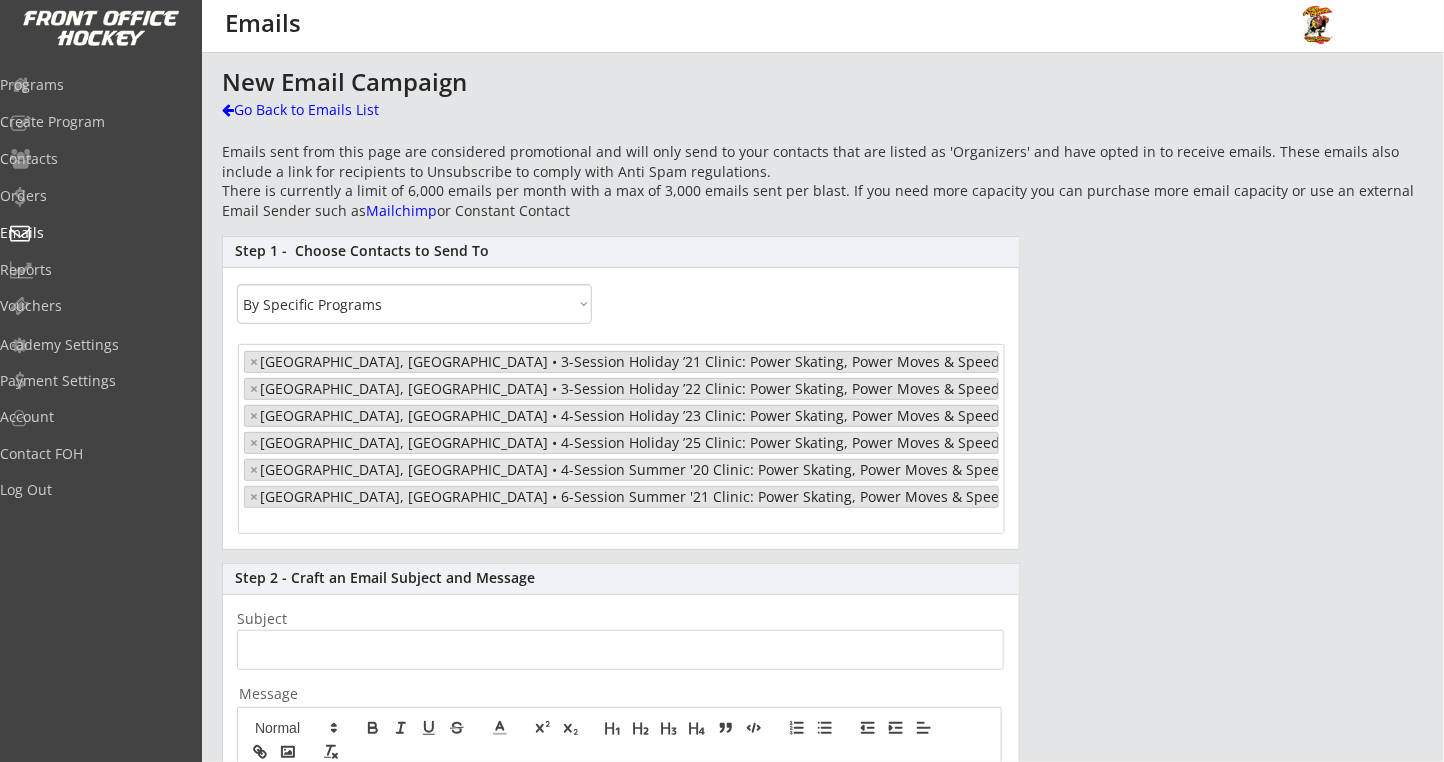 scroll, scrollTop: 1427, scrollLeft: 0, axis: vertical 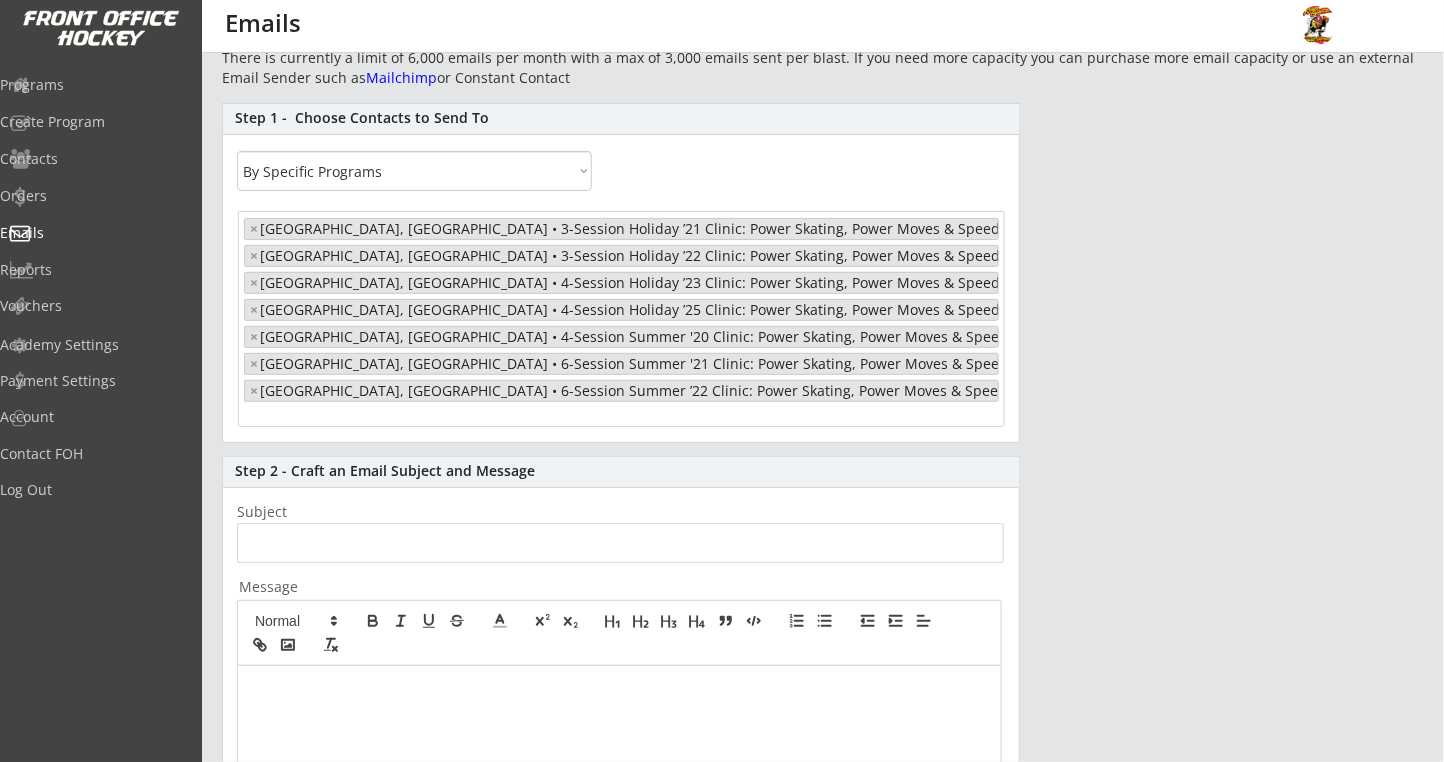 click at bounding box center [322, 416] 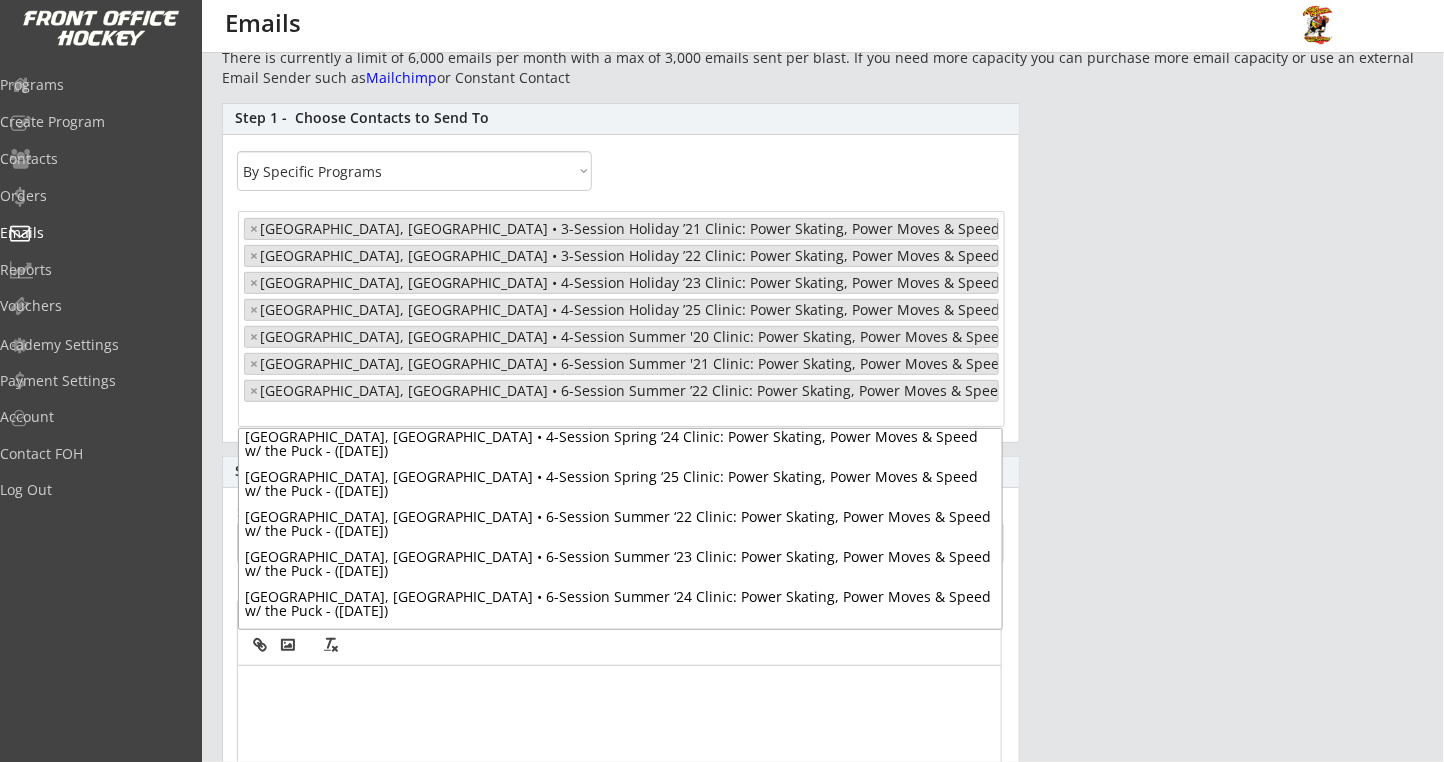 scroll, scrollTop: 2282, scrollLeft: 0, axis: vertical 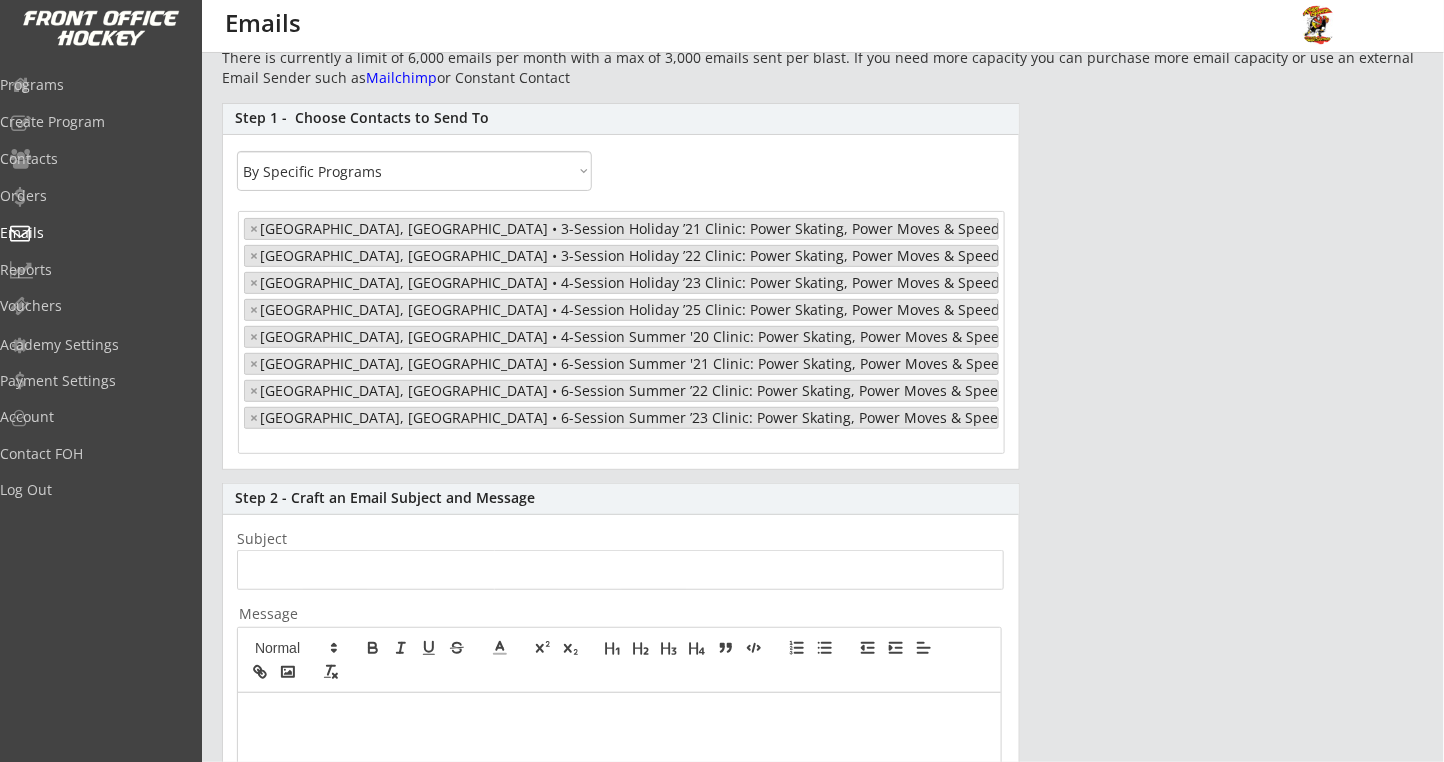 click on "× [GEOGRAPHIC_DATA], [GEOGRAPHIC_DATA] • 3-Session Holiday ’21 Clinic:  Power Skating, Power Moves & Speed w/ the Puck  - ([DATE]) × [GEOGRAPHIC_DATA], [GEOGRAPHIC_DATA] • 3-Session Holiday ’22 Clinic:  Power Skating, Power Moves & Speed w/ the Puck  - ([DATE]) × [GEOGRAPHIC_DATA], [GEOGRAPHIC_DATA] • 4-Session Holiday ’23 Clinic:  Power Skating, Power Moves & Speed w/ the Puck  - ([DATE]) × [GEOGRAPHIC_DATA], [GEOGRAPHIC_DATA] • 4-Session Holiday ’25 Clinic:  Power Skating, Power Moves & Speed w/ the Puck  - ([DATE]) × [GEOGRAPHIC_DATA], [GEOGRAPHIC_DATA] • 4-Session Summer '20 Clinic: Power Skating, Power Moves & Speed w/ the Puck   - ([DATE]) × [GEOGRAPHIC_DATA], [GEOGRAPHIC_DATA] • 6-Session Summer '21 Clinic:  Power Skating, Power Moves & Speed w/ the Puck  - ([DATE]) × [GEOGRAPHIC_DATA], [GEOGRAPHIC_DATA] • 6-Session Summer ’22 Clinic: Power Skating, Power Moves & Speed w/ the Puck  - ([DATE]) × [GEOGRAPHIC_DATA], [GEOGRAPHIC_DATA] • 6-Session Summer ’23 Clinic: Power Skating, Power Moves & Speed w/ the Puck  - ([DATE])" at bounding box center (621, 333) 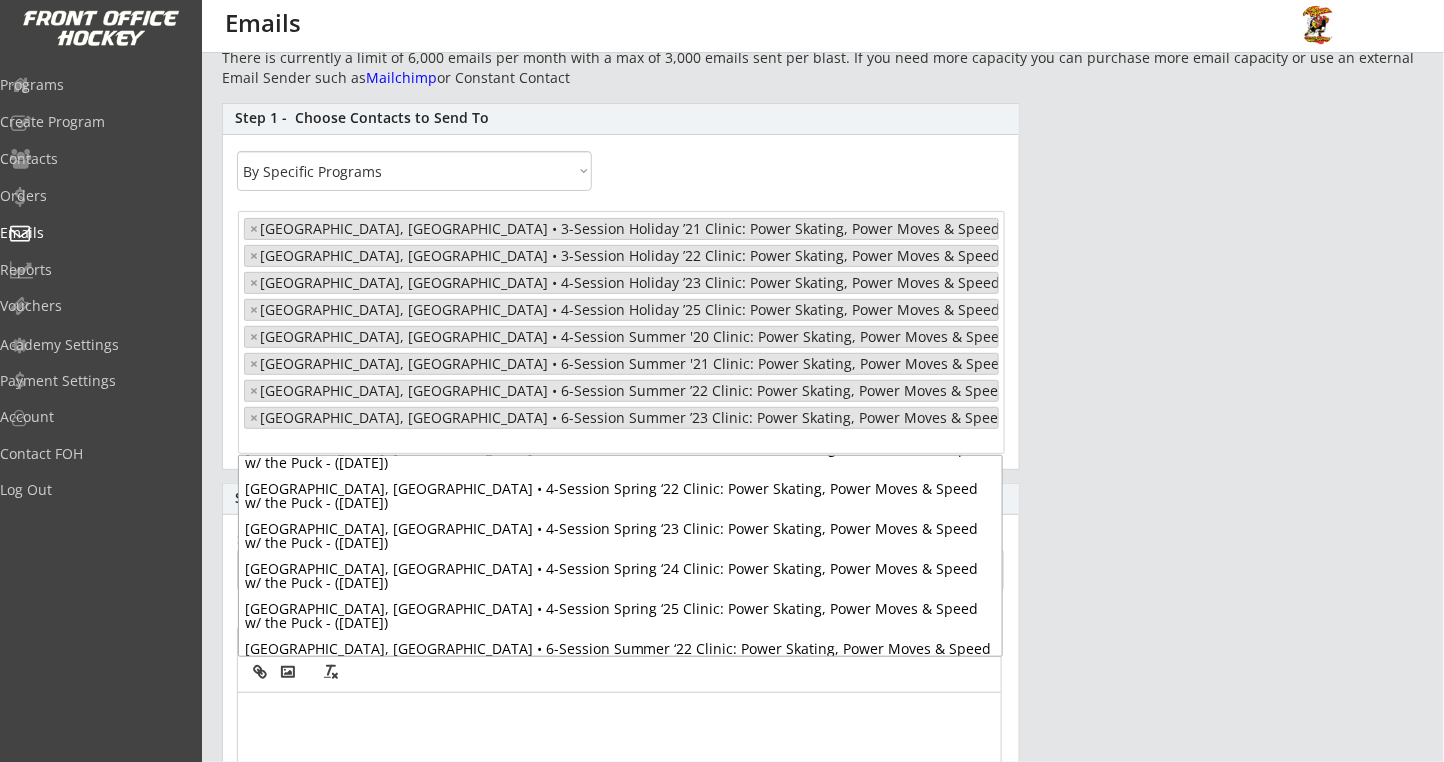 scroll, scrollTop: 2336, scrollLeft: 0, axis: vertical 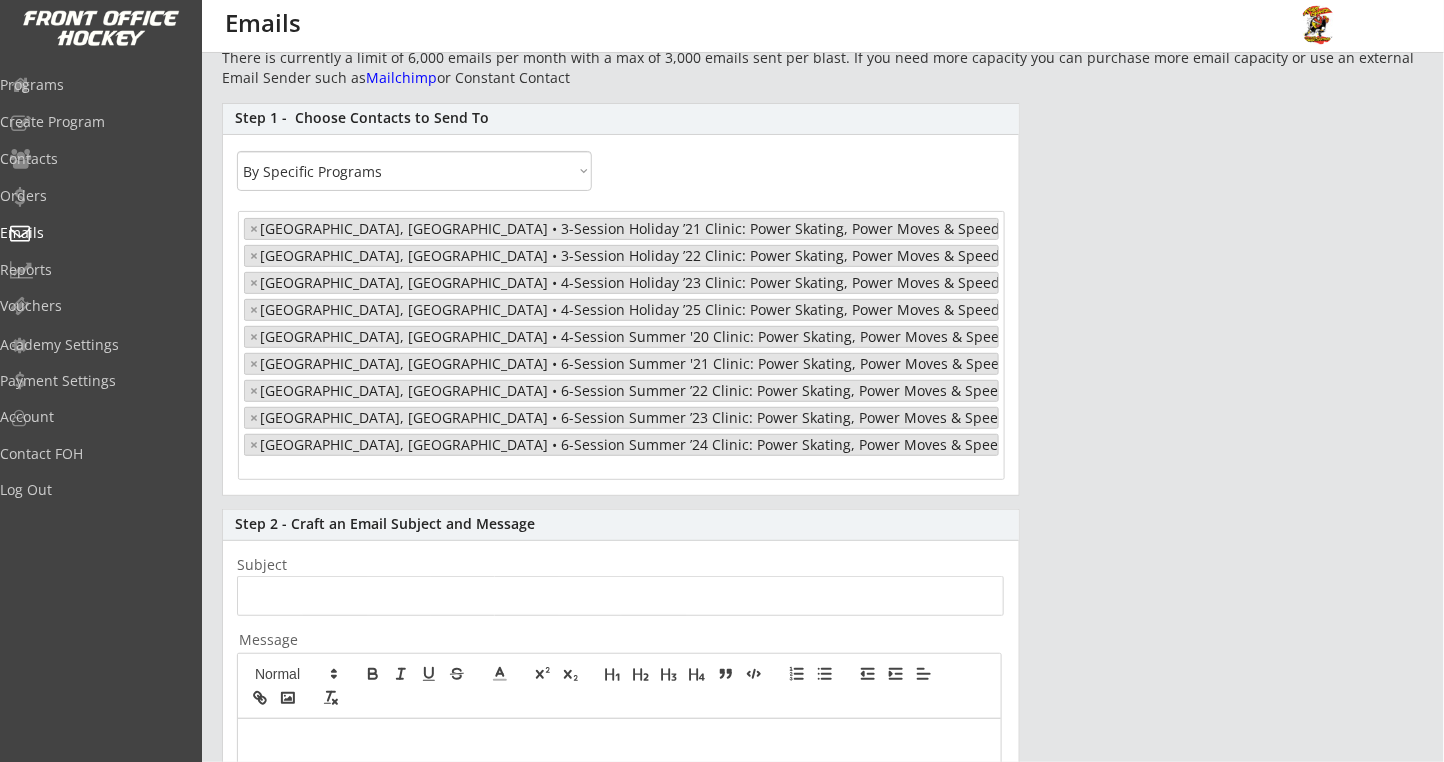 click on "× [GEOGRAPHIC_DATA], [GEOGRAPHIC_DATA] • 3-Session Holiday ’21 Clinic:  Power Skating, Power Moves & Speed w/ the Puck  - ([DATE]) × [GEOGRAPHIC_DATA], [GEOGRAPHIC_DATA] • 3-Session Holiday ’22 Clinic:  Power Skating, Power Moves & Speed w/ the Puck  - ([DATE]) × [GEOGRAPHIC_DATA], [GEOGRAPHIC_DATA] • 4-Session Holiday ’23 Clinic:  Power Skating, Power Moves & Speed w/ the Puck  - ([DATE]) × [GEOGRAPHIC_DATA], [GEOGRAPHIC_DATA] • 4-Session Holiday ’25 Clinic:  Power Skating, Power Moves & Speed w/ the Puck  - ([DATE]) × [GEOGRAPHIC_DATA], [GEOGRAPHIC_DATA] • 4-Session Summer '20 Clinic: Power Skating, Power Moves & Speed w/ the Puck   - ([DATE]) × [GEOGRAPHIC_DATA], [GEOGRAPHIC_DATA] • 6-Session Summer '21 Clinic:  Power Skating, Power Moves & Speed w/ the Puck  - ([DATE]) × [GEOGRAPHIC_DATA], [GEOGRAPHIC_DATA] • 6-Session Summer ’22 Clinic: Power Skating, Power Moves & Speed w/ the Puck  - ([DATE]) × [GEOGRAPHIC_DATA], [GEOGRAPHIC_DATA] • 6-Session Summer ’23 Clinic: Power Skating, Power Moves & Speed w/ the Puck  - ([DATE]) ×" at bounding box center [621, 346] 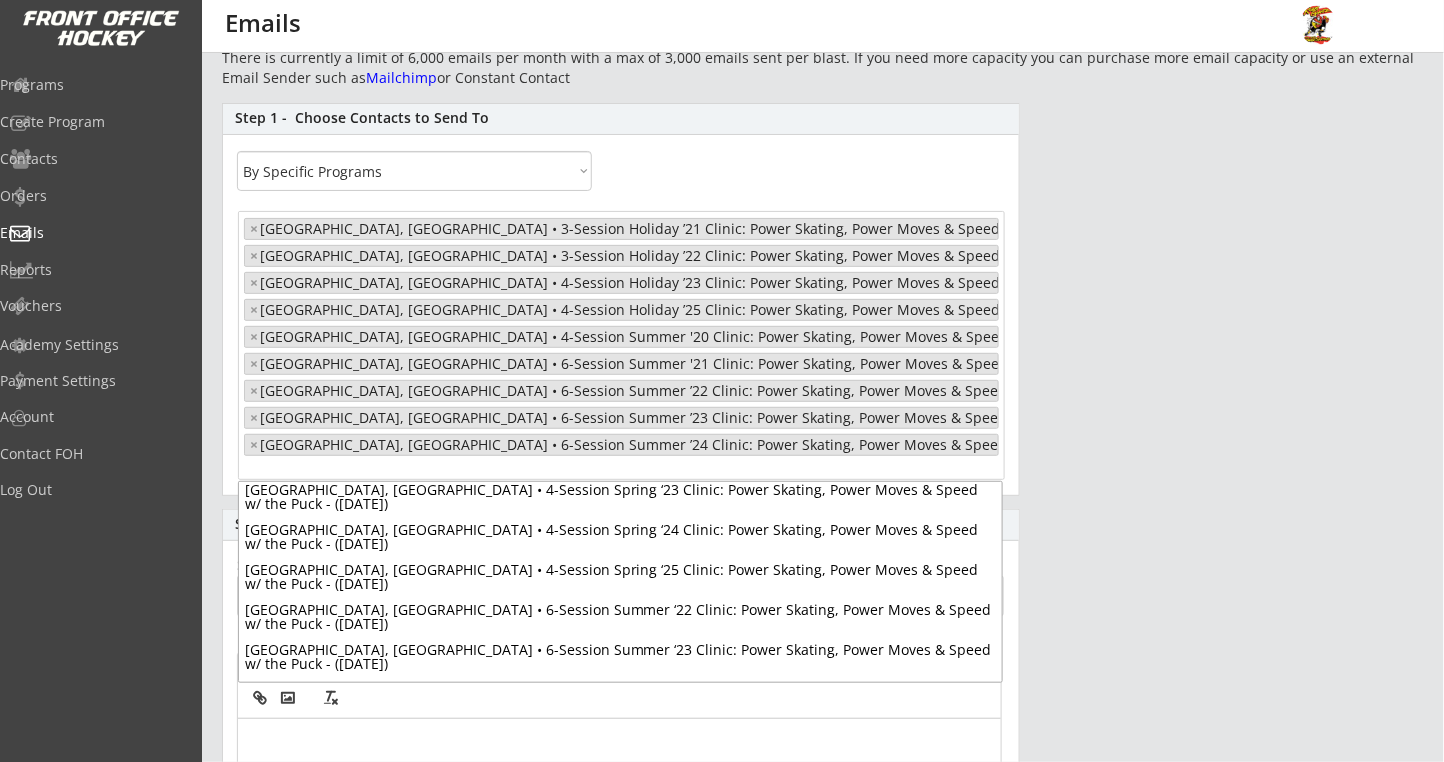 scroll, scrollTop: 2336, scrollLeft: 0, axis: vertical 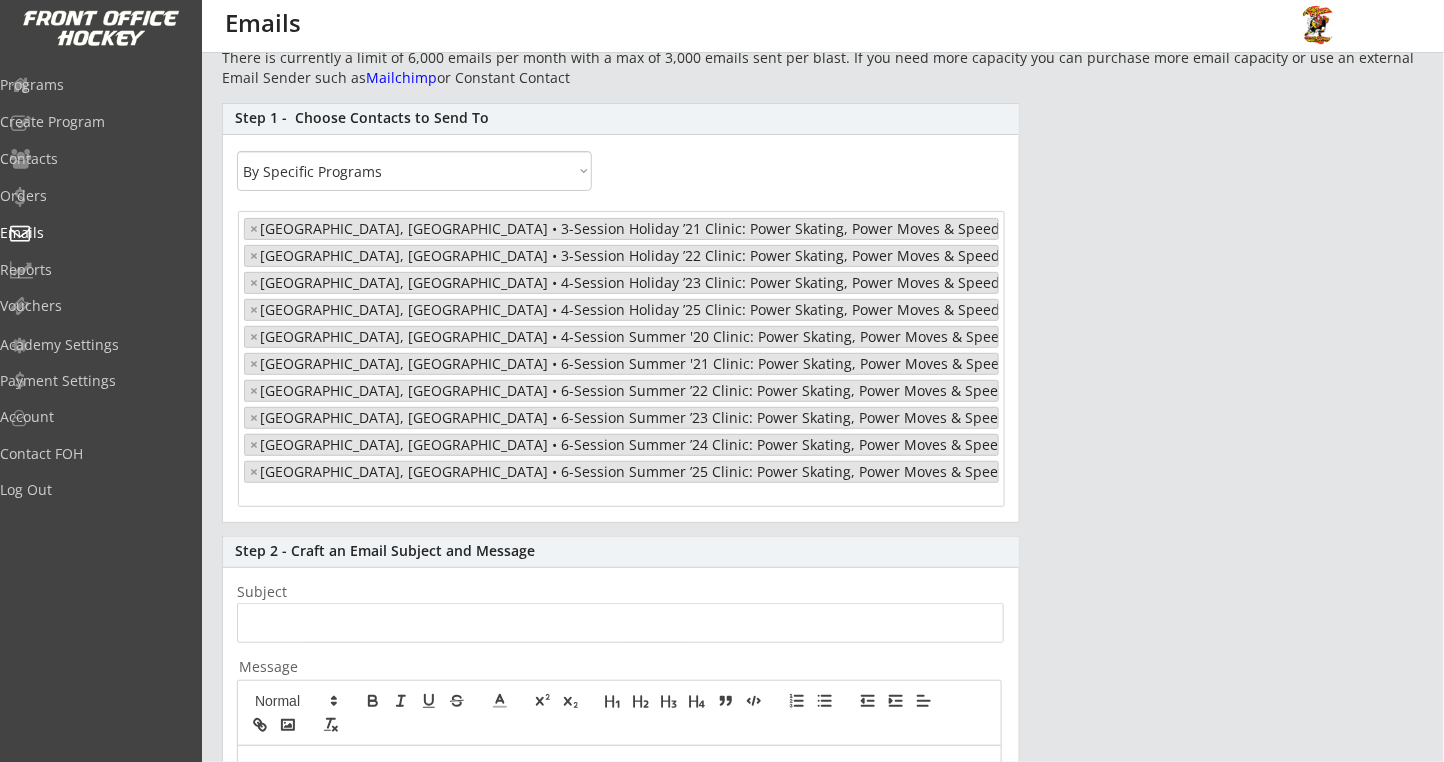 select on "1348695171700984260__LOOKUP__1634922549529x150776390550552580" 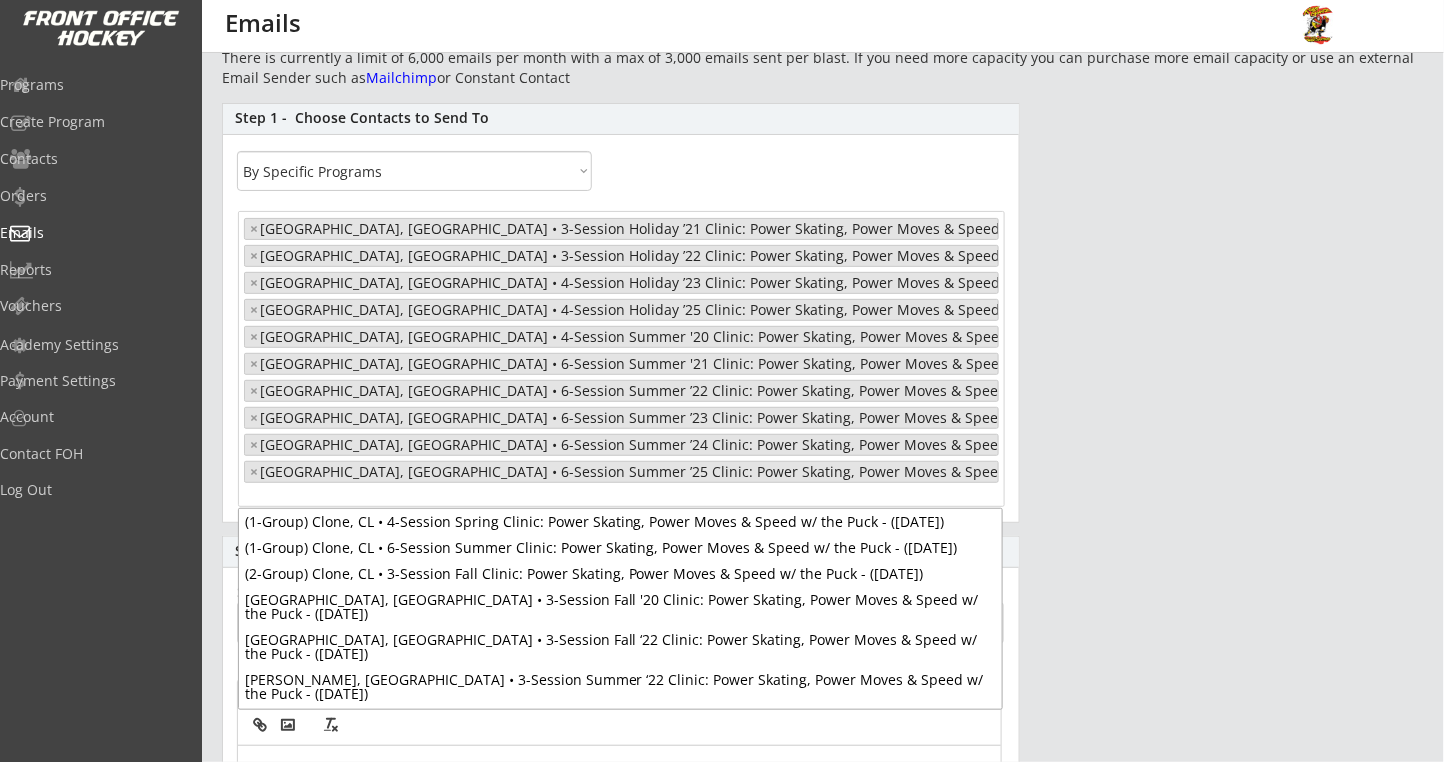 scroll, scrollTop: 2069, scrollLeft: 0, axis: vertical 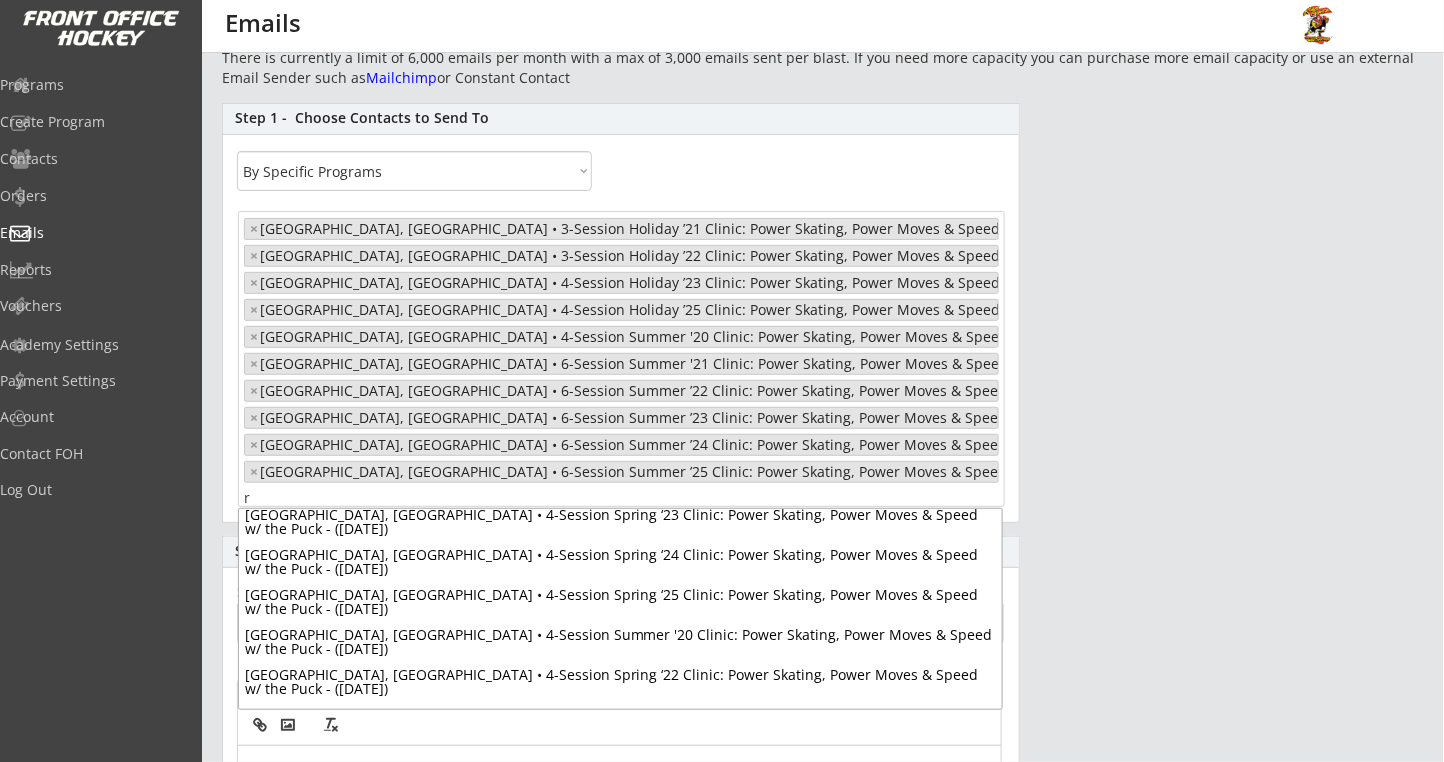type on "r" 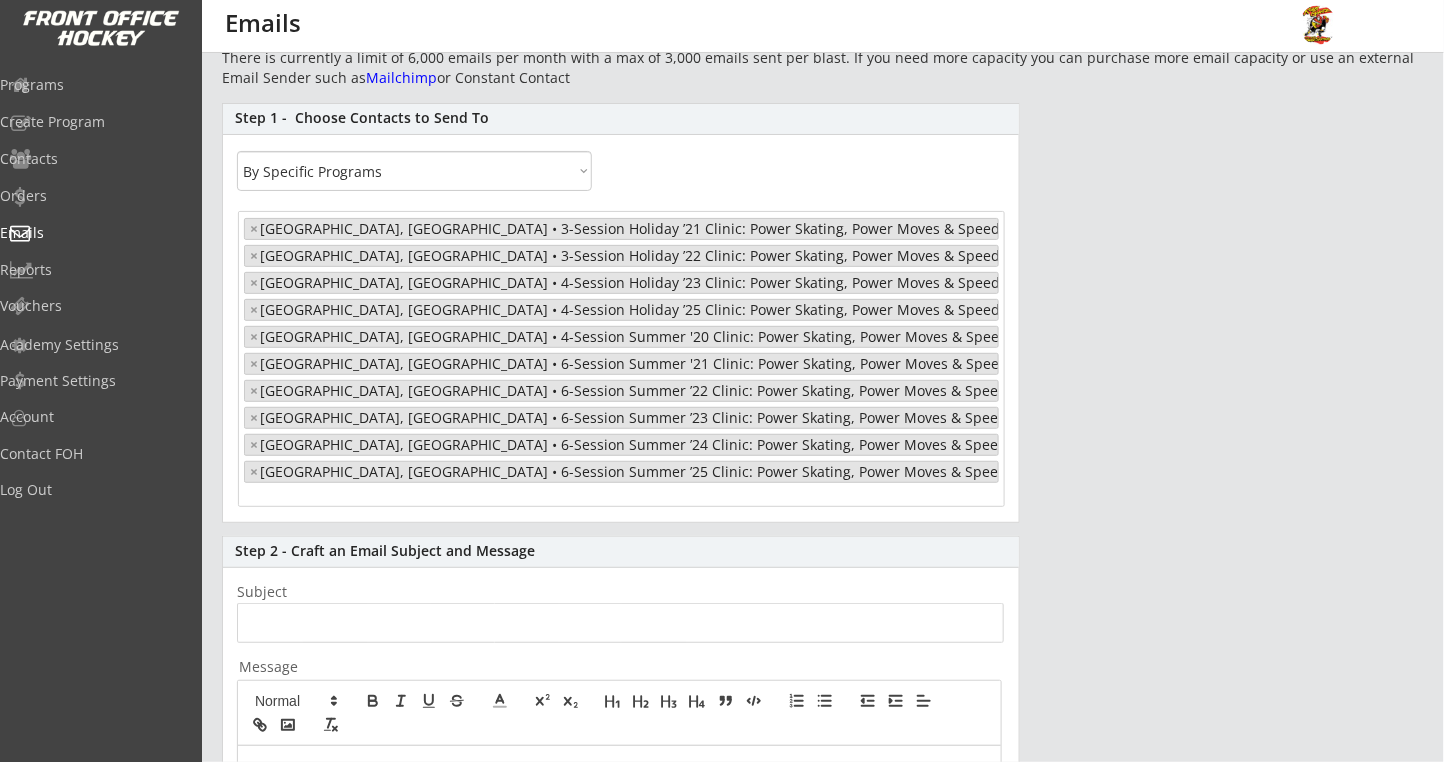 click on "× [GEOGRAPHIC_DATA], [GEOGRAPHIC_DATA] • 3-Session Holiday ’21 Clinic:  Power Skating, Power Moves & Speed w/ the Puck  - ([DATE]) × [GEOGRAPHIC_DATA], [GEOGRAPHIC_DATA] • 3-Session Holiday ’22 Clinic:  Power Skating, Power Moves & Speed w/ the Puck  - ([DATE]) × [GEOGRAPHIC_DATA], [GEOGRAPHIC_DATA] • 4-Session Holiday ’23 Clinic:  Power Skating, Power Moves & Speed w/ the Puck  - ([DATE]) × [GEOGRAPHIC_DATA], [GEOGRAPHIC_DATA] • 4-Session Holiday ’25 Clinic:  Power Skating, Power Moves & Speed w/ the Puck  - ([DATE]) × [GEOGRAPHIC_DATA], [GEOGRAPHIC_DATA] • 4-Session Summer '20 Clinic: Power Skating, Power Moves & Speed w/ the Puck   - ([DATE]) × [GEOGRAPHIC_DATA], [GEOGRAPHIC_DATA] • 6-Session Summer '21 Clinic:  Power Skating, Power Moves & Speed w/ the Puck  - ([DATE]) × [GEOGRAPHIC_DATA], [GEOGRAPHIC_DATA] • 6-Session Summer ’22 Clinic: Power Skating, Power Moves & Speed w/ the Puck  - ([DATE]) × [GEOGRAPHIC_DATA], [GEOGRAPHIC_DATA] • 6-Session Summer ’23 Clinic: Power Skating, Power Moves & Speed w/ the Puck  - ([DATE]) × ×" at bounding box center (621, 361) 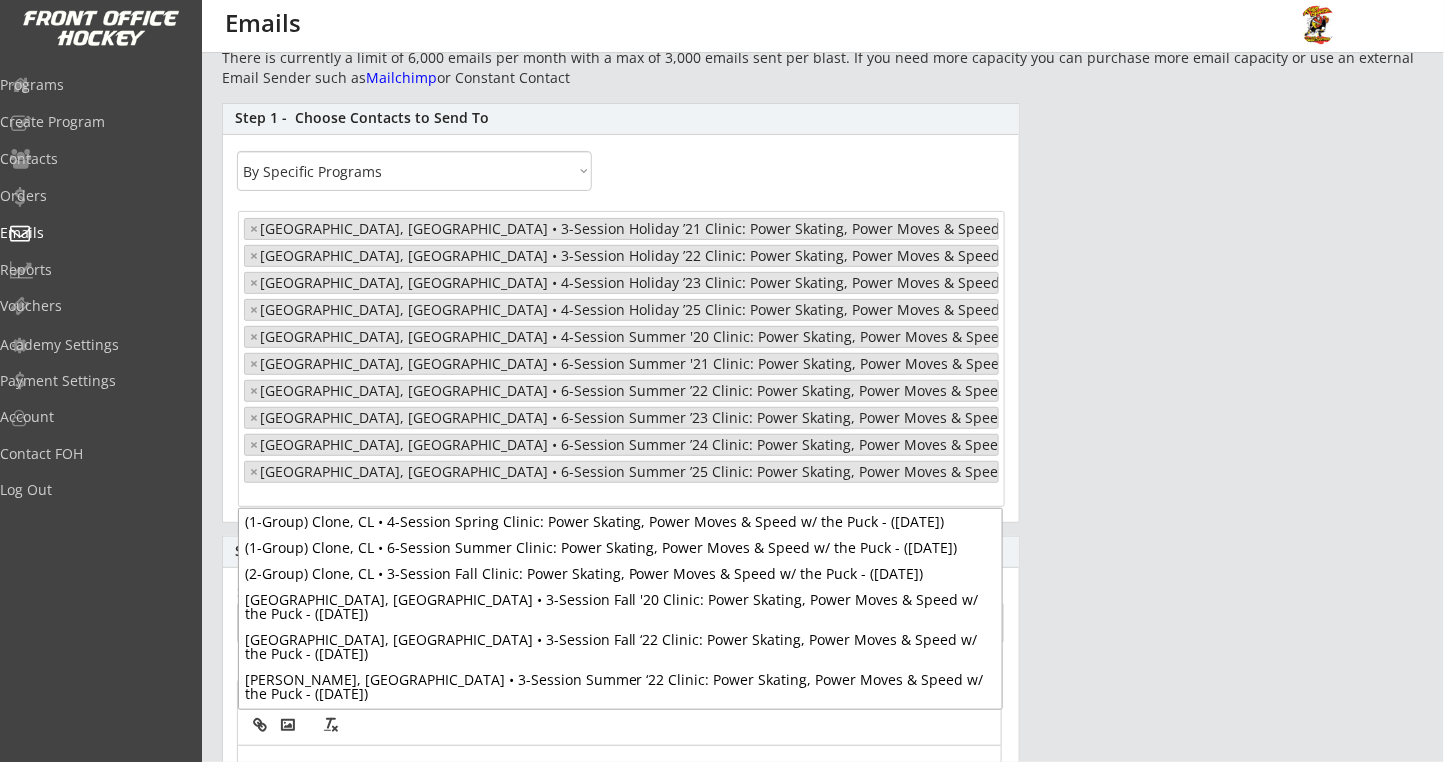 scroll, scrollTop: 2098, scrollLeft: 0, axis: vertical 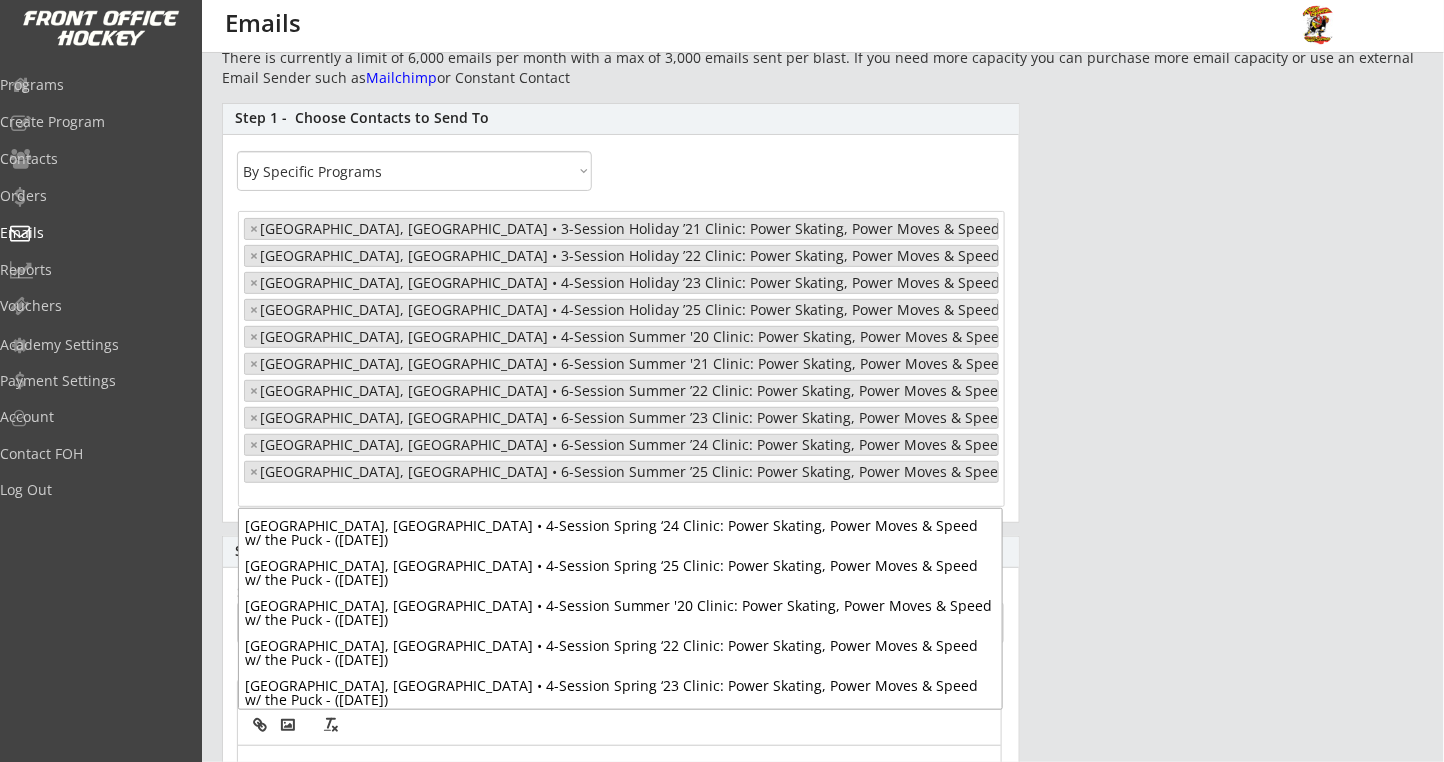 click on "× [GEOGRAPHIC_DATA], [GEOGRAPHIC_DATA] • 3-Session Holiday ’21 Clinic:  Power Skating, Power Moves & Speed w/ the Puck  - ([DATE]) × [GEOGRAPHIC_DATA], [GEOGRAPHIC_DATA] • 3-Session Holiday ’22 Clinic:  Power Skating, Power Moves & Speed w/ the Puck  - ([DATE]) × [GEOGRAPHIC_DATA], [GEOGRAPHIC_DATA] • 4-Session Holiday ’23 Clinic:  Power Skating, Power Moves & Speed w/ the Puck  - ([DATE]) × [GEOGRAPHIC_DATA], [GEOGRAPHIC_DATA] • 4-Session Holiday ’25 Clinic:  Power Skating, Power Moves & Speed w/ the Puck  - ([DATE]) × [GEOGRAPHIC_DATA], [GEOGRAPHIC_DATA] • 4-Session Summer '20 Clinic: Power Skating, Power Moves & Speed w/ the Puck   - ([DATE]) × [GEOGRAPHIC_DATA], [GEOGRAPHIC_DATA] • 6-Session Summer '21 Clinic:  Power Skating, Power Moves & Speed w/ the Puck  - ([DATE]) × [GEOGRAPHIC_DATA], [GEOGRAPHIC_DATA] • 6-Session Summer ’22 Clinic: Power Skating, Power Moves & Speed w/ the Puck  - ([DATE]) × [GEOGRAPHIC_DATA], [GEOGRAPHIC_DATA] • 6-Session Summer ’23 Clinic: Power Skating, Power Moves & Speed w/ the Puck  - ([DATE]) × ×" at bounding box center (621, 361) 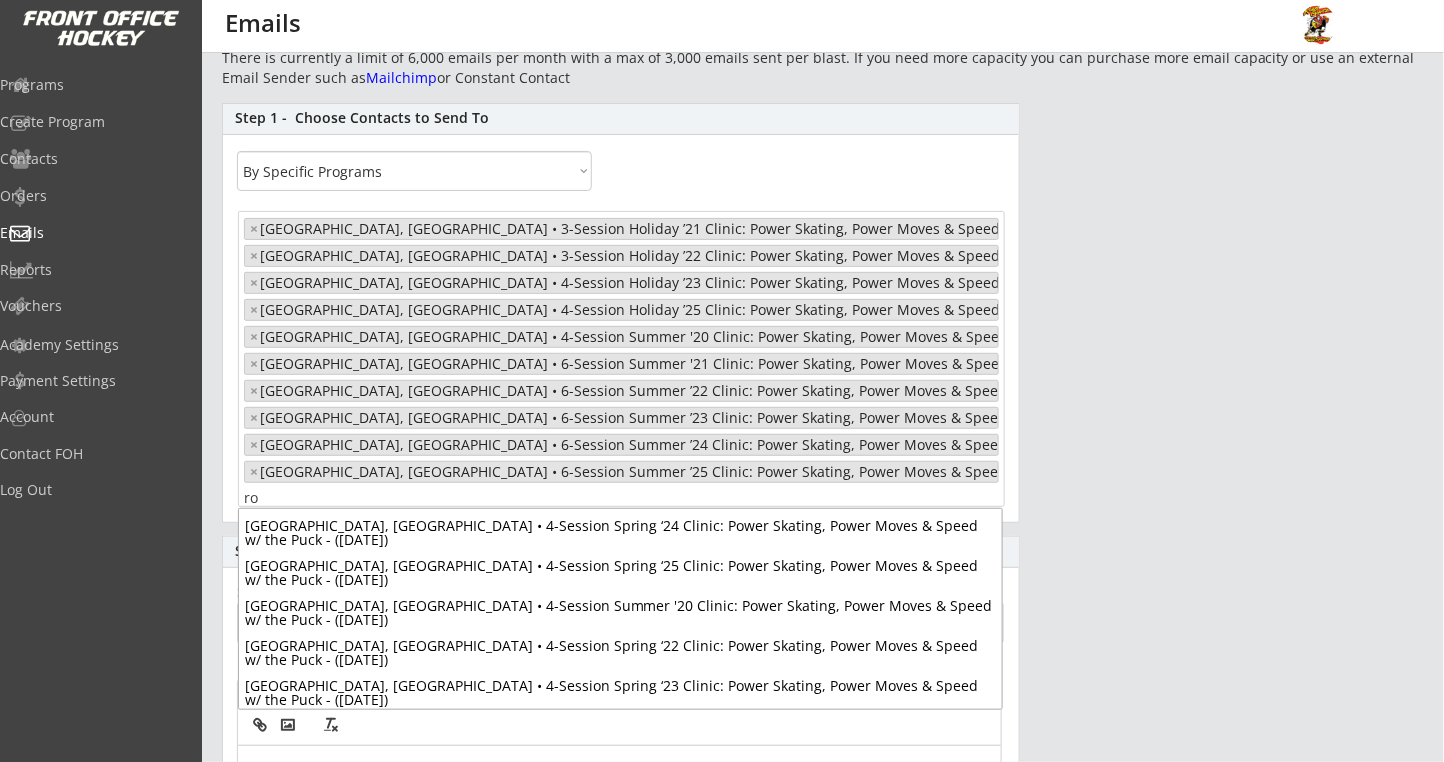 scroll, scrollTop: 0, scrollLeft: 0, axis: both 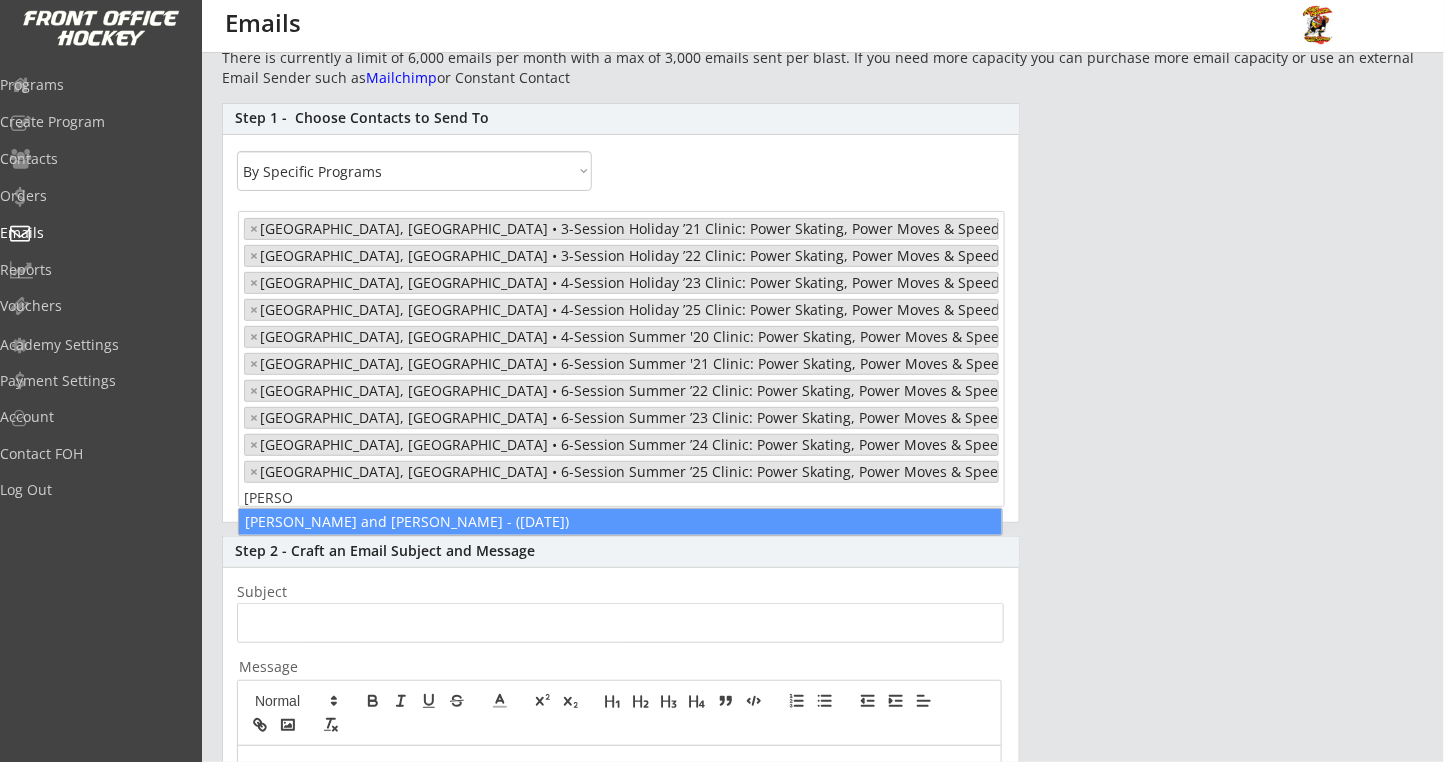 type on "[PERSON_NAME]" 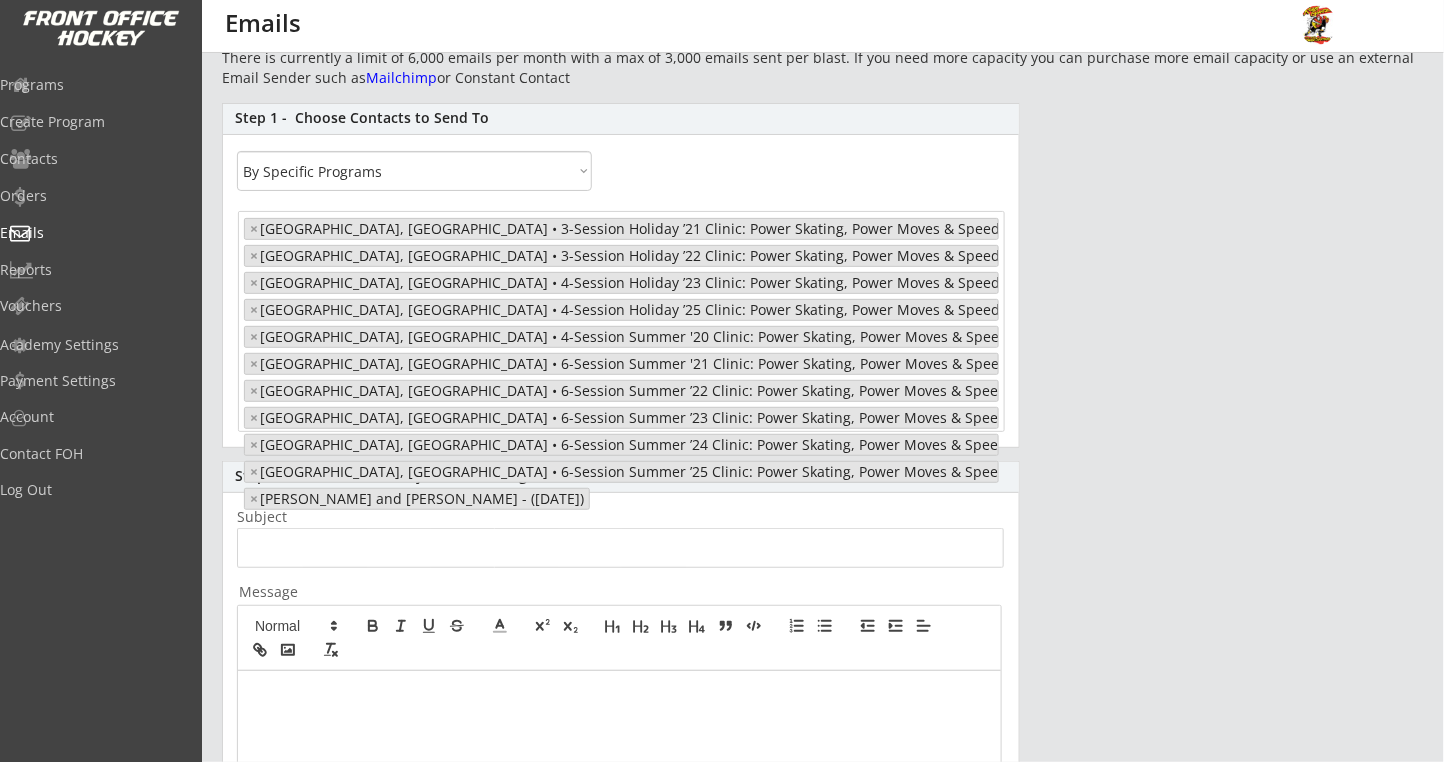 select on "1348695171700984260__LOOKUP__1634922549529x150776390550552580" 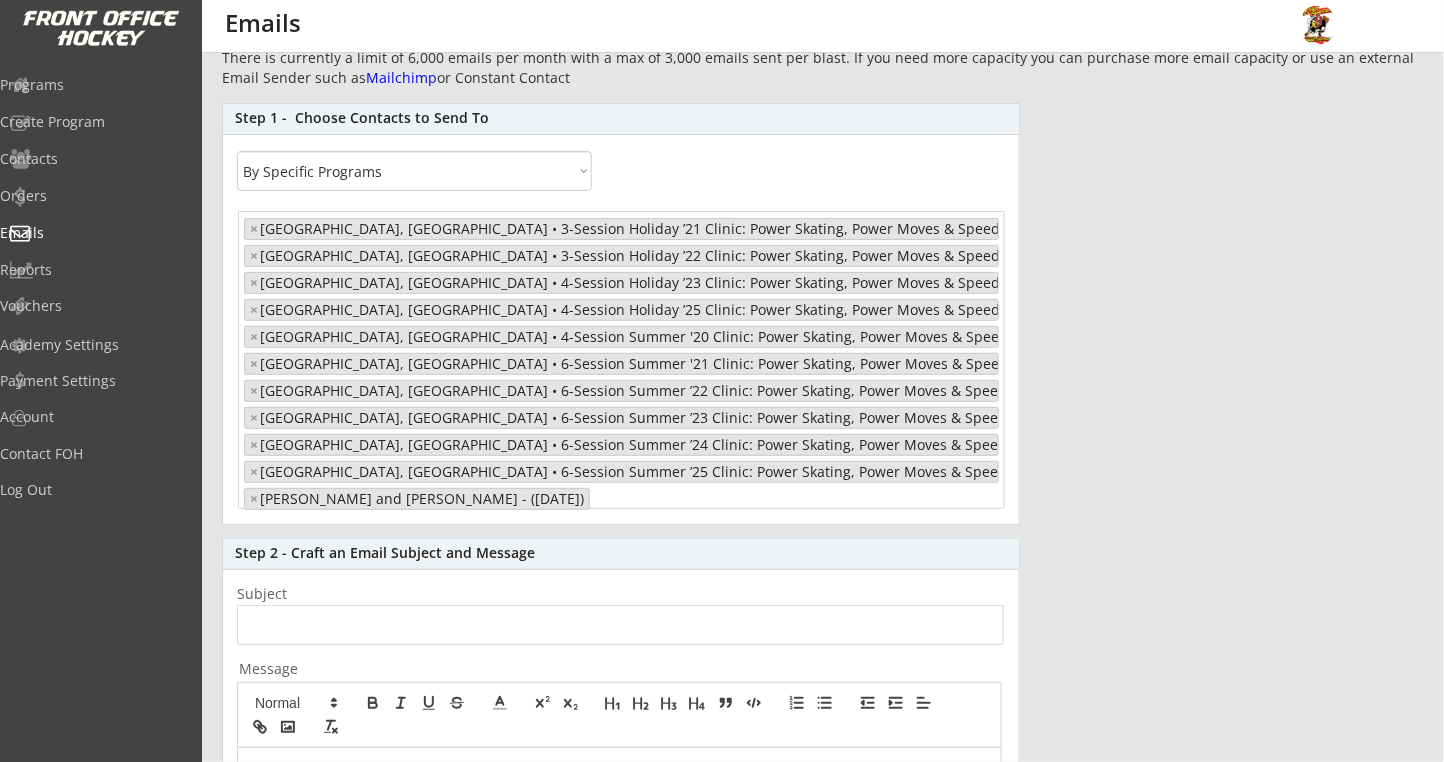 scroll, scrollTop: 6221, scrollLeft: 0, axis: vertical 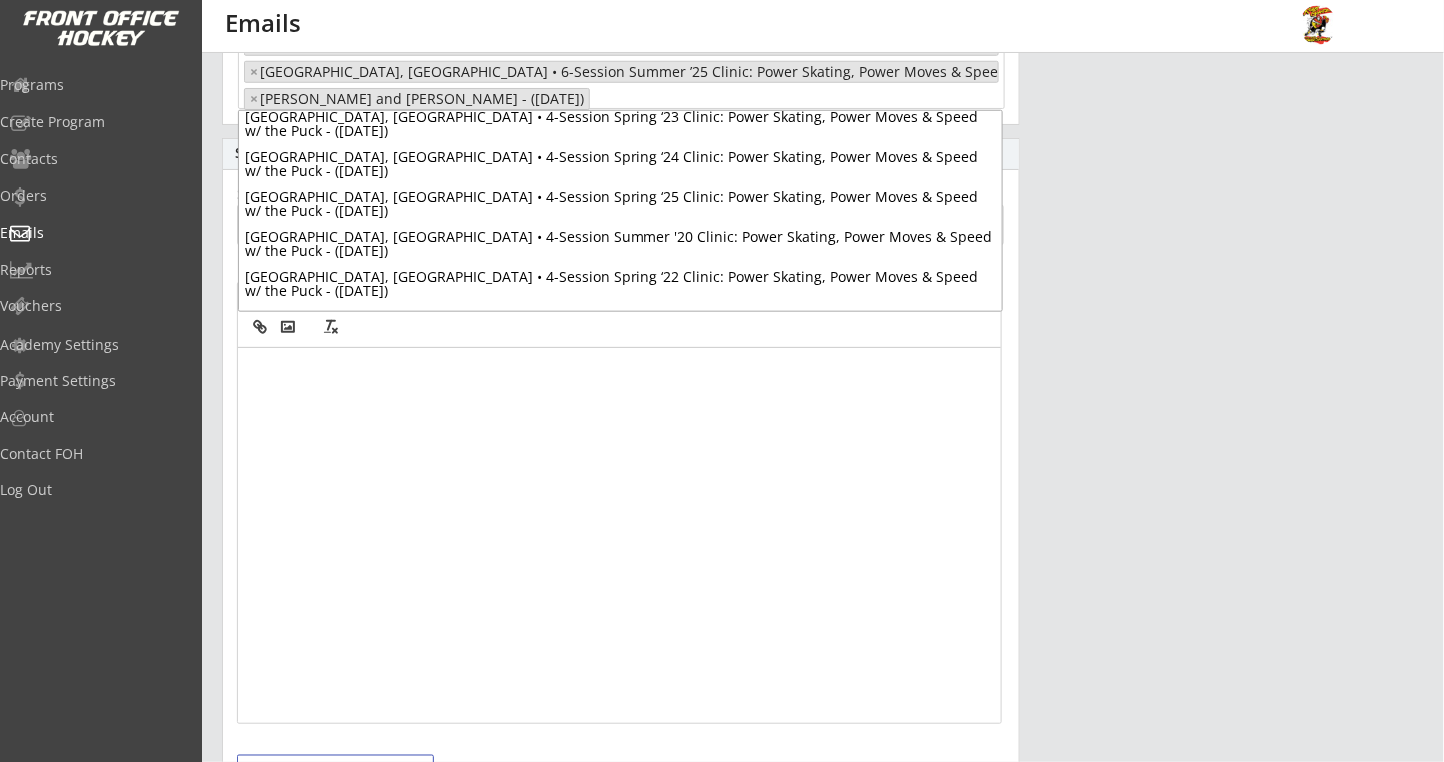 click on "Step 2 - Craft an Email Subject and Message Subject Message
Preview Email in Popup Send Test Email   optional Send Test Send Email 144 emails" at bounding box center [621, 575] 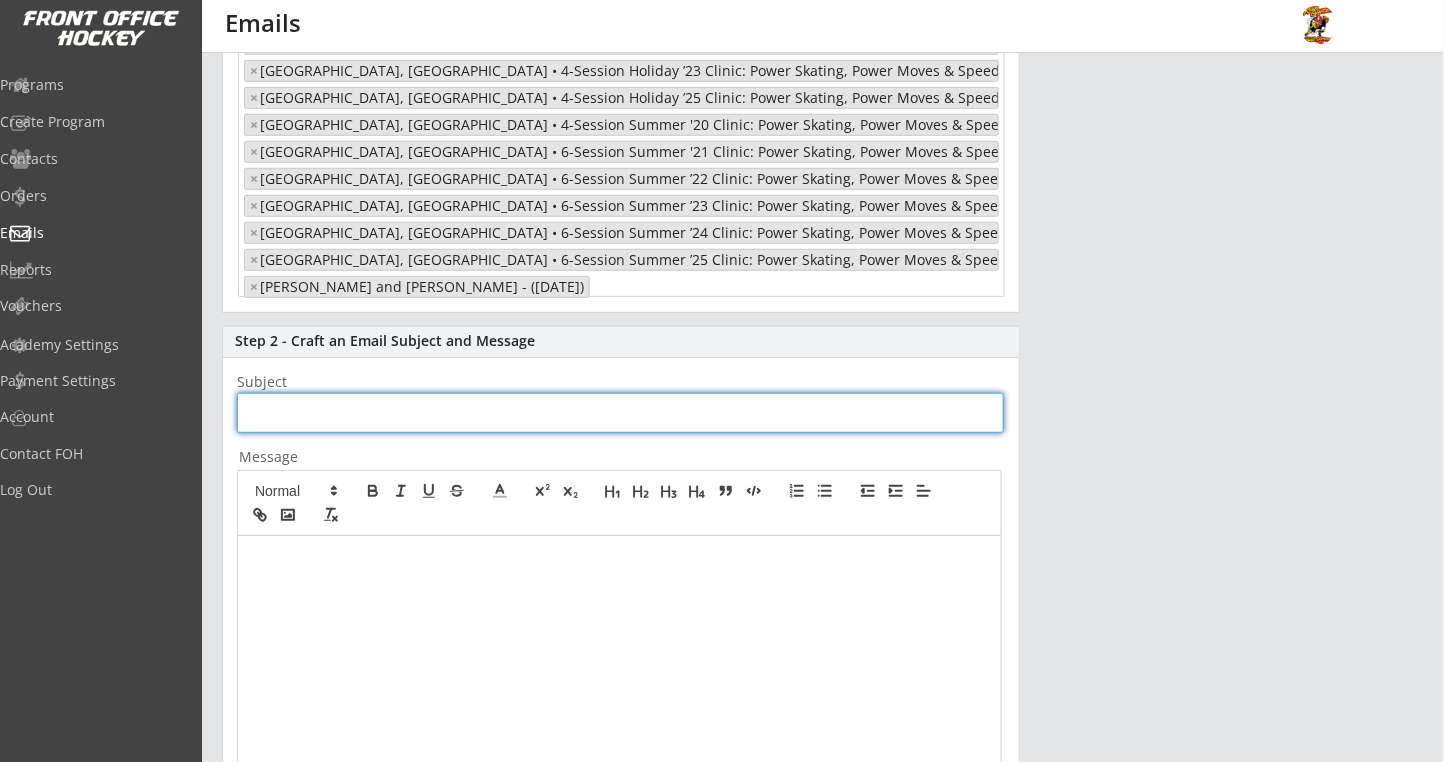 click at bounding box center [620, 413] 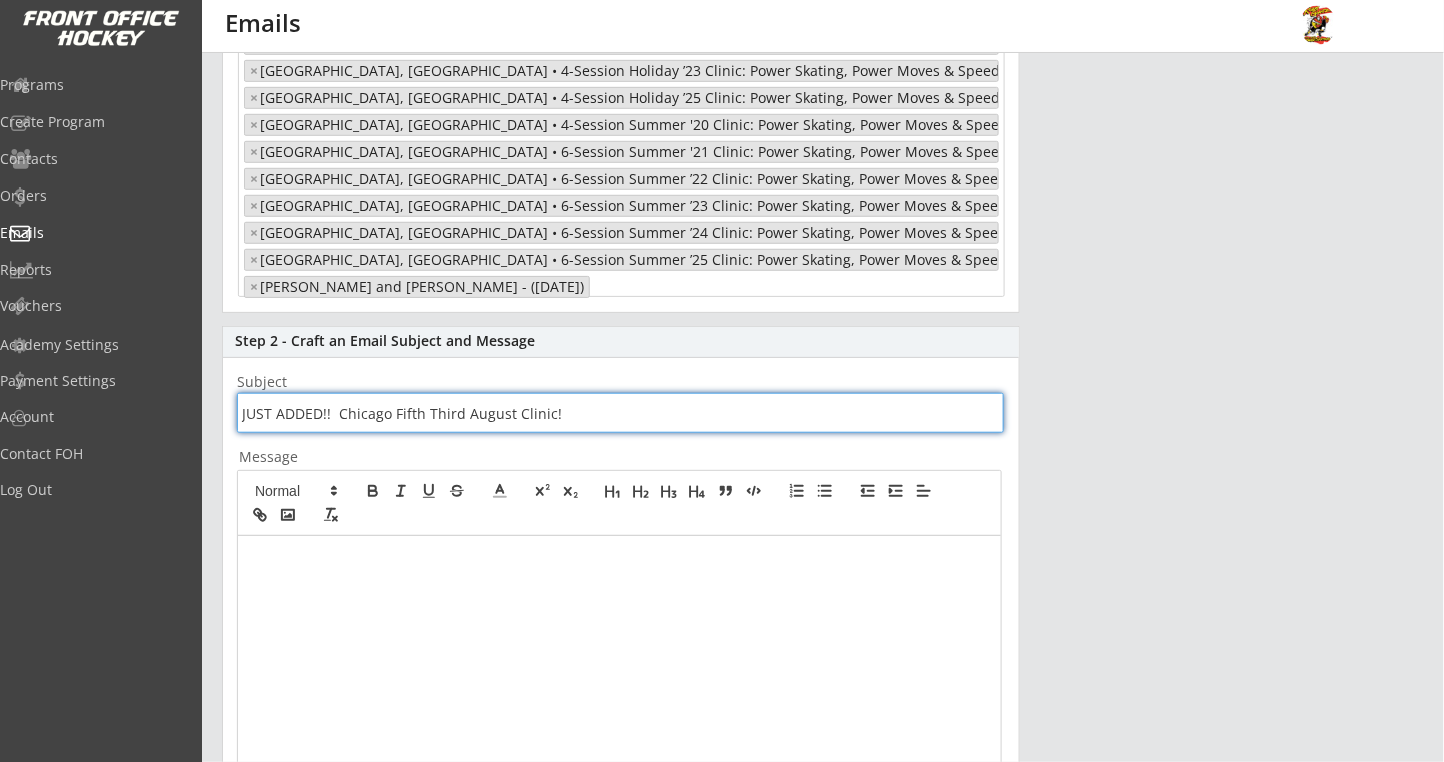 click at bounding box center [620, 413] 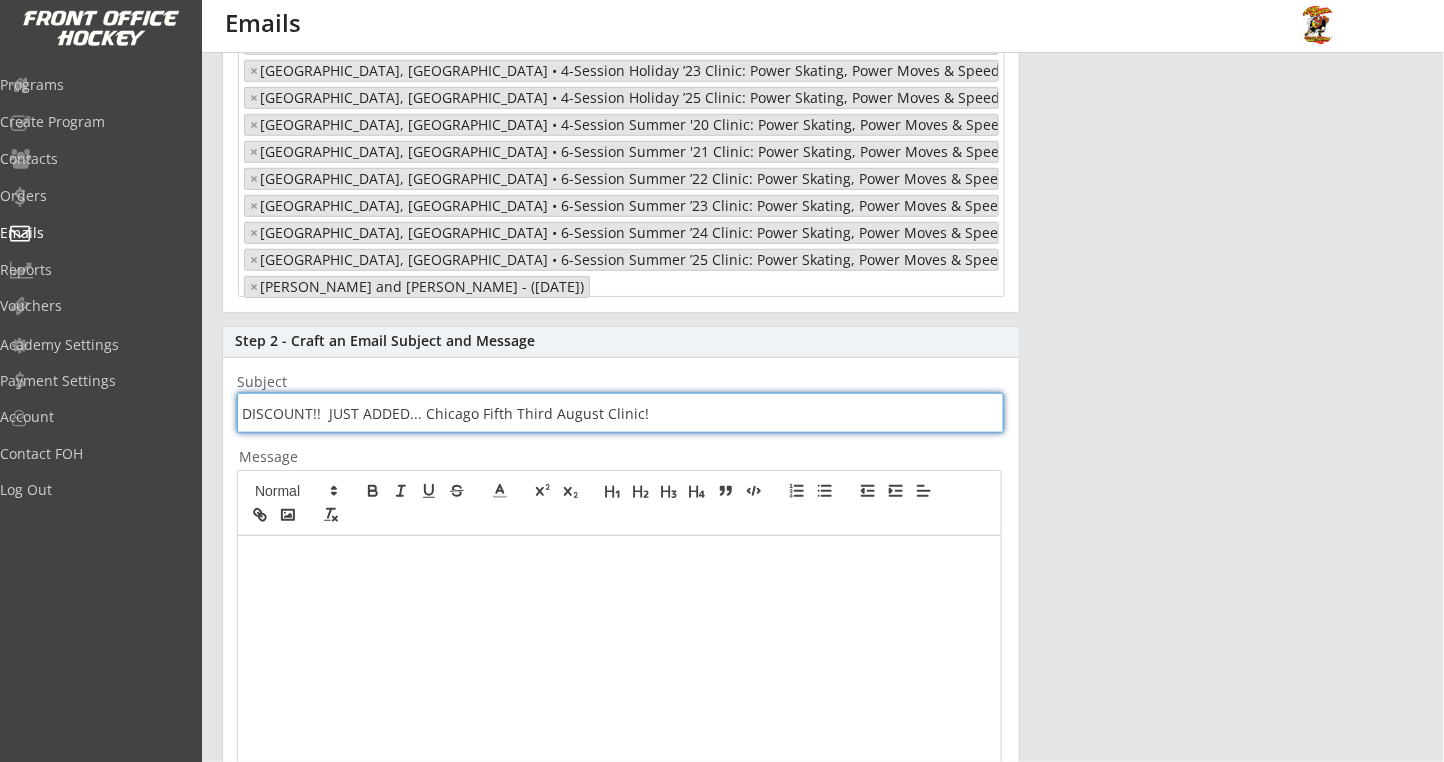 click at bounding box center [620, 413] 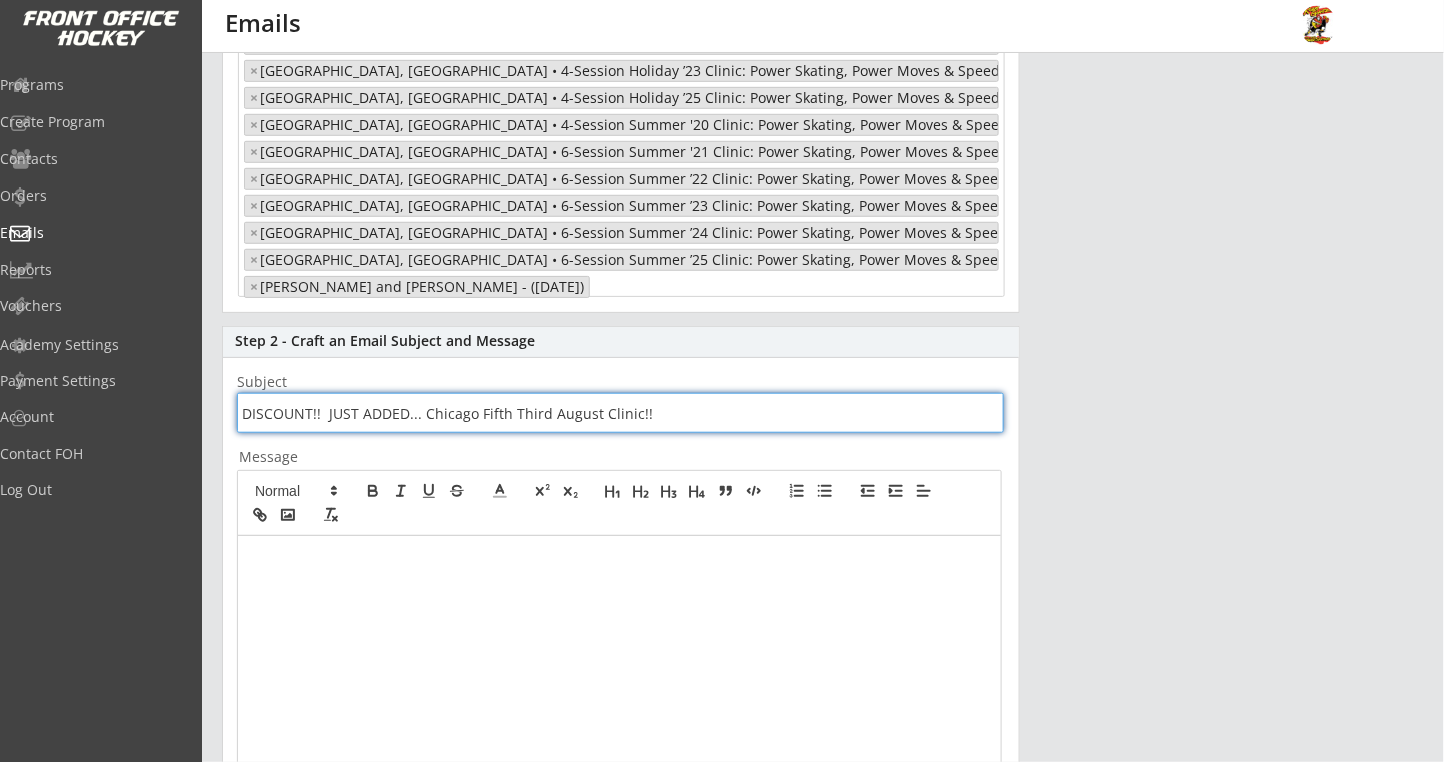 type on "DISCOUNT!!  JUST ADDED... Chicago Fifth Third August Clinic!!" 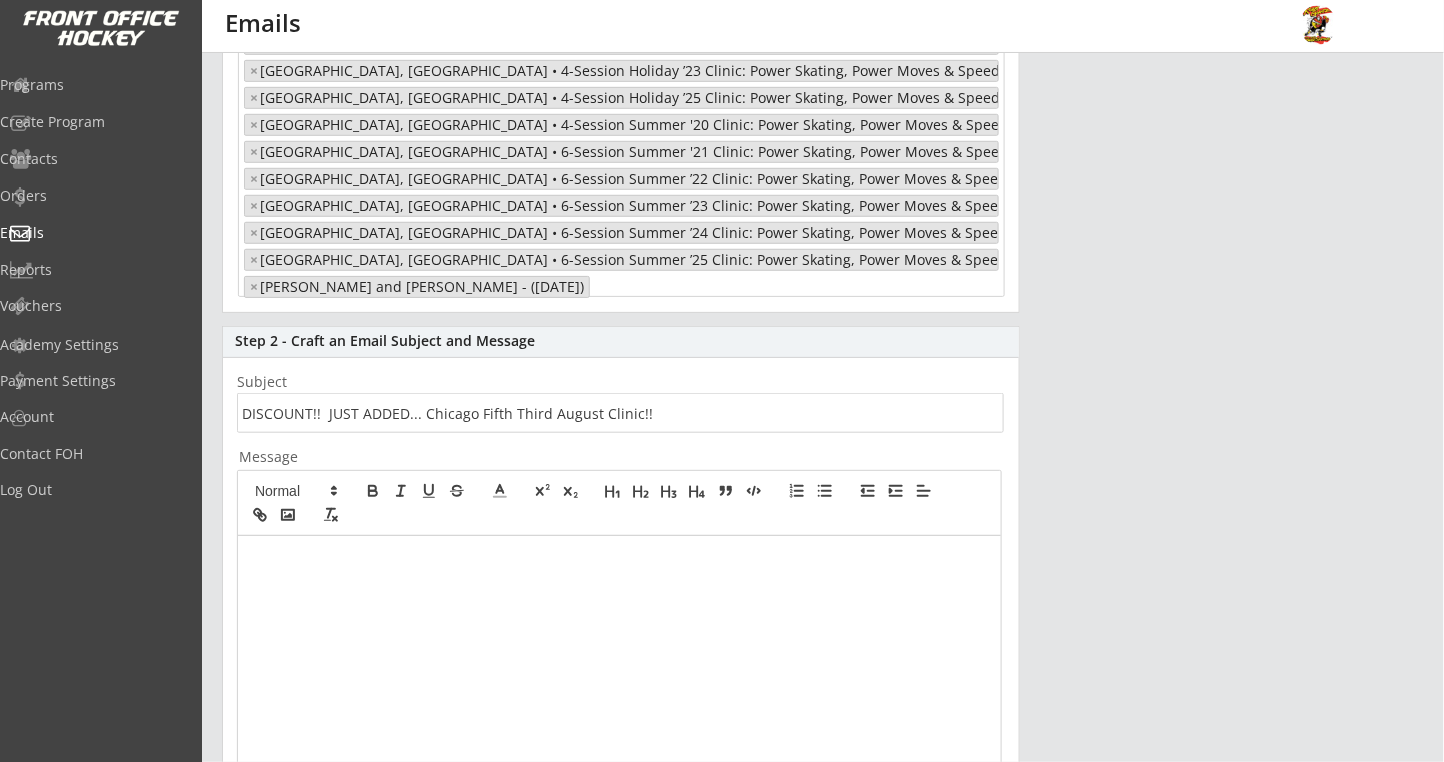 click at bounding box center [619, 557] 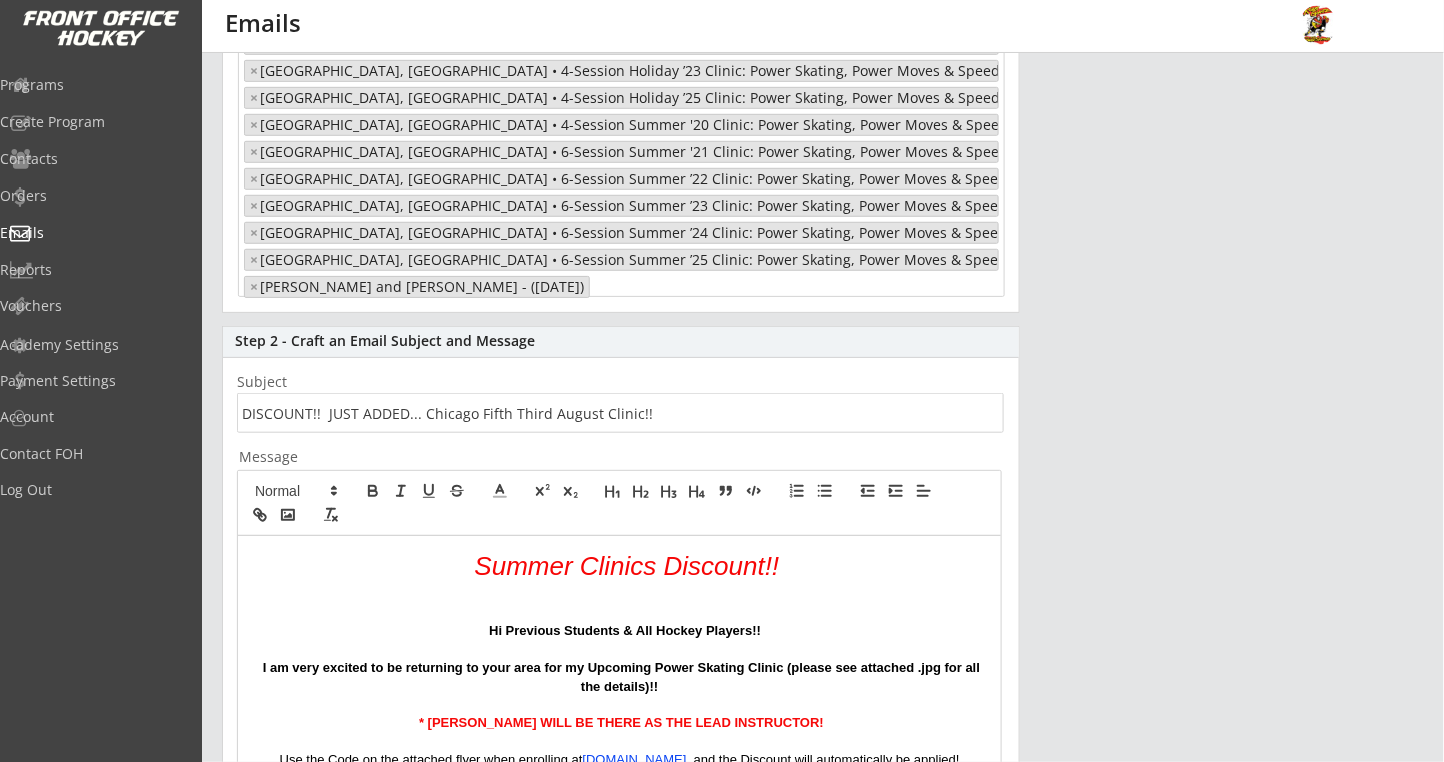 click on "Summer Clinics Discount!!" at bounding box center [627, 566] 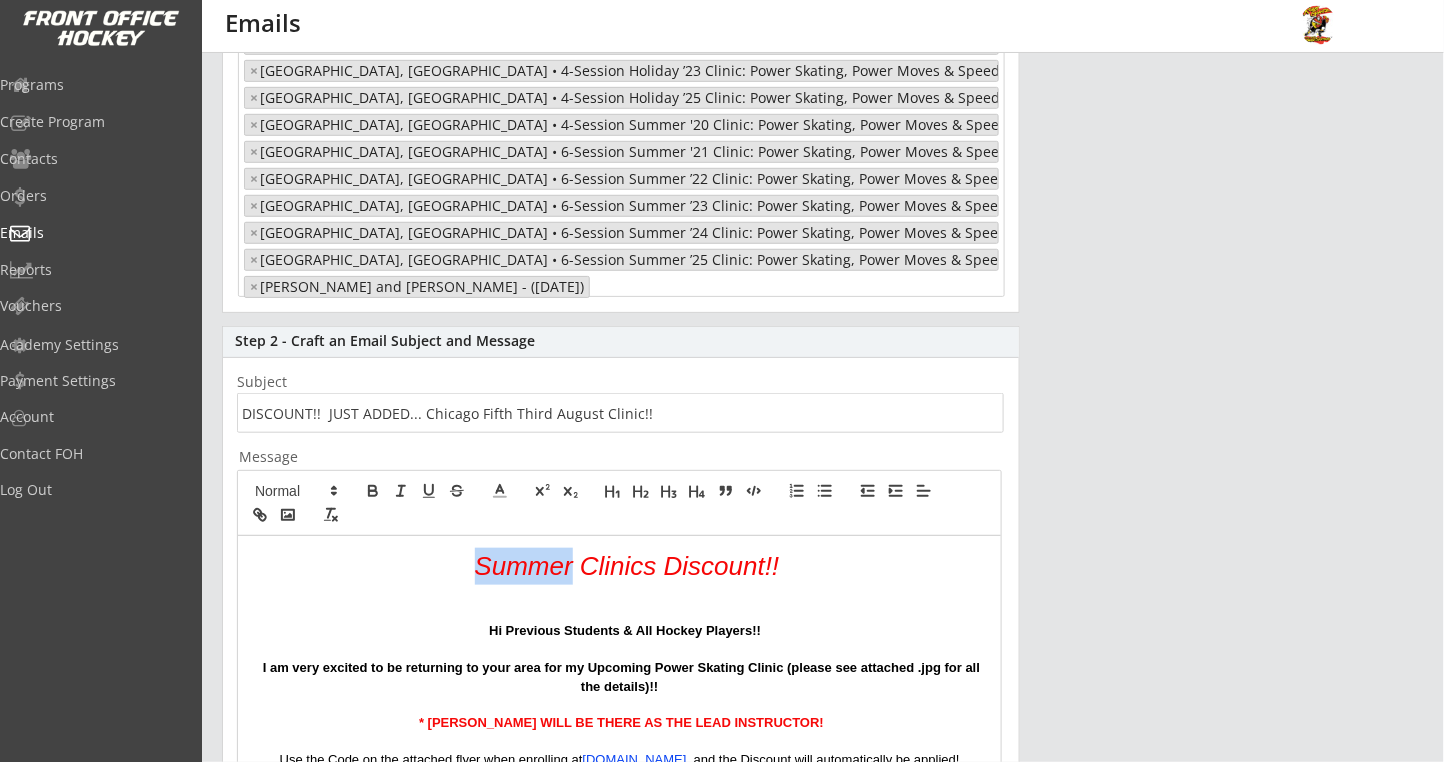 drag, startPoint x: 496, startPoint y: 567, endPoint x: 538, endPoint y: 509, distance: 71.610054 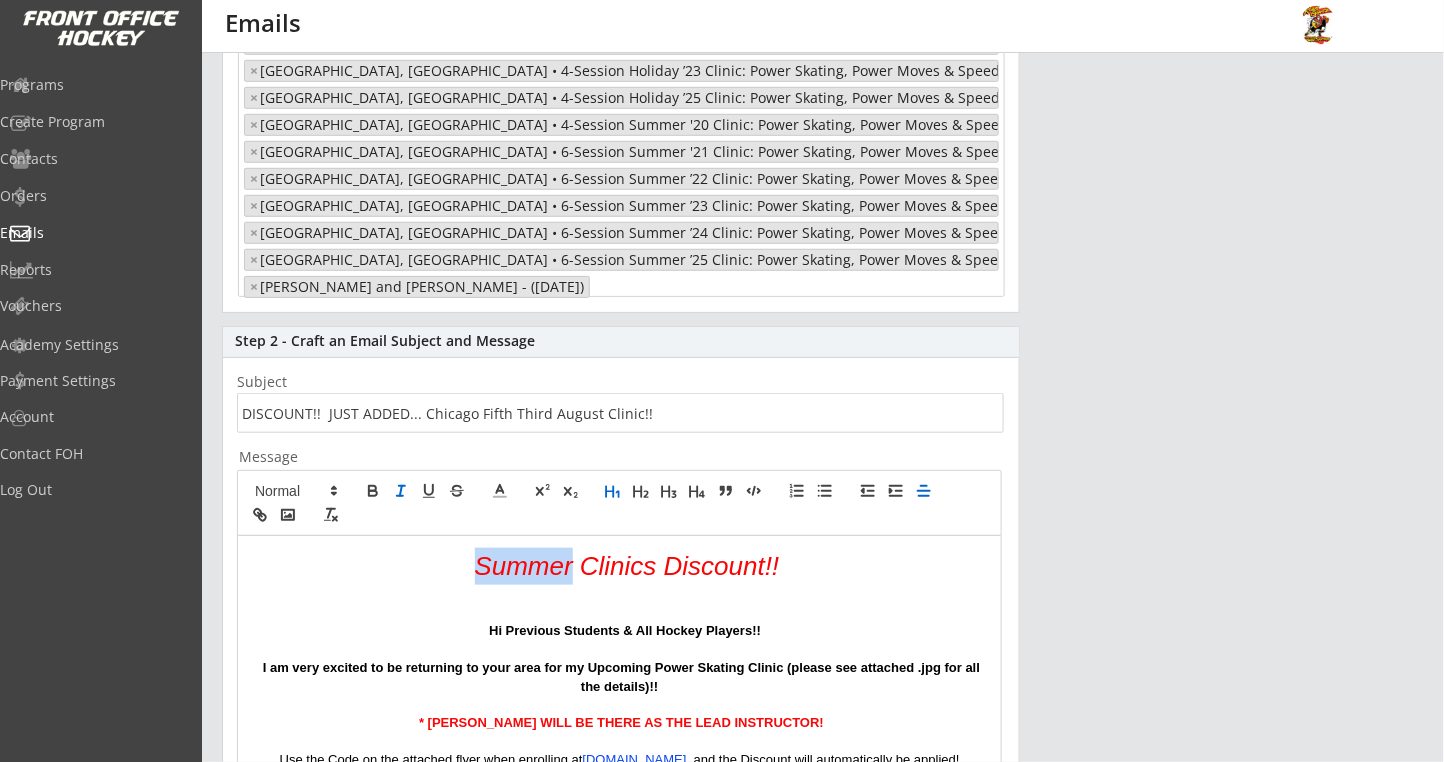 type 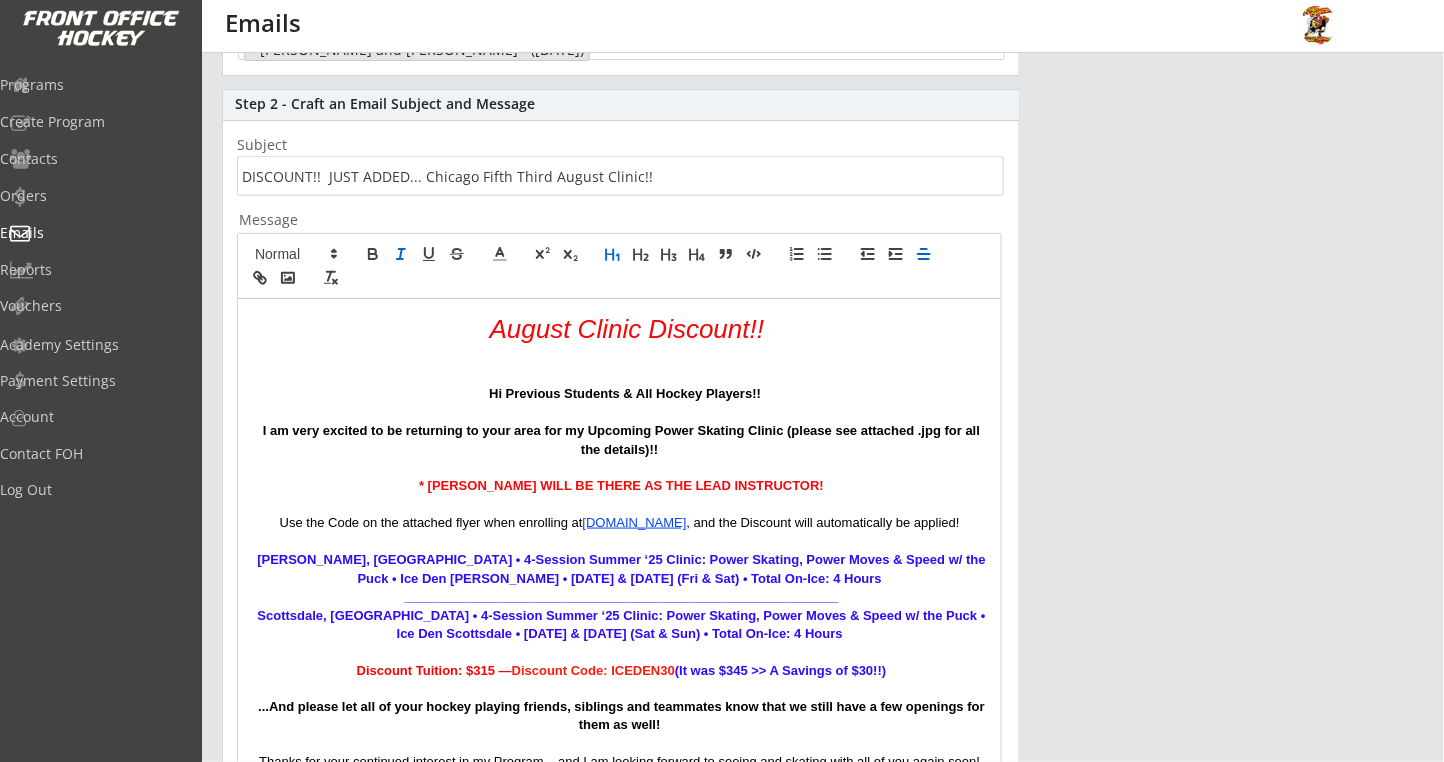 scroll, scrollTop: 612, scrollLeft: 0, axis: vertical 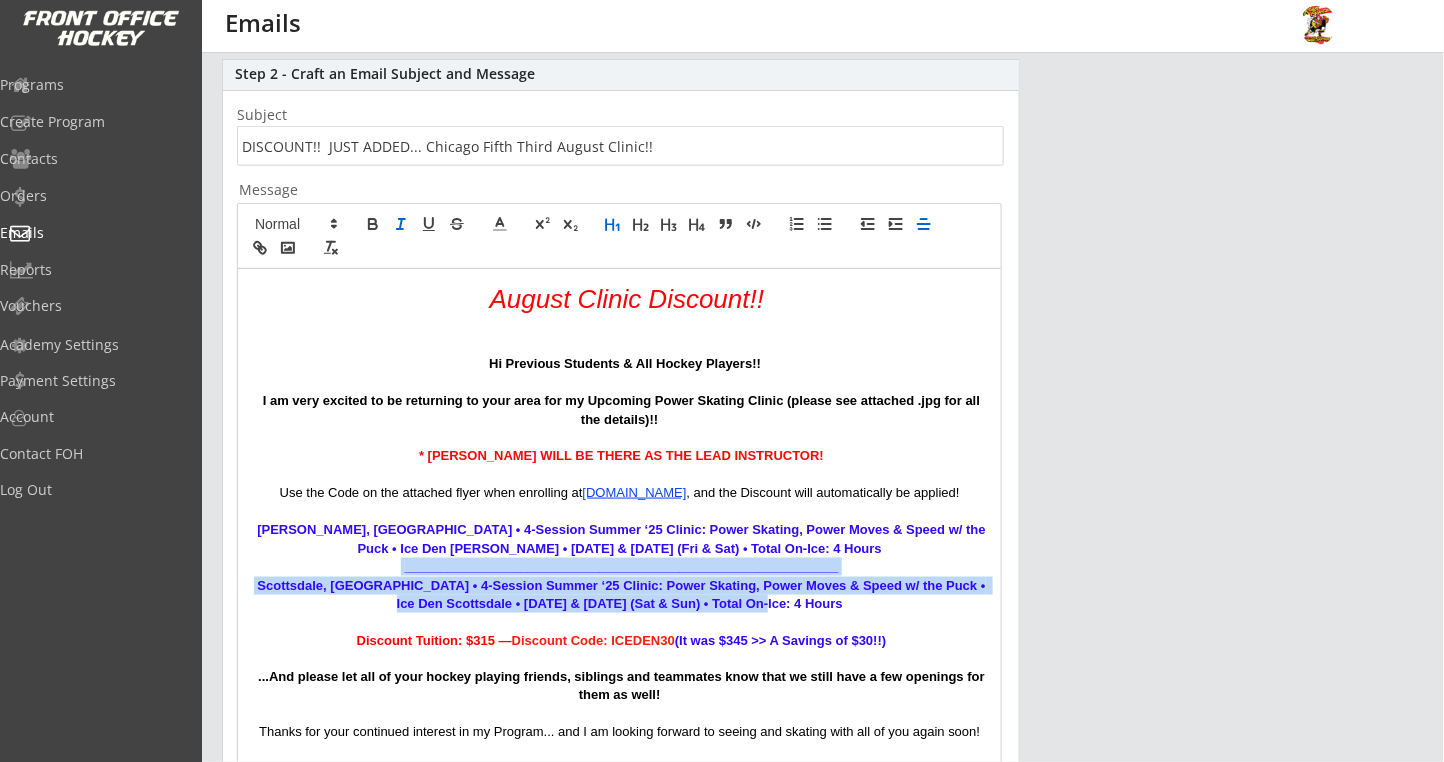 drag, startPoint x: 852, startPoint y: 605, endPoint x: 340, endPoint y: 573, distance: 512.999 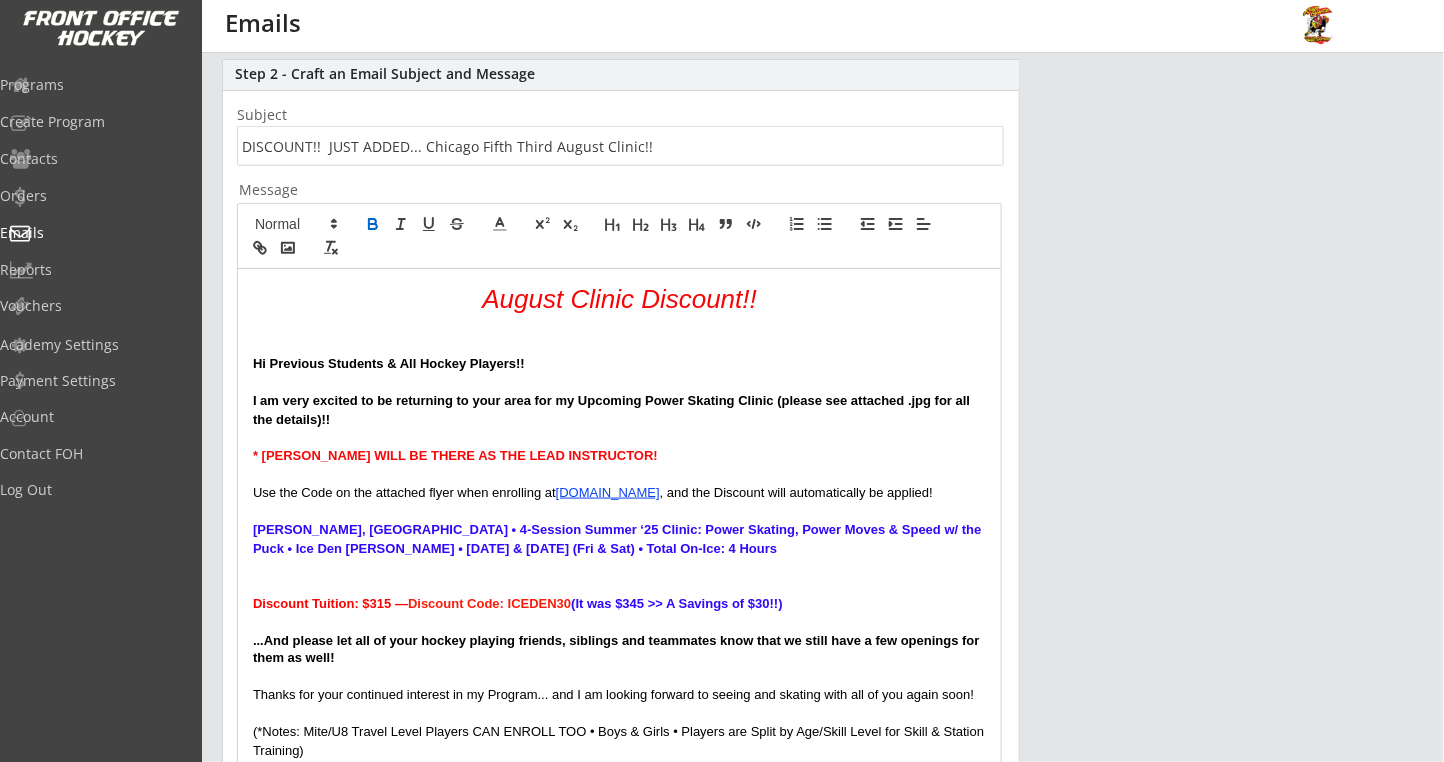 click at bounding box center [619, 586] 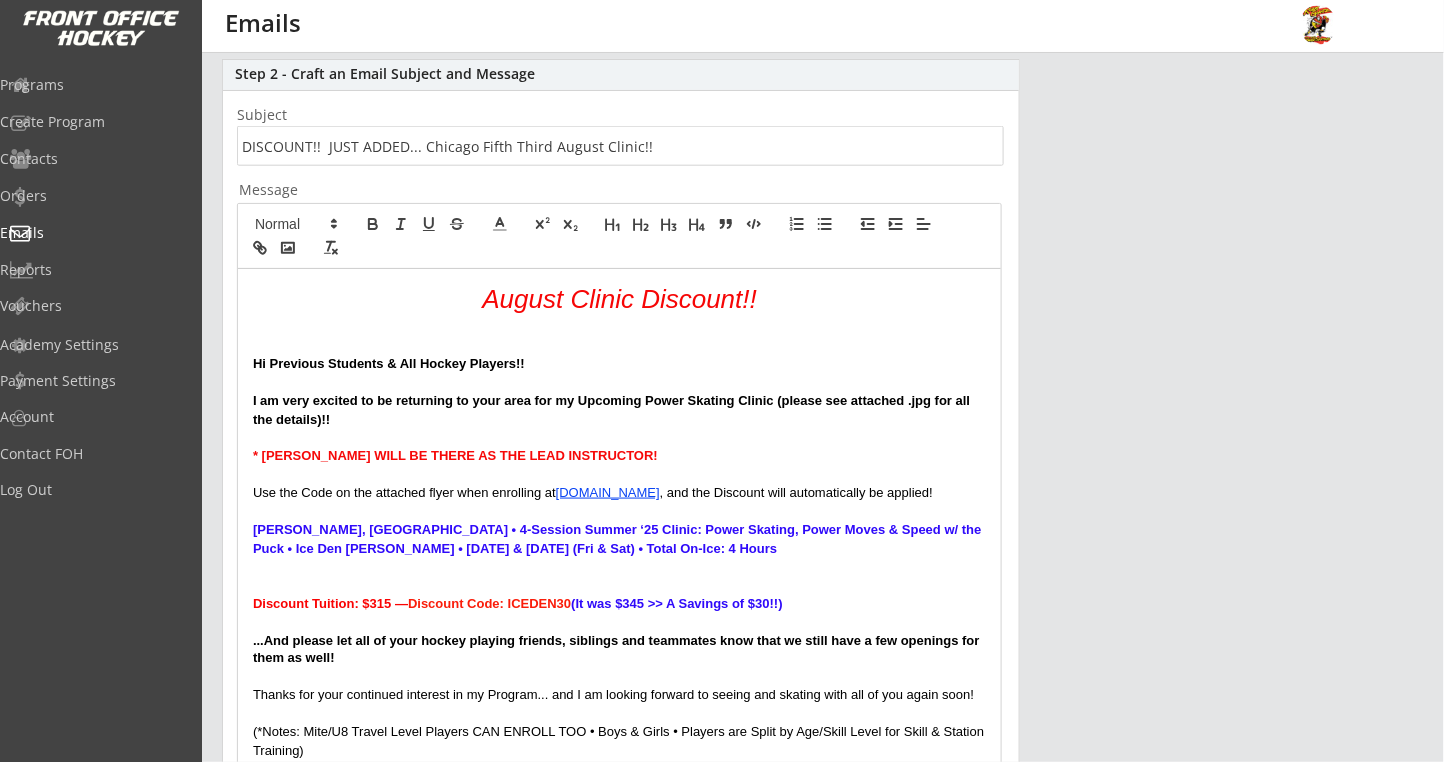 click on "August Clinic Discount!! Hi Previous Students & All Hockey Players!! I am very excited to be returning to your area for my Upcoming Power Skating Clinic (please see attached .jpg for all the details)!! * [PERSON_NAME] WILL BE THERE AS THE LEAD INSTRUCTOR!  Use the Code on the attached flyer when enrolling at  [DOMAIN_NAME] , and the Discount will automatically be applied! [GEOGRAPHIC_DATA], [GEOGRAPHIC_DATA] • 4-Session Summer ‘25 Clinic: Power Skating, Power Moves & Speed w/ the Puck • Ice Den [PERSON_NAME] • [DATE] & [DATE] (Fri & Sat) • Total On-Ice: 4 Hours  Discount Tuition: $315 —  Discount Code: ICEDEN30  (It was $345 >> A Savings of $30!!) ...And please let all of your hockey playing friends, siblings and teammates know that we still have a few openings for them as well!  Thanks for your continued interest in my Program... and I am looking forward to seeing and skating with all of you again soon! -------------------------------------------- [PERSON_NAME] Int'l Power Skating, Inc. Email:  [EMAIL_ADDRESS][DOMAIN_NAME]" at bounding box center [619, 588] 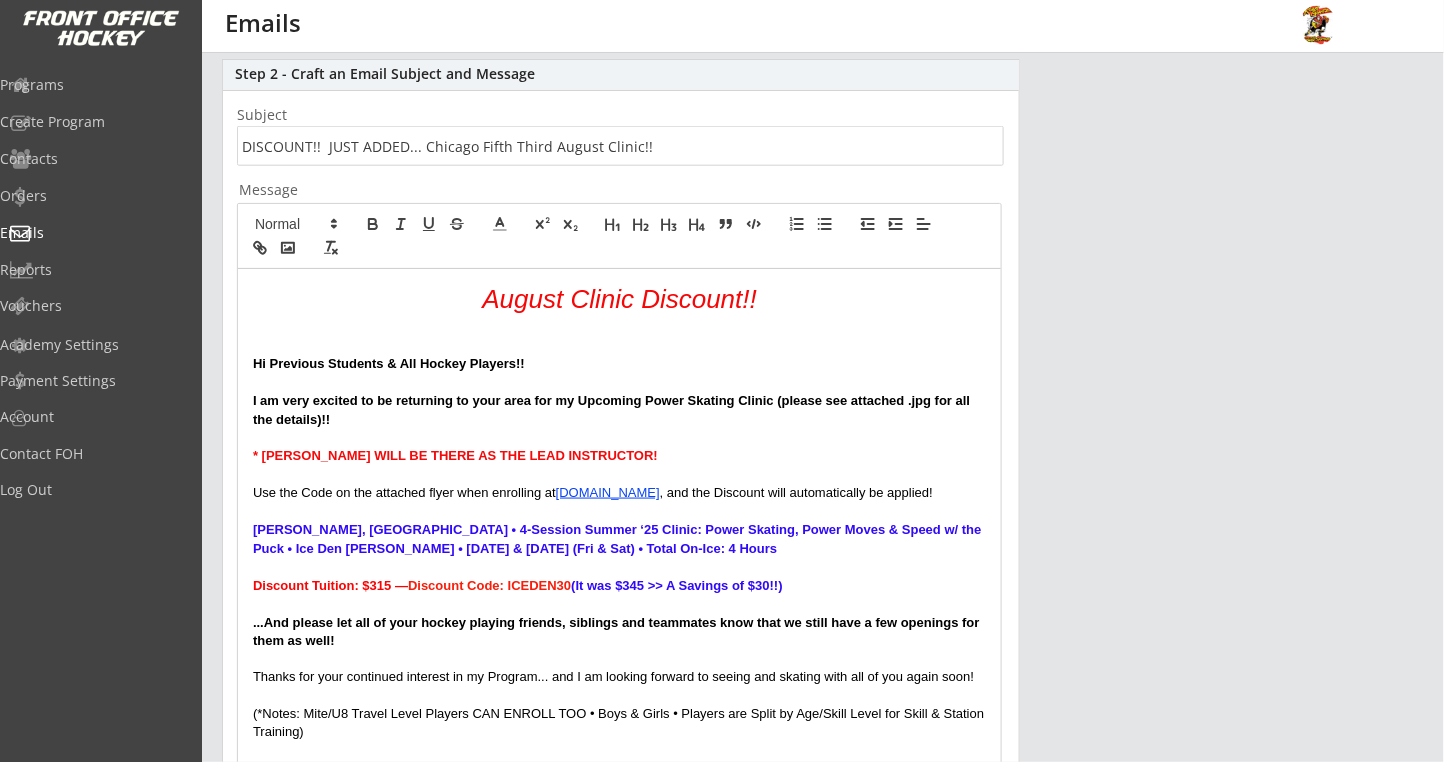 click at bounding box center (619, 604) 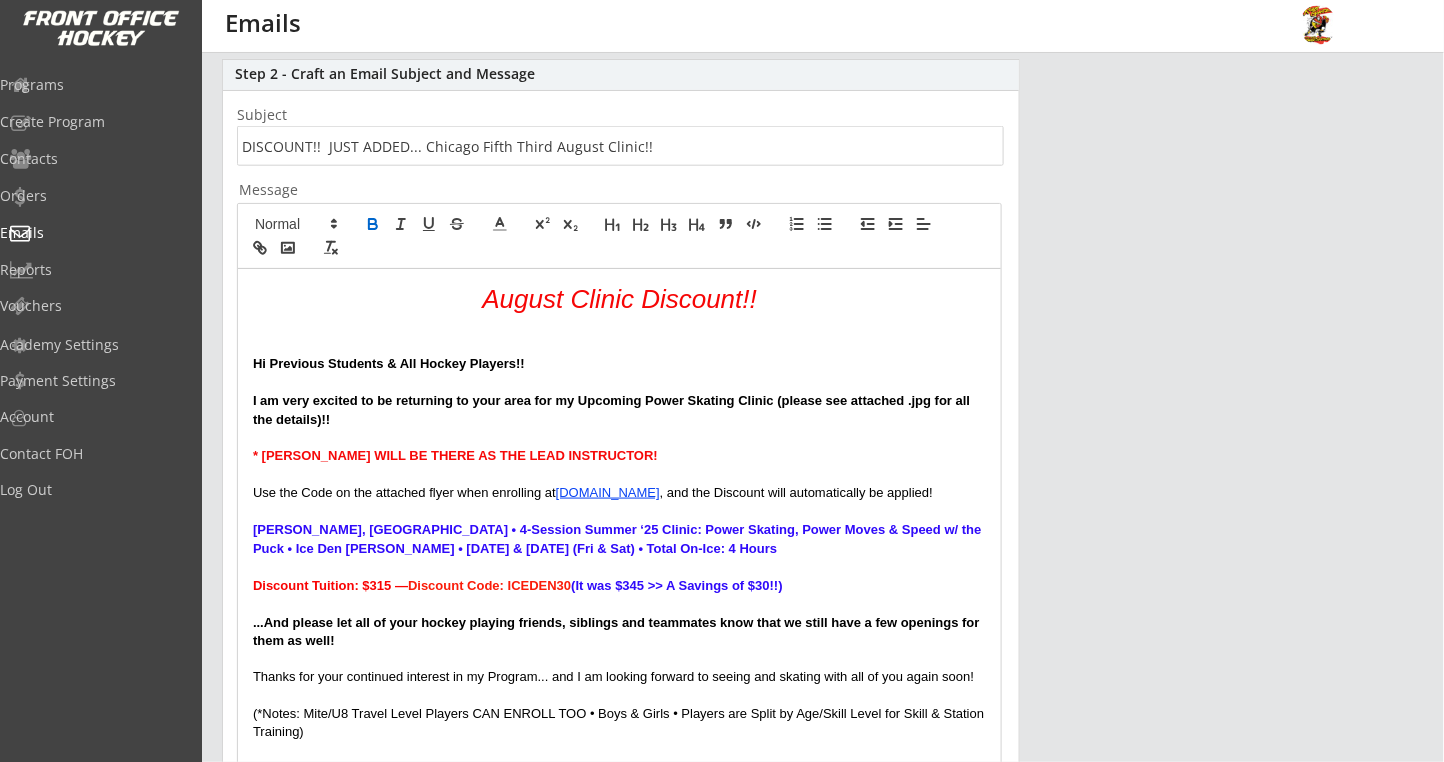 click on "[PERSON_NAME], [GEOGRAPHIC_DATA] • 4-Session Summer ‘25 Clinic: Power Skating, Power Moves & Speed w/ the Puck • Ice Den [PERSON_NAME] • [DATE] & [DATE] (Fri & Sat) • Total On-Ice: 4 Hours" at bounding box center (619, 539) 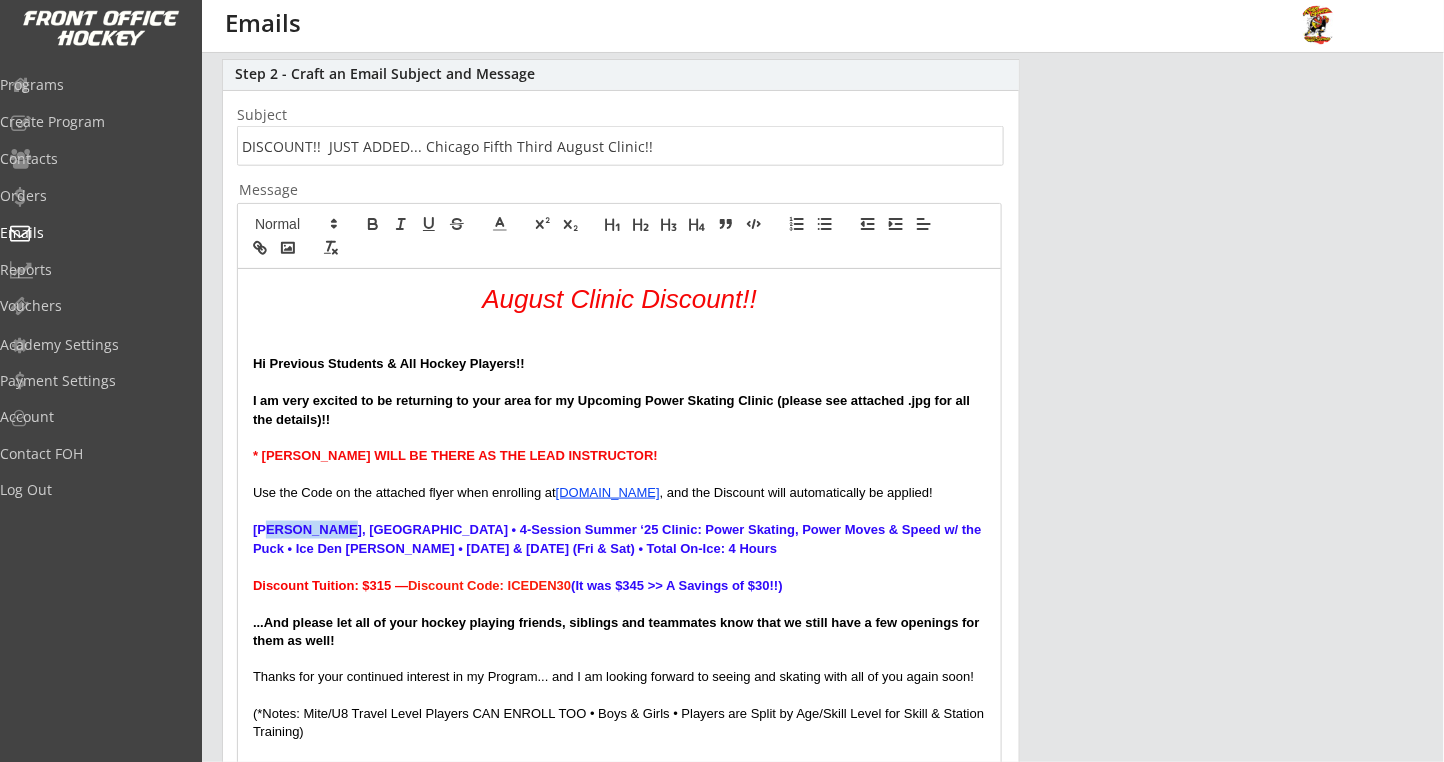 drag, startPoint x: 272, startPoint y: 528, endPoint x: 419, endPoint y: 439, distance: 171.84296 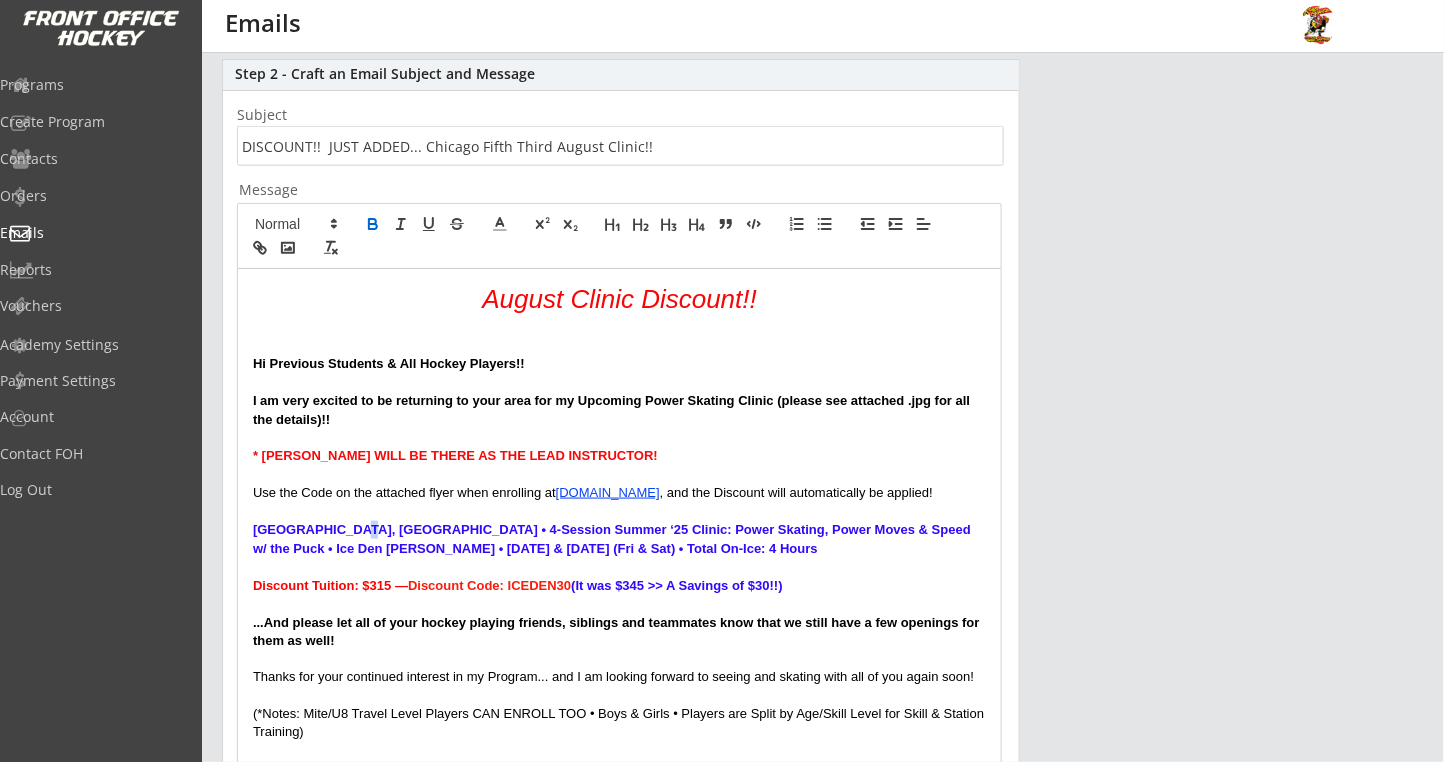 click on "[GEOGRAPHIC_DATA], [GEOGRAPHIC_DATA] • 4-Session Summer ‘25 Clinic: Power Skating, Power Moves & Speed w/ the Puck • Ice Den [PERSON_NAME] • [DATE] & [DATE] (Fri & Sat) • Total On-Ice: 4 Hours" at bounding box center [614, 538] 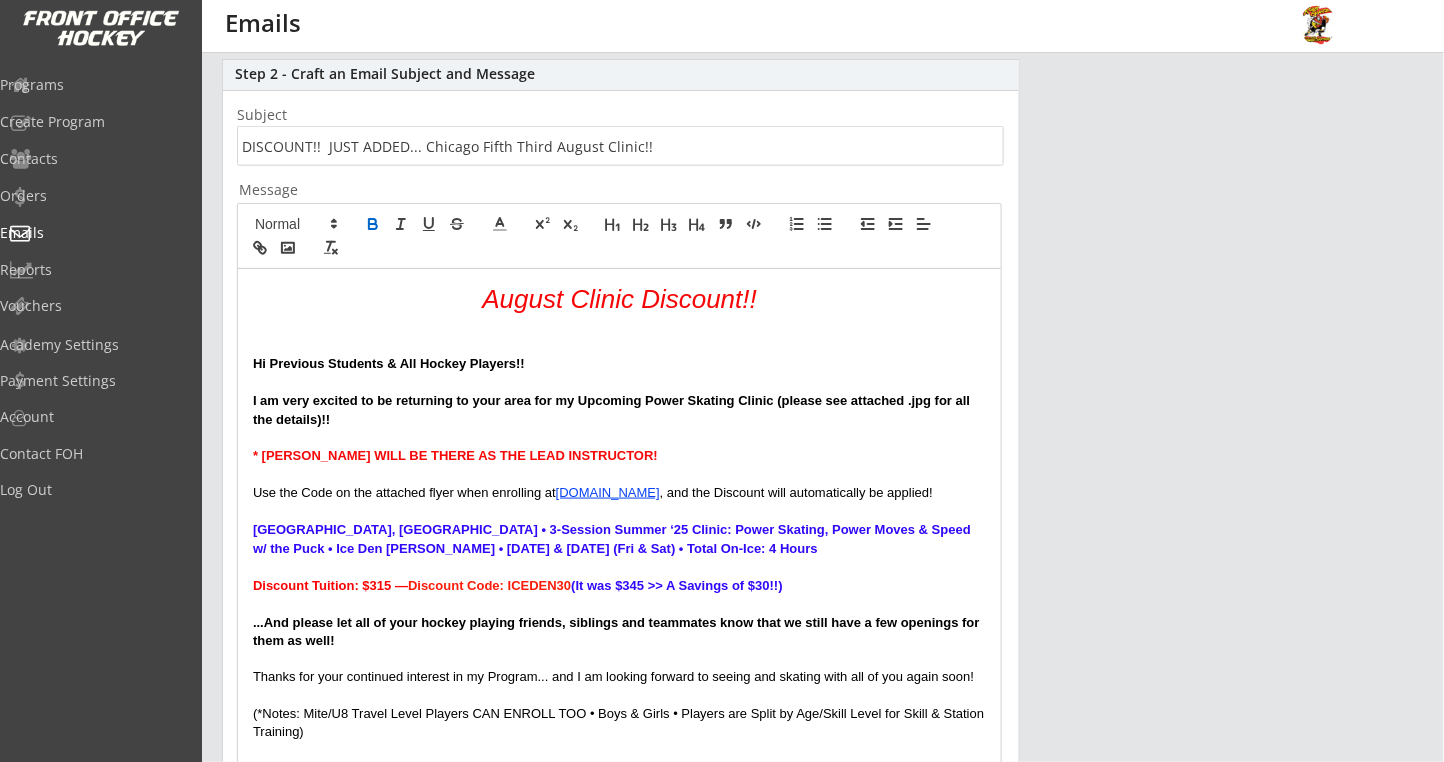 click on "August Clinic Discount!!" at bounding box center (619, 299) 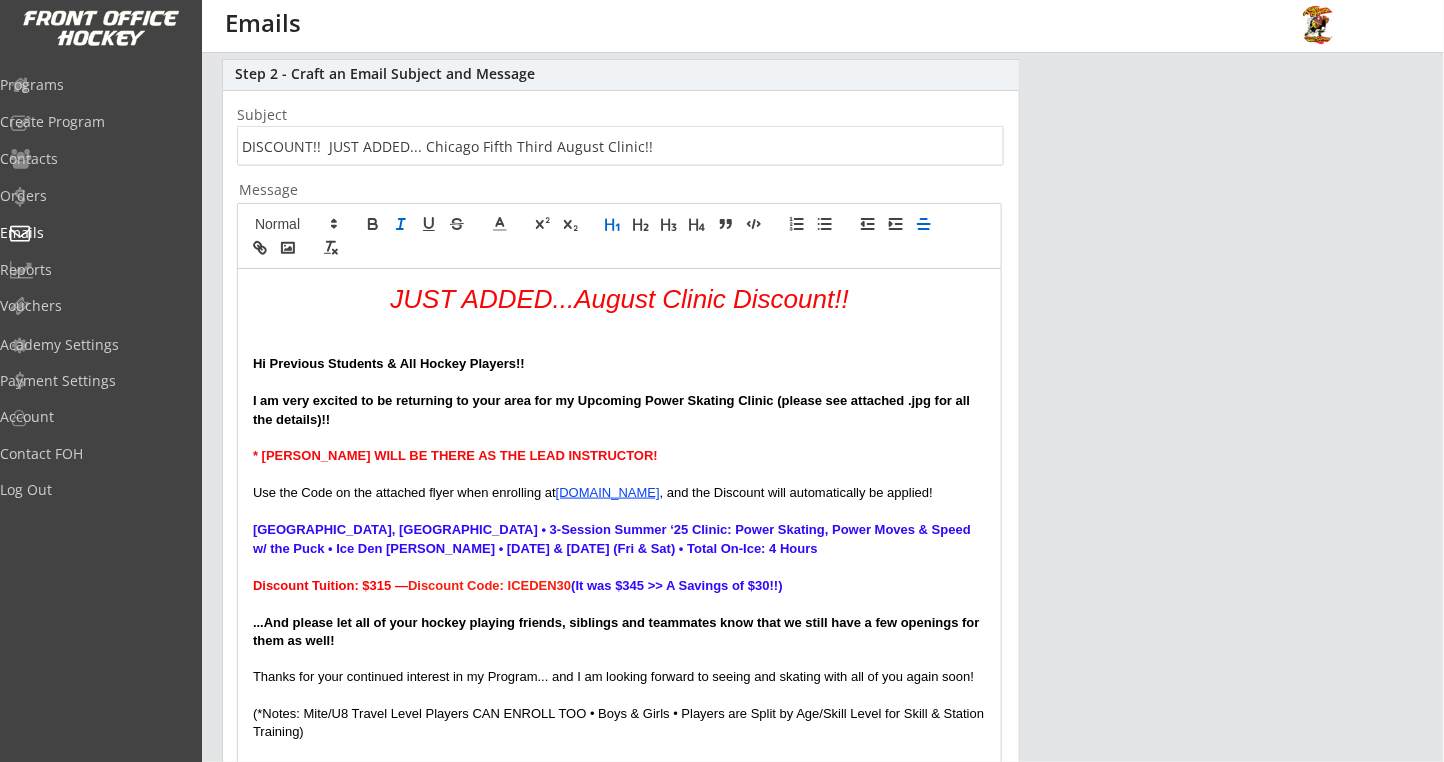 drag, startPoint x: 663, startPoint y: 296, endPoint x: 675, endPoint y: 271, distance: 27.730848 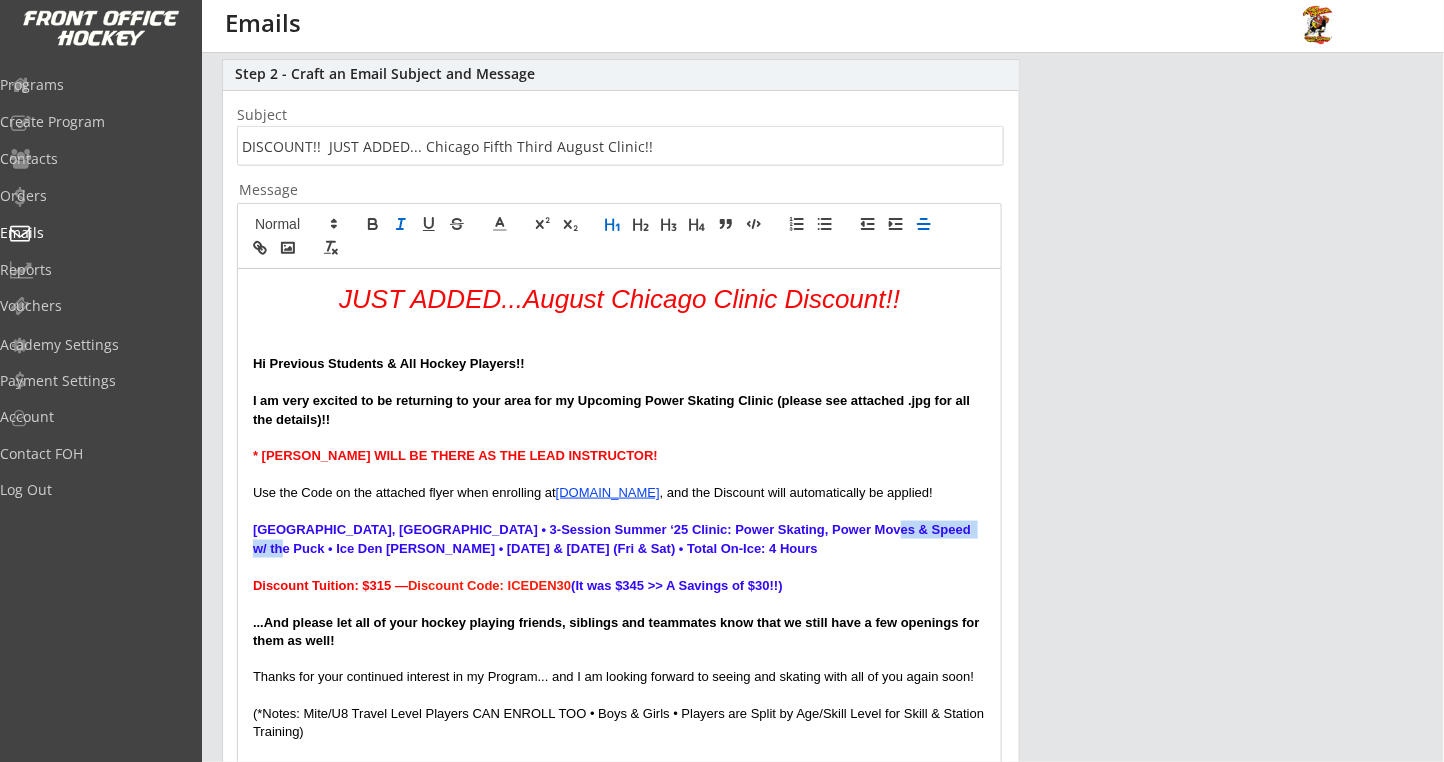drag, startPoint x: 843, startPoint y: 526, endPoint x: 946, endPoint y: 526, distance: 103 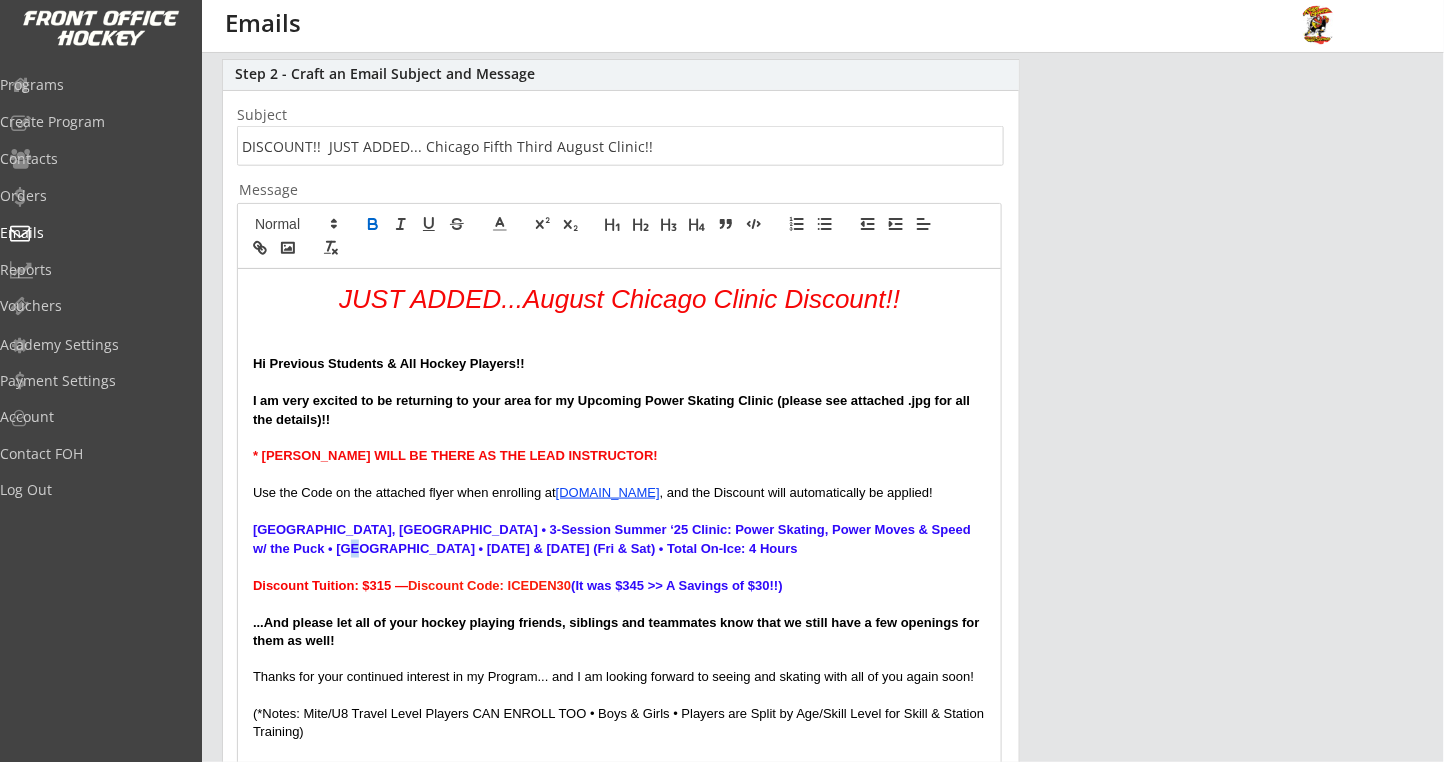 click on "[GEOGRAPHIC_DATA], [GEOGRAPHIC_DATA] • 3-Session Summer ‘25 Clinic: Power Skating, Power Moves & Speed w/ the Puck • [GEOGRAPHIC_DATA] • [DATE] & [DATE] (Fri & Sat) • Total On-Ice: 4 Hours" at bounding box center (614, 538) 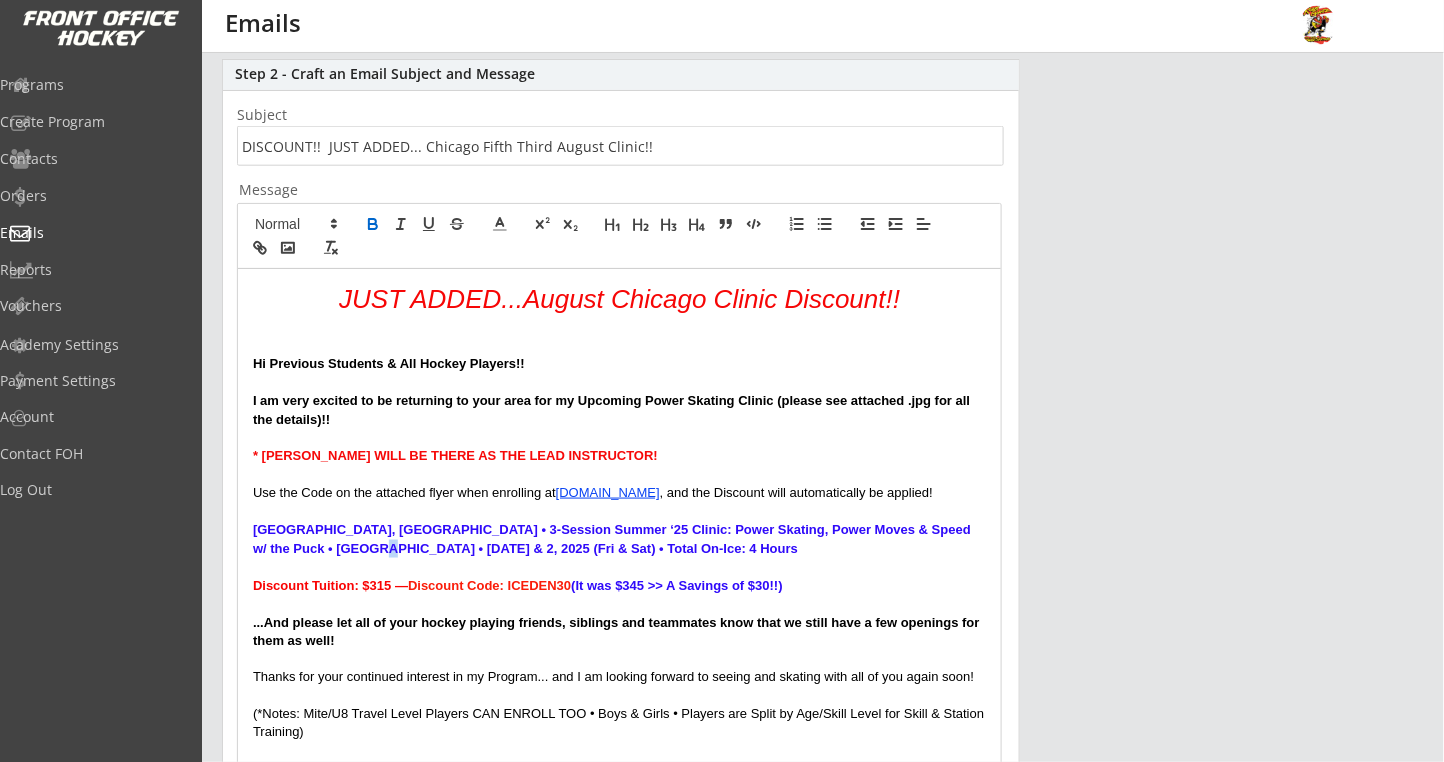 click on "[GEOGRAPHIC_DATA], [GEOGRAPHIC_DATA] • 3-Session Summer ‘25 Clinic: Power Skating, Power Moves & Speed w/ the Puck • [GEOGRAPHIC_DATA] • [DATE] & 2, 2025 (Fri & Sat) • Total On-Ice: 4 Hours" at bounding box center [614, 538] 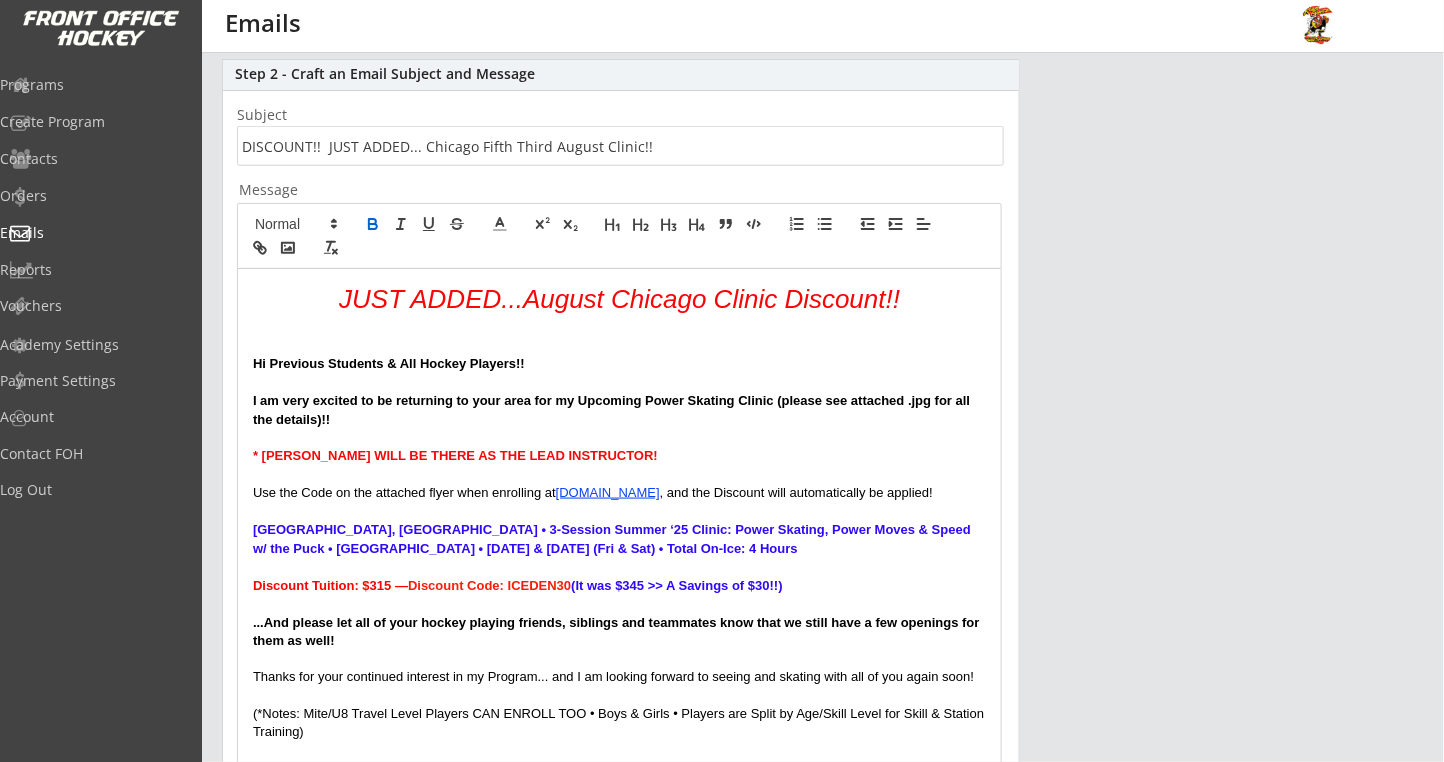 drag, startPoint x: 416, startPoint y: 548, endPoint x: 512, endPoint y: 467, distance: 125.60653 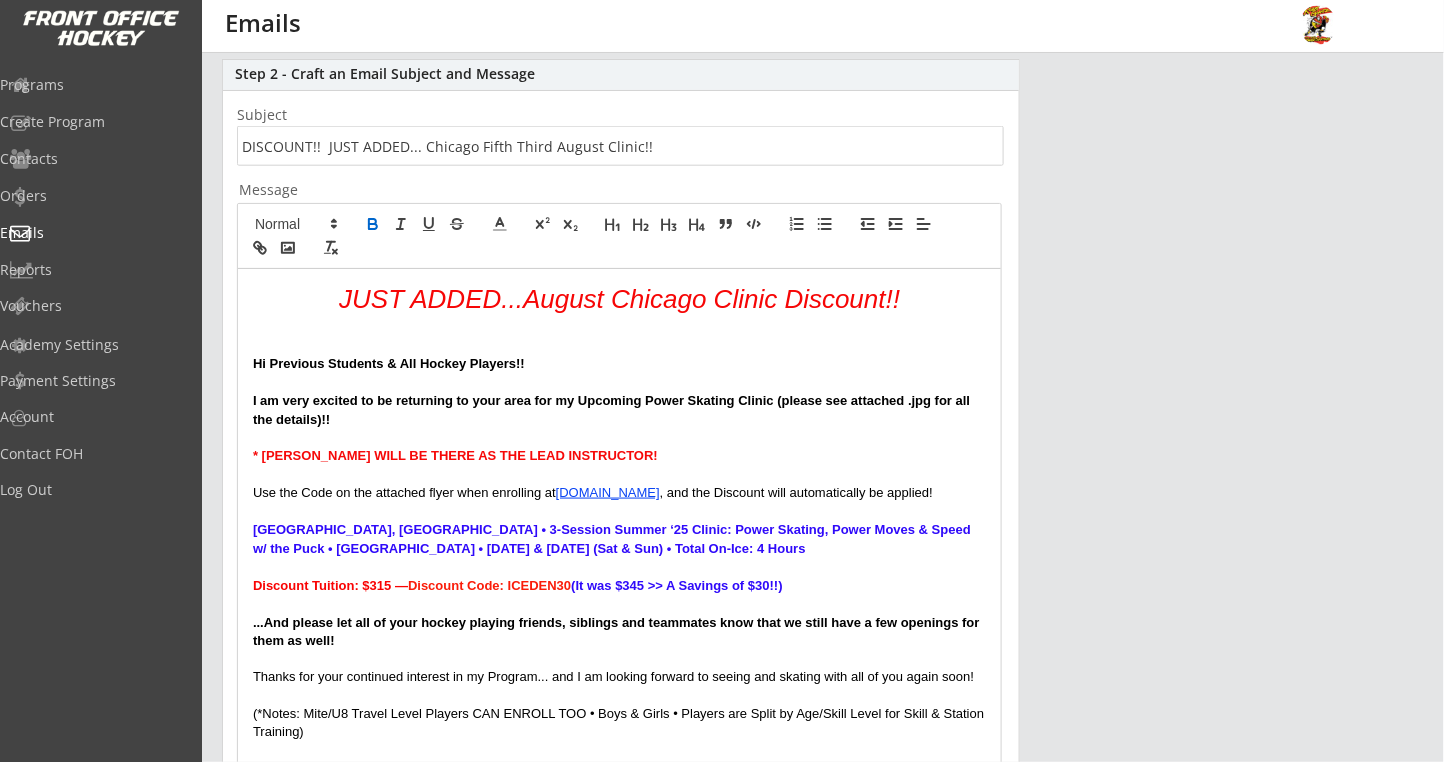 click on "[GEOGRAPHIC_DATA], [GEOGRAPHIC_DATA] • 3-Session Summer ‘25 Clinic: Power Skating, Power Moves & Speed w/ the Puck • [GEOGRAPHIC_DATA] • [DATE] & [DATE] (Sat & Sun) • Total On-Ice: 4 Hours" at bounding box center (619, 539) 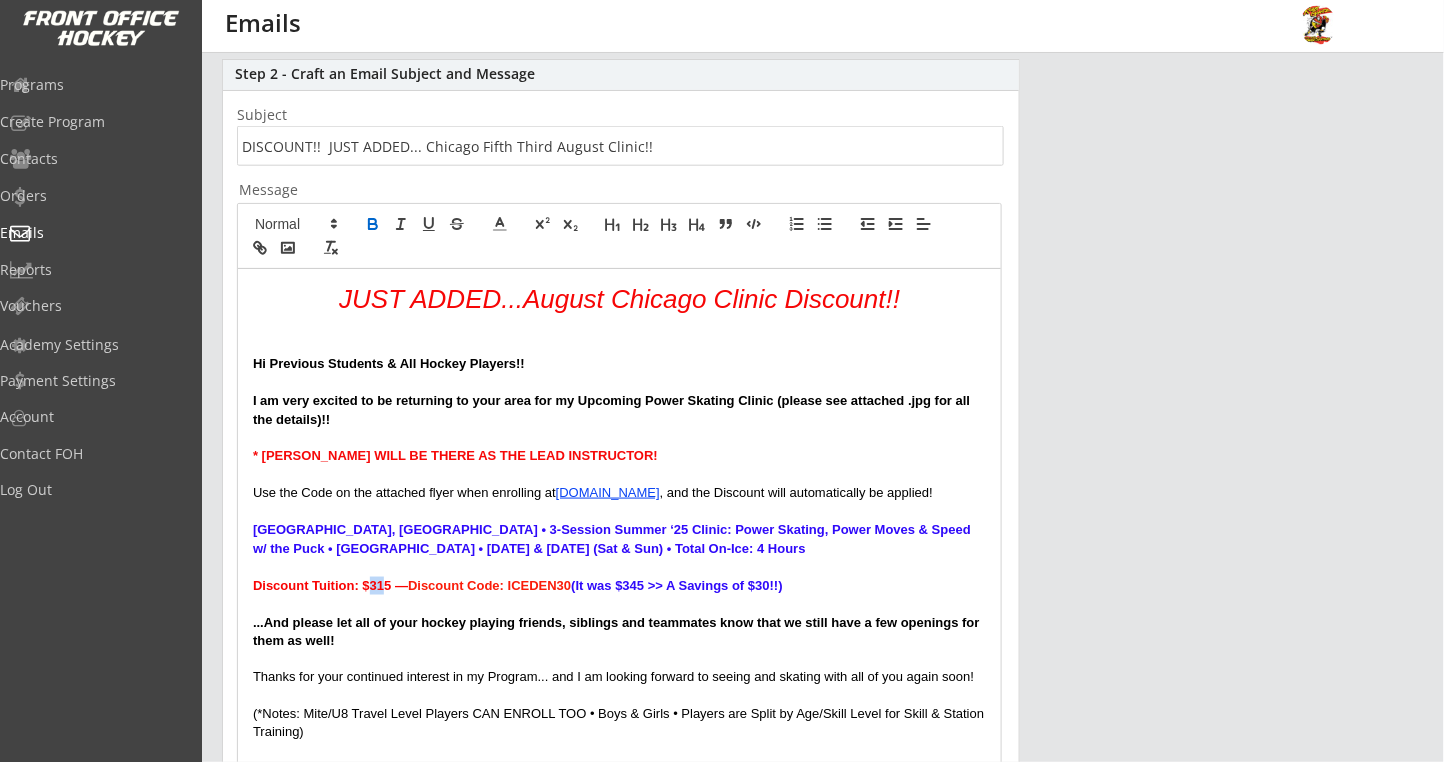 drag, startPoint x: 368, startPoint y: 585, endPoint x: 448, endPoint y: 548, distance: 88.14193 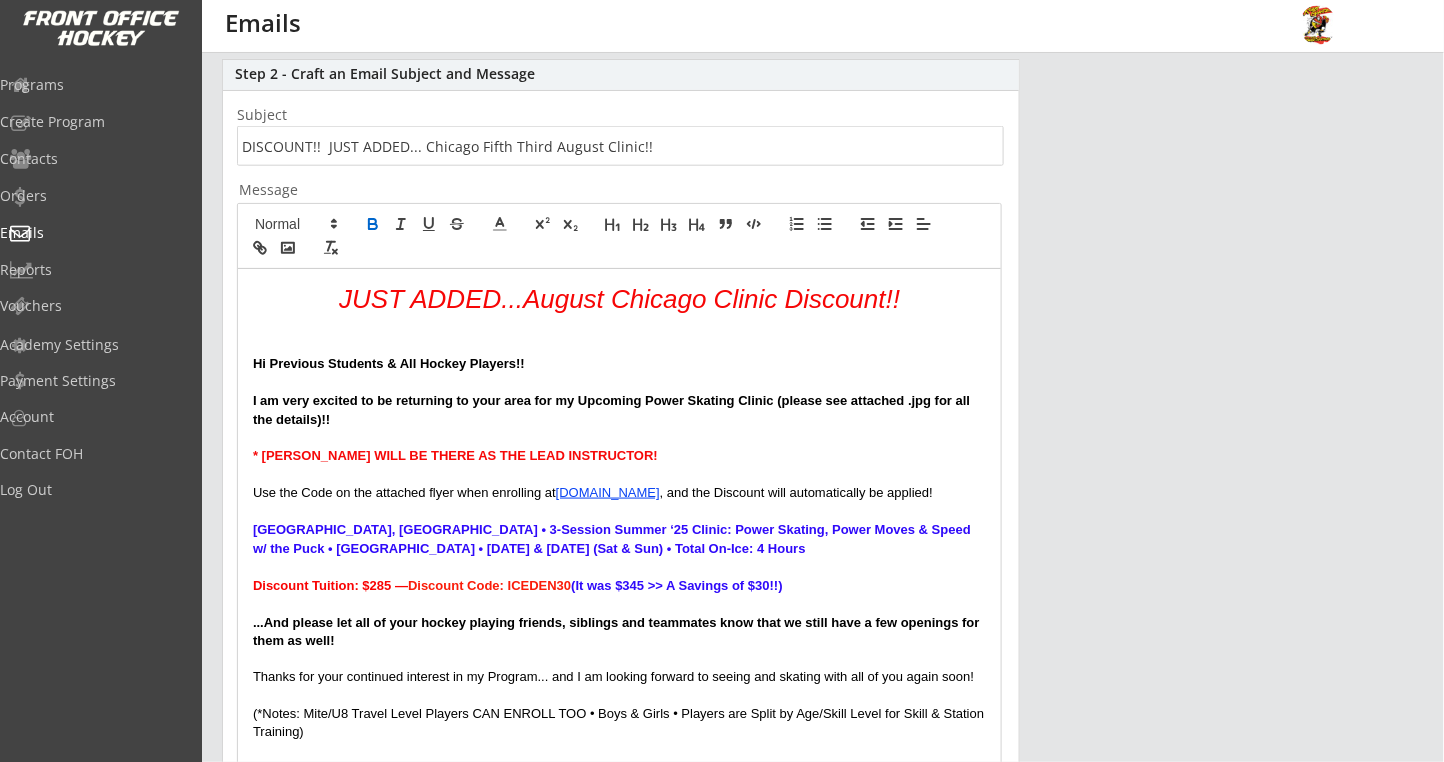 click on "Discount Code: ICEDEN30" at bounding box center [489, 585] 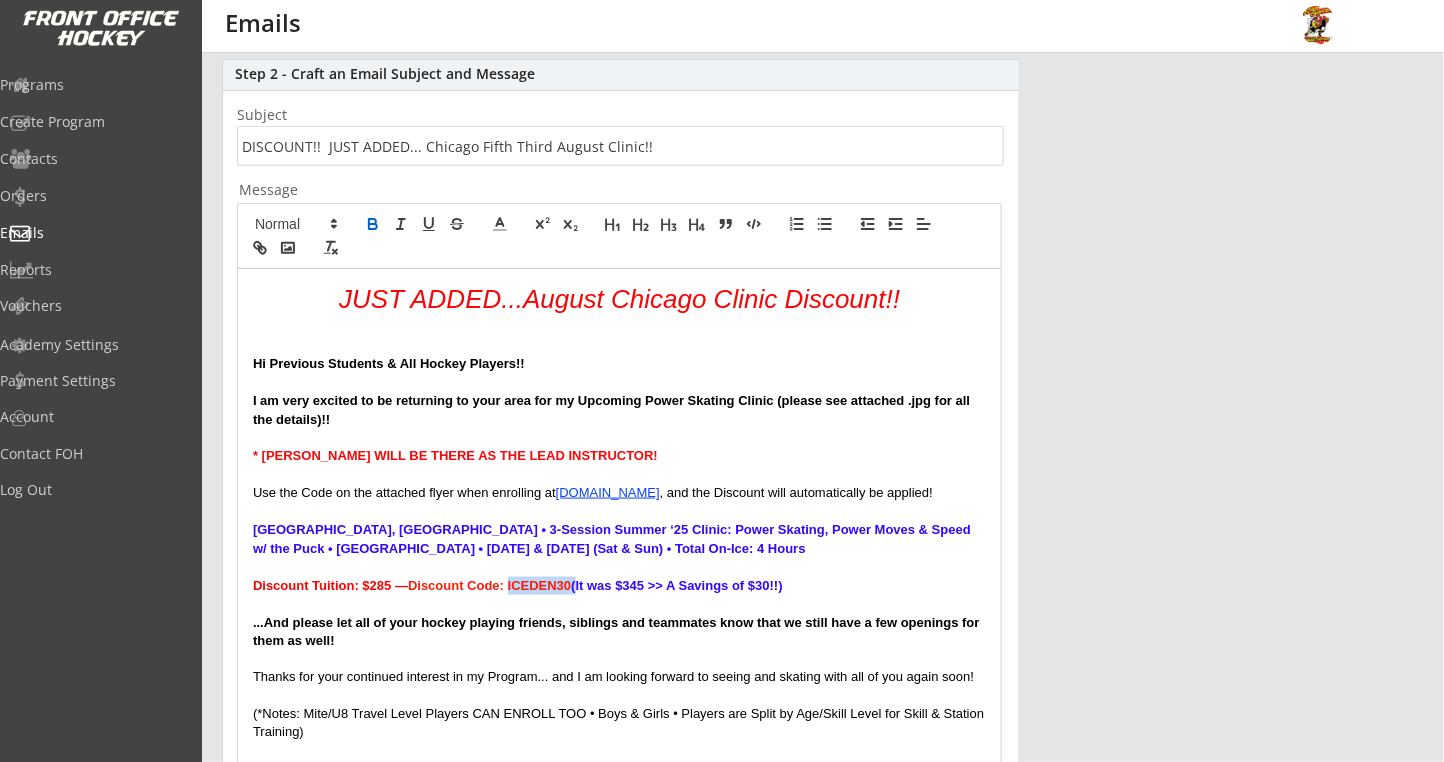 click on "Discount Code: ICEDEN30" at bounding box center (489, 585) 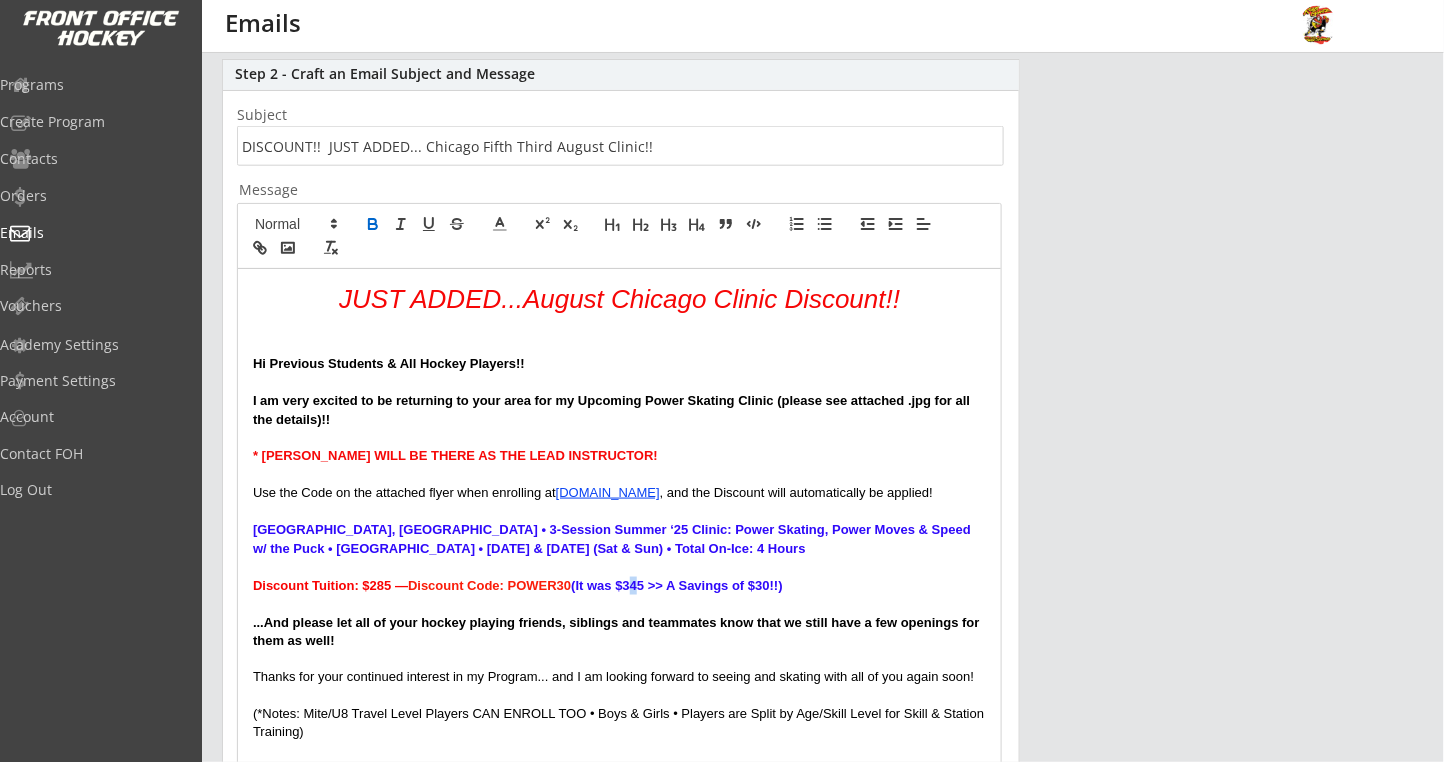 drag, startPoint x: 640, startPoint y: 581, endPoint x: 658, endPoint y: 579, distance: 18.110771 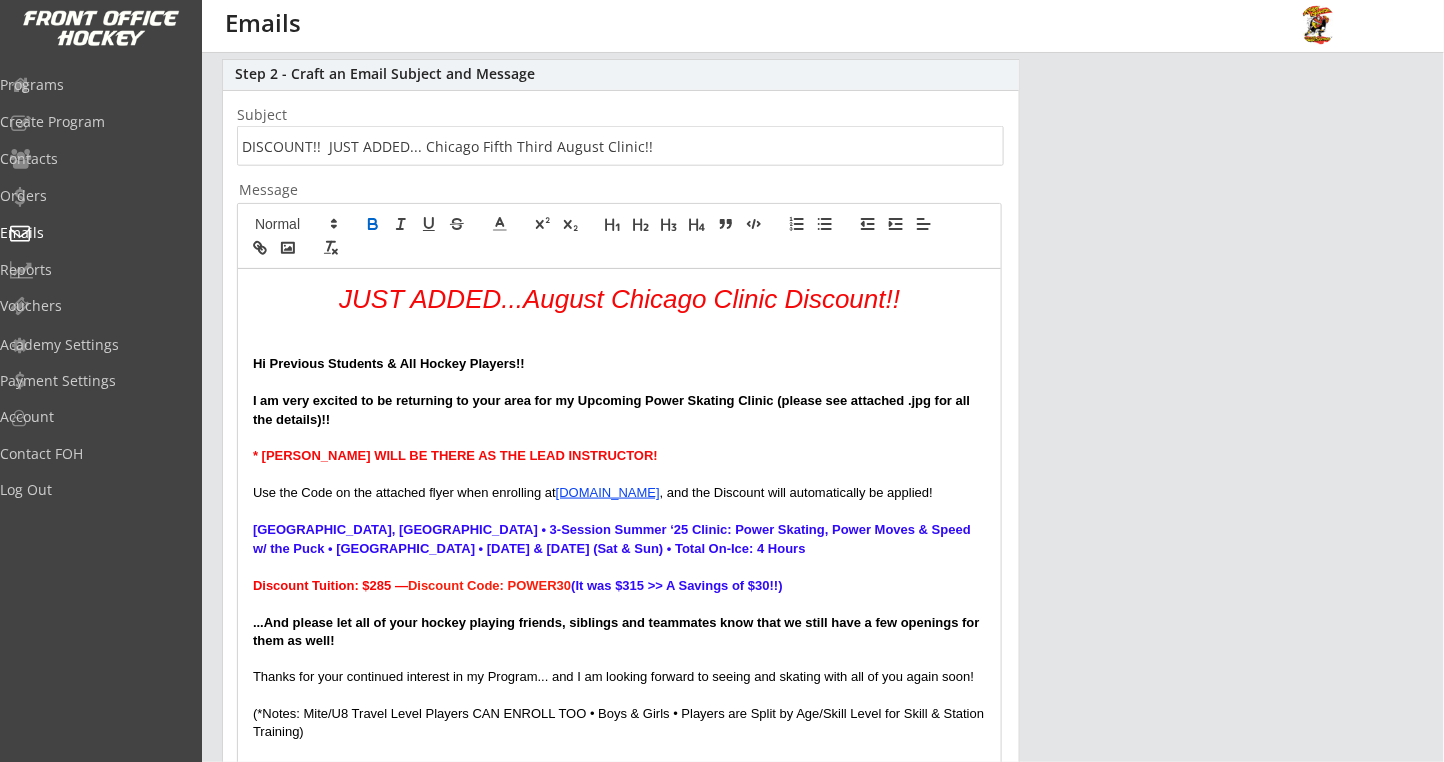 click on "Discount Tuition: $285 —  Discount Code: POWER30   (It was $315 >> A Savings of $30!!)" at bounding box center (619, 586) 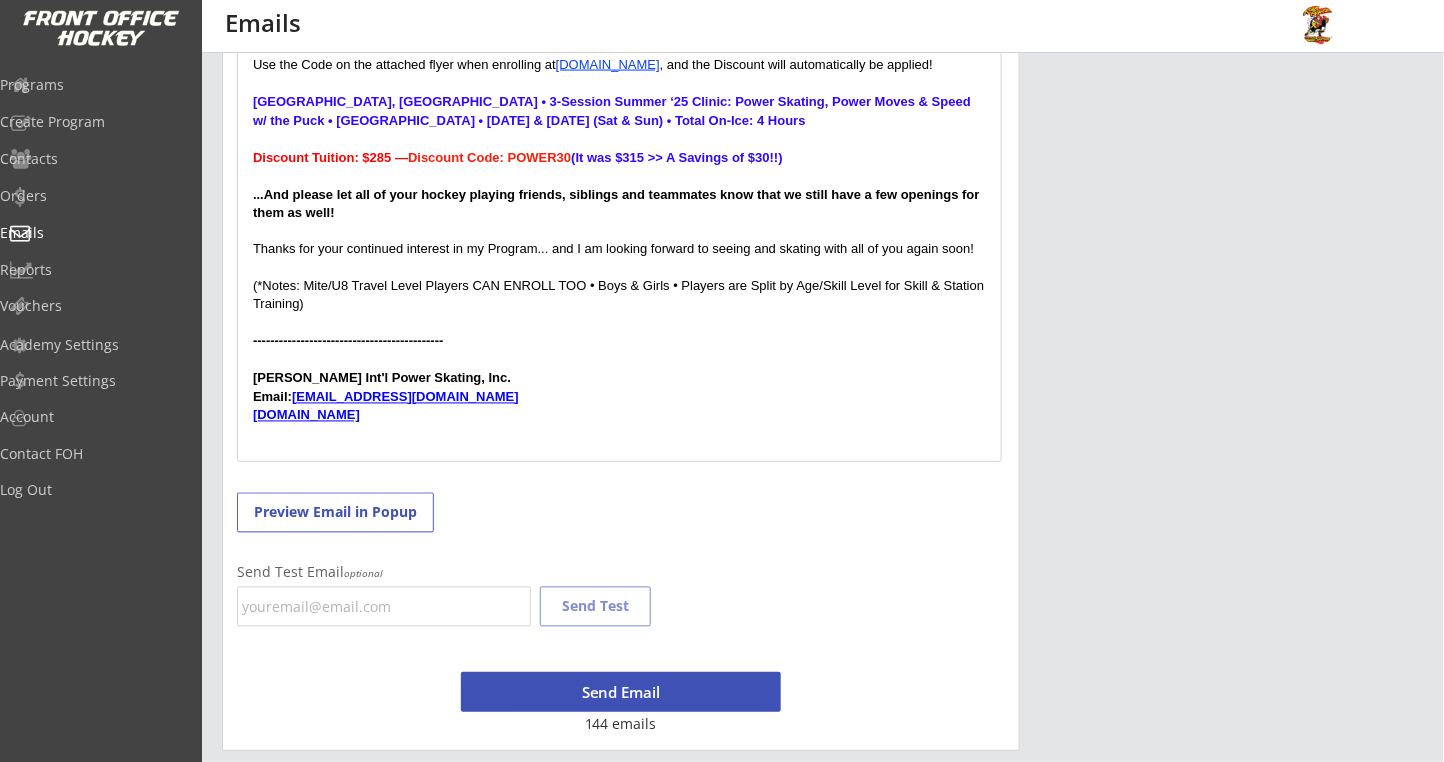 scroll, scrollTop: 1041, scrollLeft: 0, axis: vertical 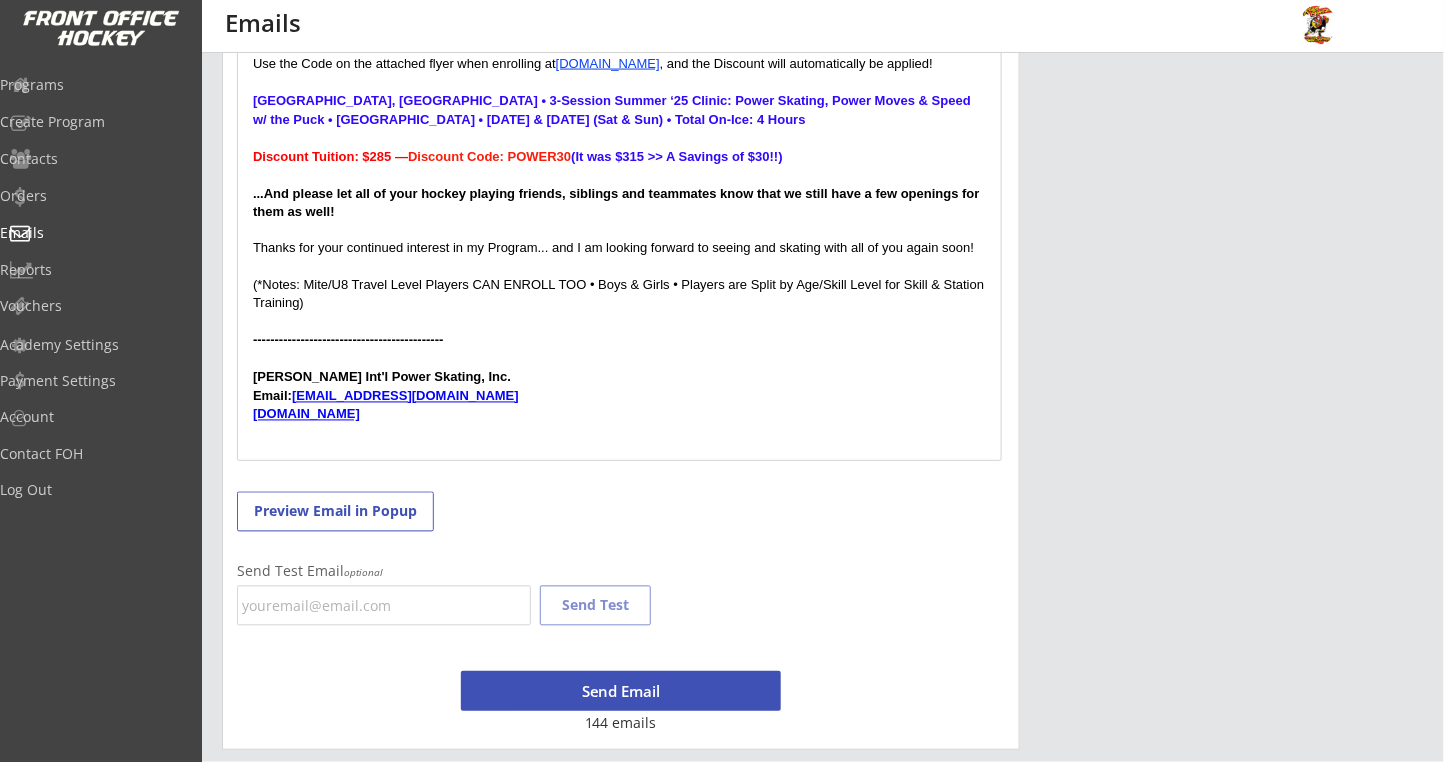 click on "JUST ADDED...August Chicago Clinic Discount!! Hi Previous Students & All Hockey Players!! I am very excited to be returning to your area for my Upcoming Power Skating Clinic (please see attached .jpg for all the details)!! * [PERSON_NAME] WILL BE THERE AS THE LEAD INSTRUCTOR!  Use the Code on the attached flyer when enrolling at  [DOMAIN_NAME] , and the Discount will automatically be applied! [GEOGRAPHIC_DATA], [GEOGRAPHIC_DATA] • 3-Session Summer ‘25 Clinic: Power Skating, Power Moves & Speed w/ the Puck • [GEOGRAPHIC_DATA] • [DATE] & [DATE] (Sat & Sun) • Total On-Ice: 4 Hours  Discount Tuition: $285 —  Discount Code: POWER30   (It was $315 >> A Savings of $30!!) ...And please let all of your hockey playing friends, siblings and teammates know that we still have a few openings for them as well!  Thanks for your continued interest in my Program... and I am looking forward to seeing and skating with all of you again soon! -------------------------------------------- [PERSON_NAME] Int'l Power Skating, Inc. Email:" at bounding box center [619, 150] 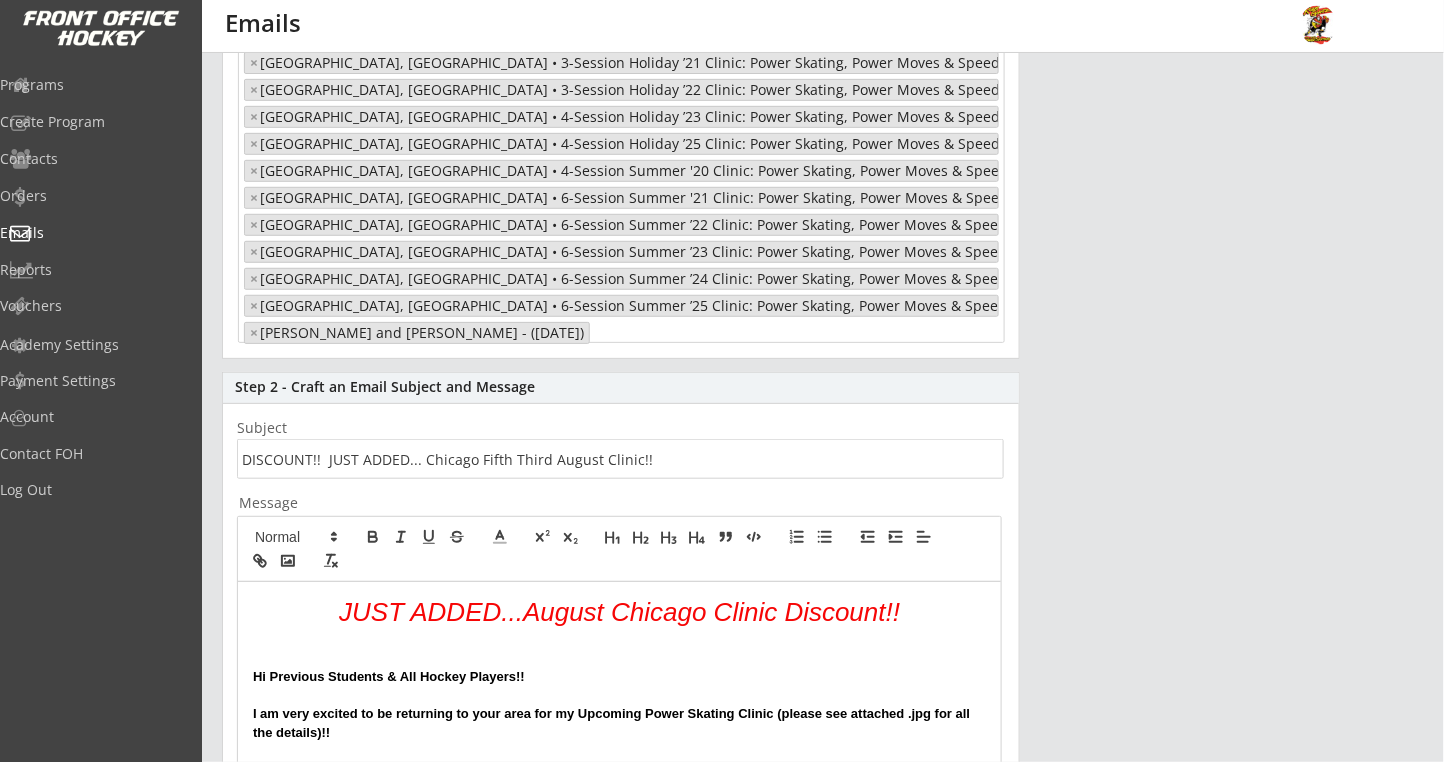 scroll, scrollTop: 400, scrollLeft: 0, axis: vertical 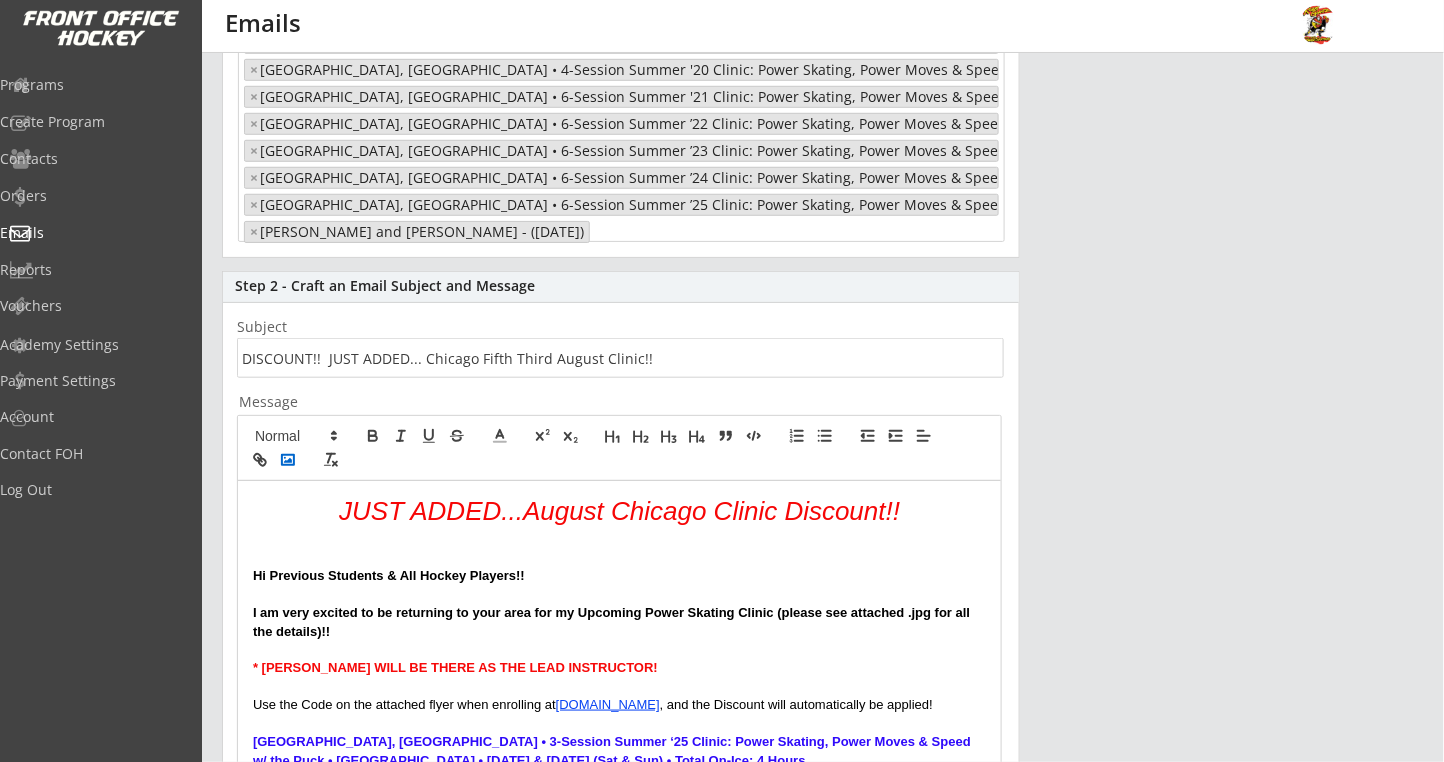 click 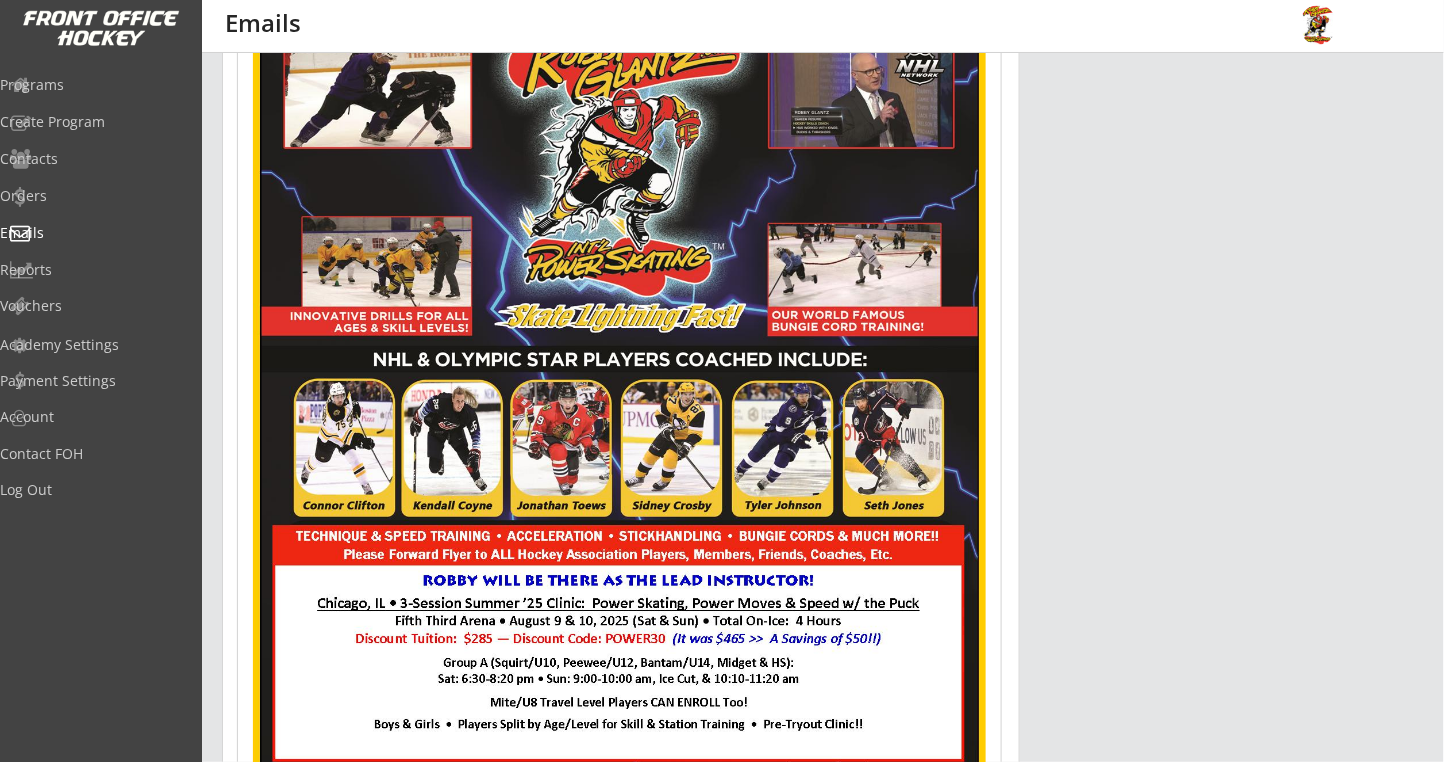 scroll, scrollTop: 1044, scrollLeft: 0, axis: vertical 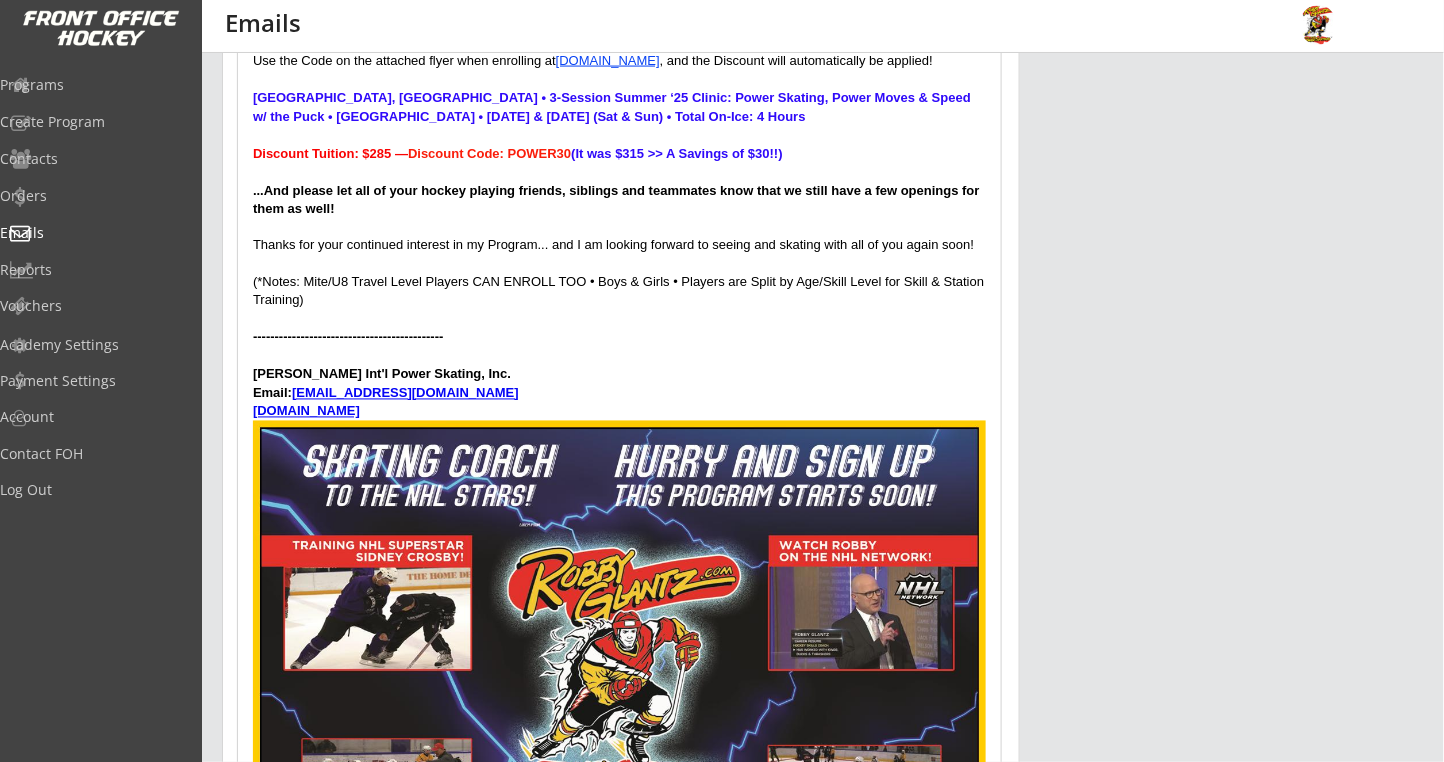 click on "(*Notes: Mite/U8 Travel Level Players CAN ENROLL TOO • Boys & Girls • Players are Split by Age/Skill Level for Skill & Station Training)" at bounding box center [619, 292] 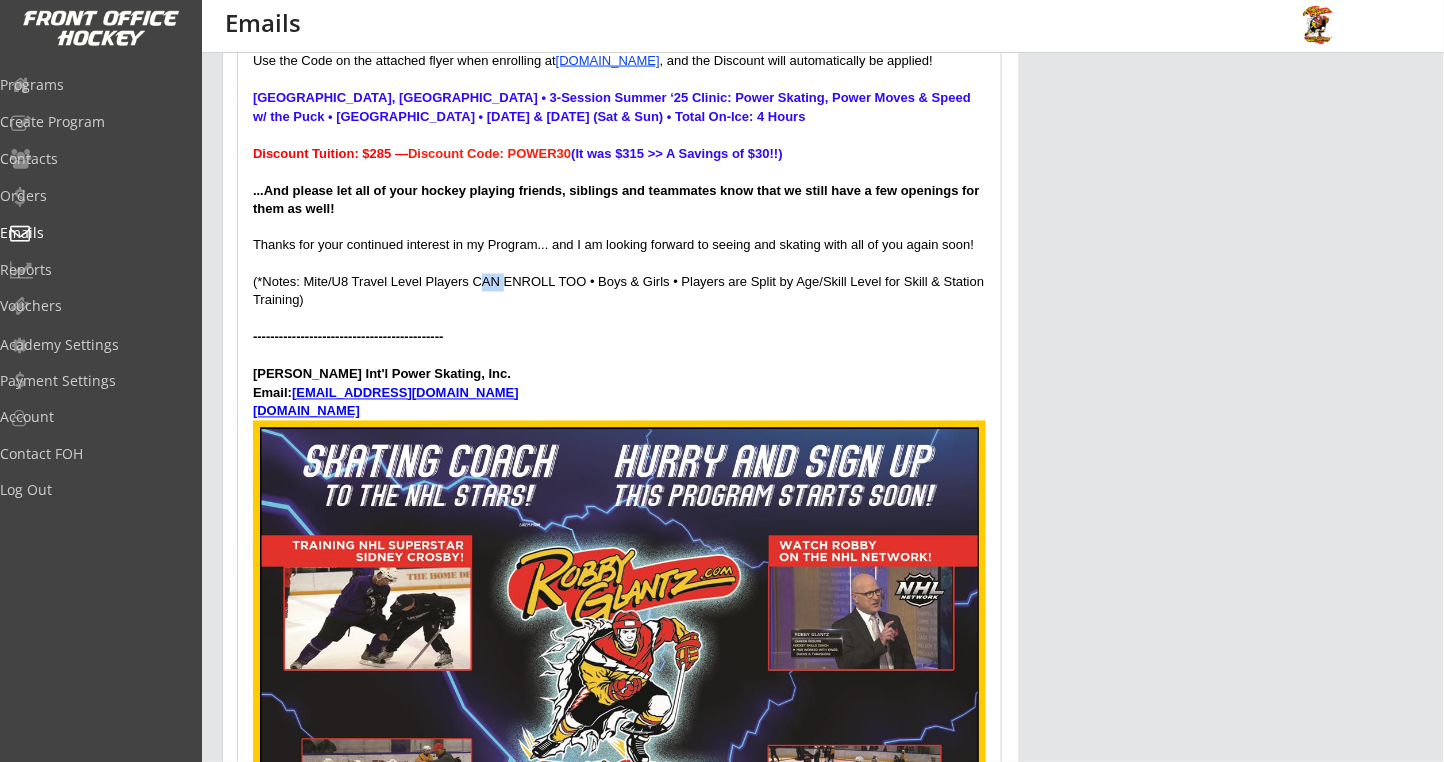 click on "(*Notes: Mite/U8 Travel Level Players CAN ENROLL TOO • Boys & Girls • Players are Split by Age/Skill Level for Skill & Station Training)" at bounding box center (619, 292) 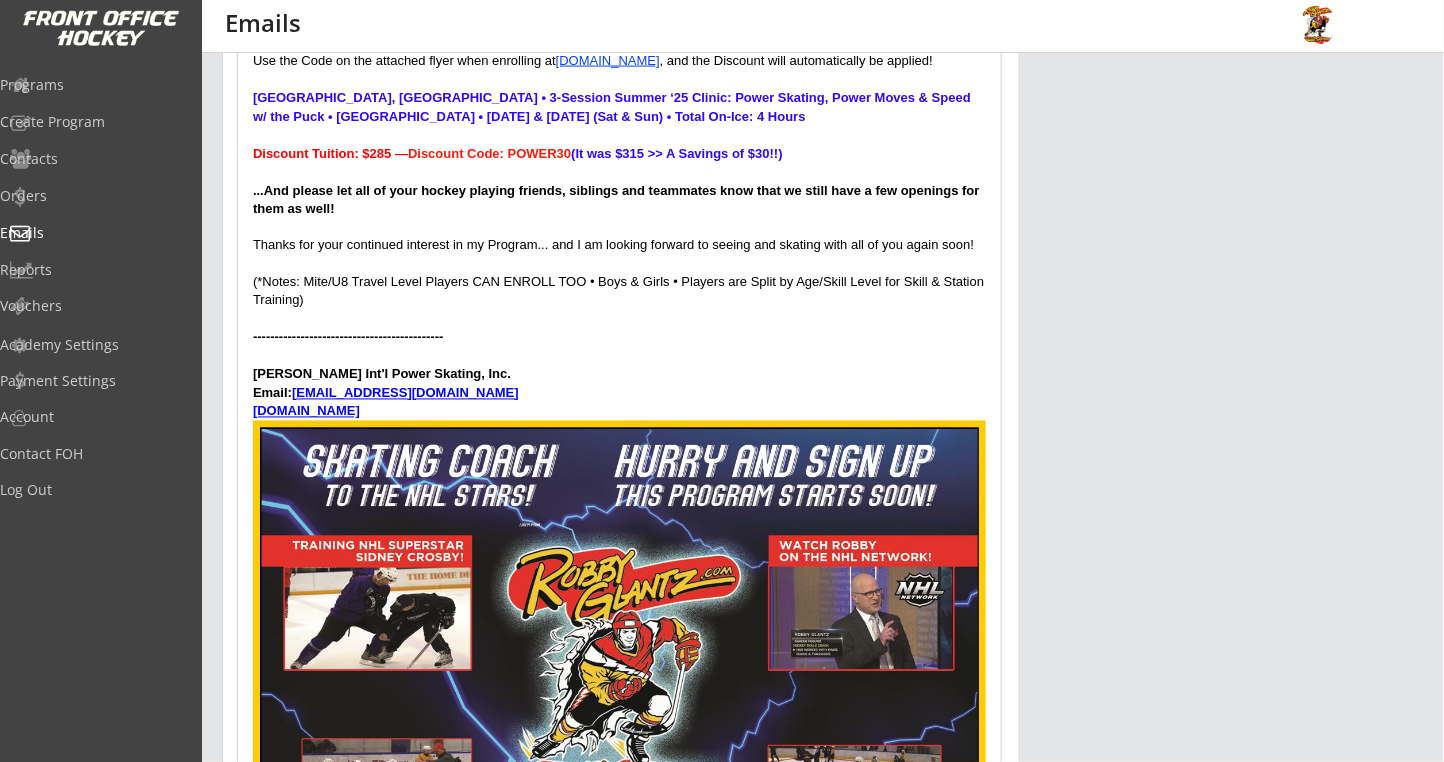click on "(*Notes: Mite/U8 Travel Level Players CAN ENROLL TOO • Boys & Girls • Players are Split by Age/Skill Level for Skill & Station Training)" at bounding box center (619, 292) 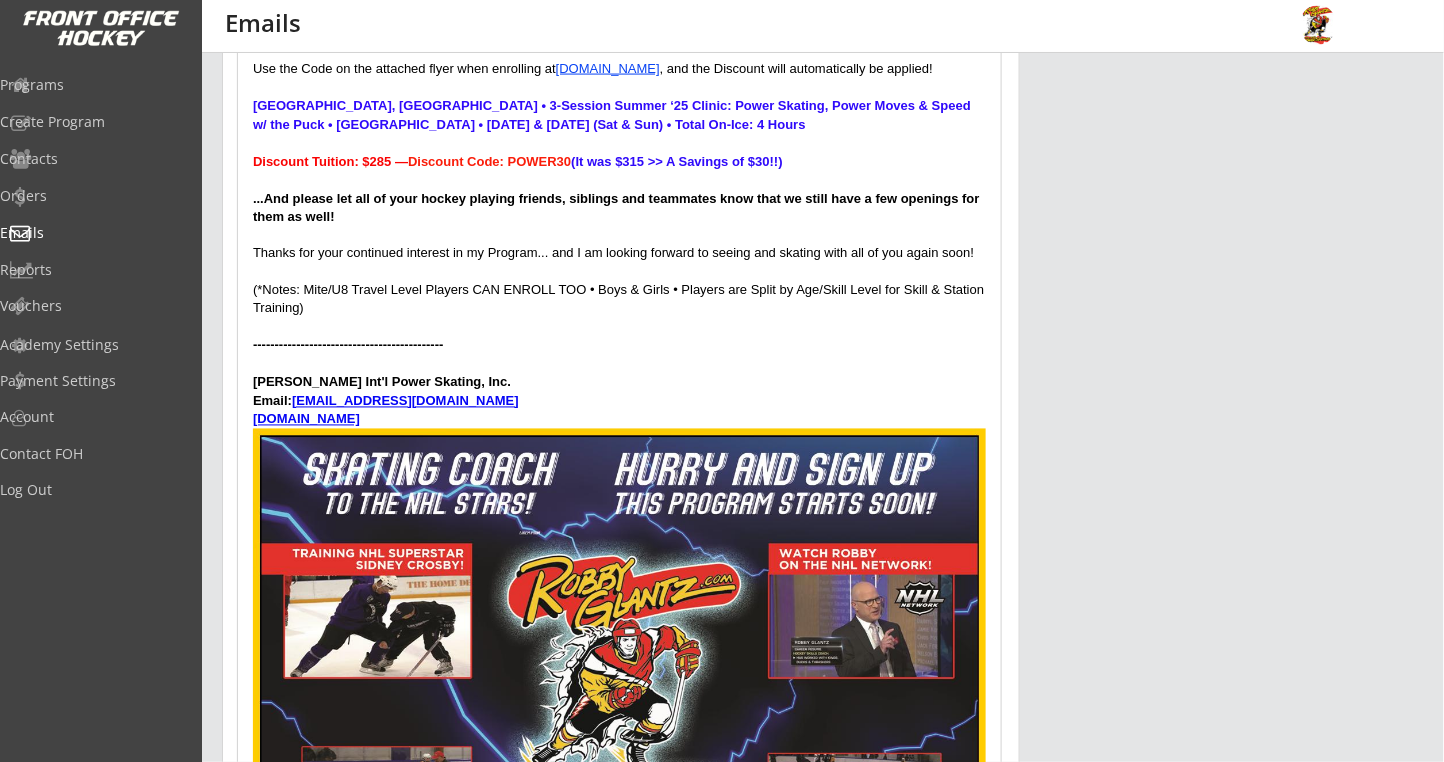 scroll, scrollTop: 1177, scrollLeft: 0, axis: vertical 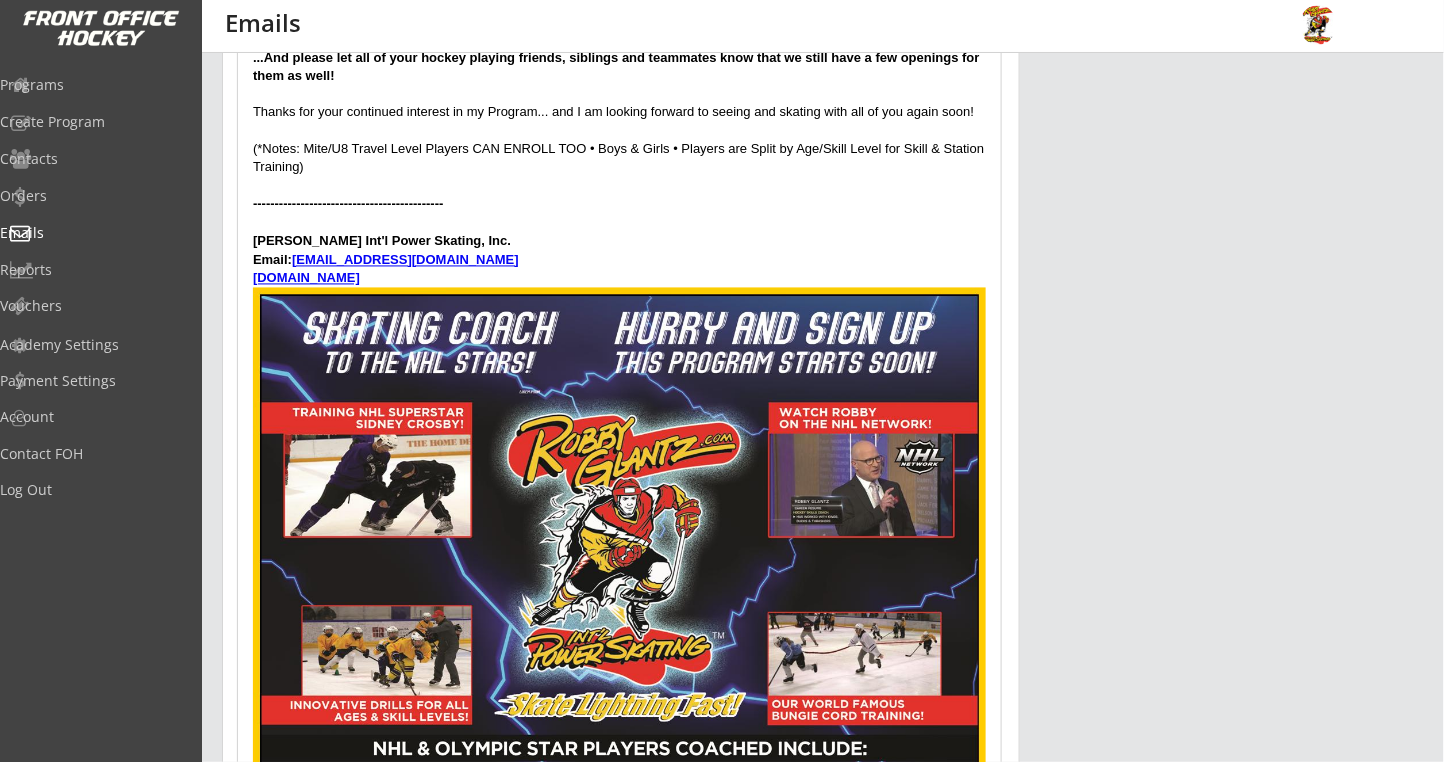click on "[DOMAIN_NAME]" at bounding box center (619, 279) 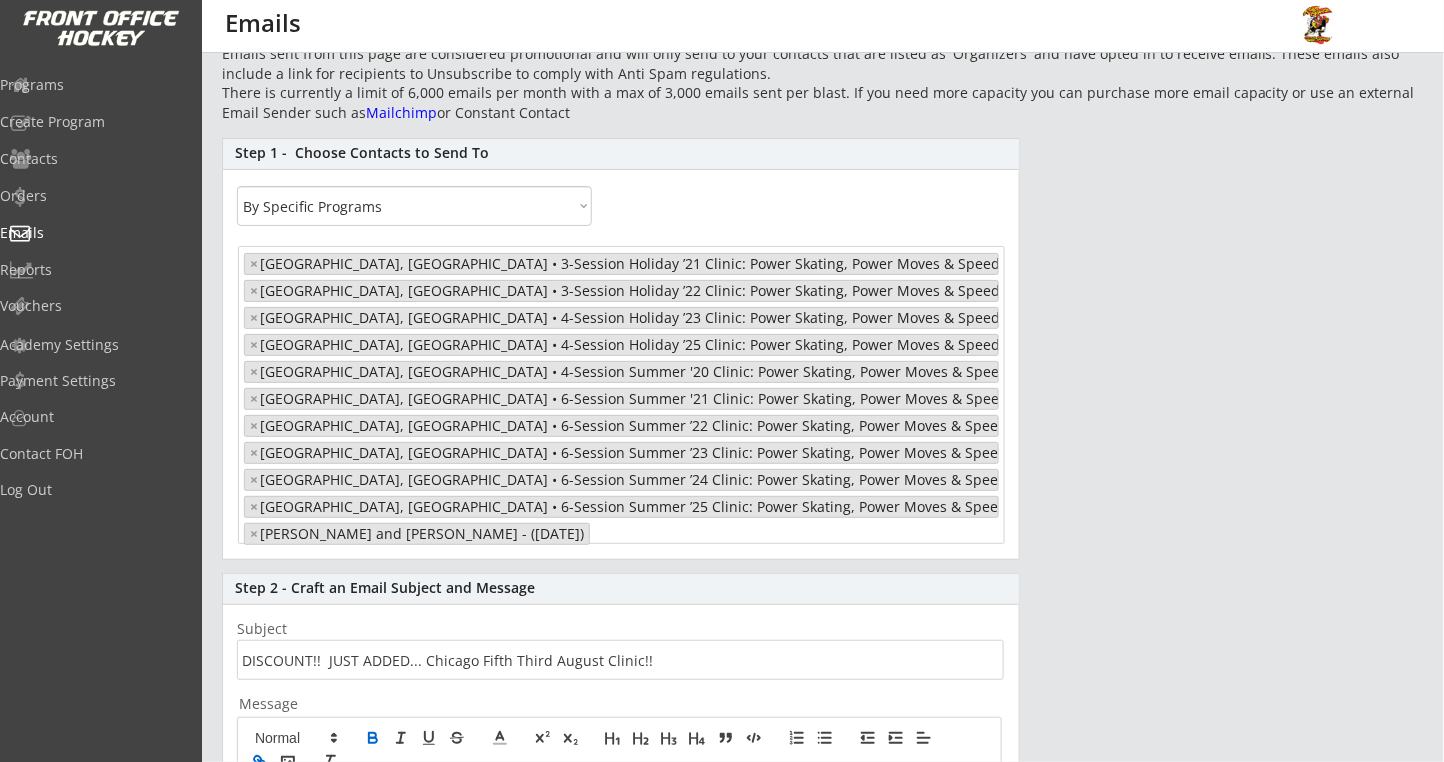 scroll, scrollTop: 133, scrollLeft: 0, axis: vertical 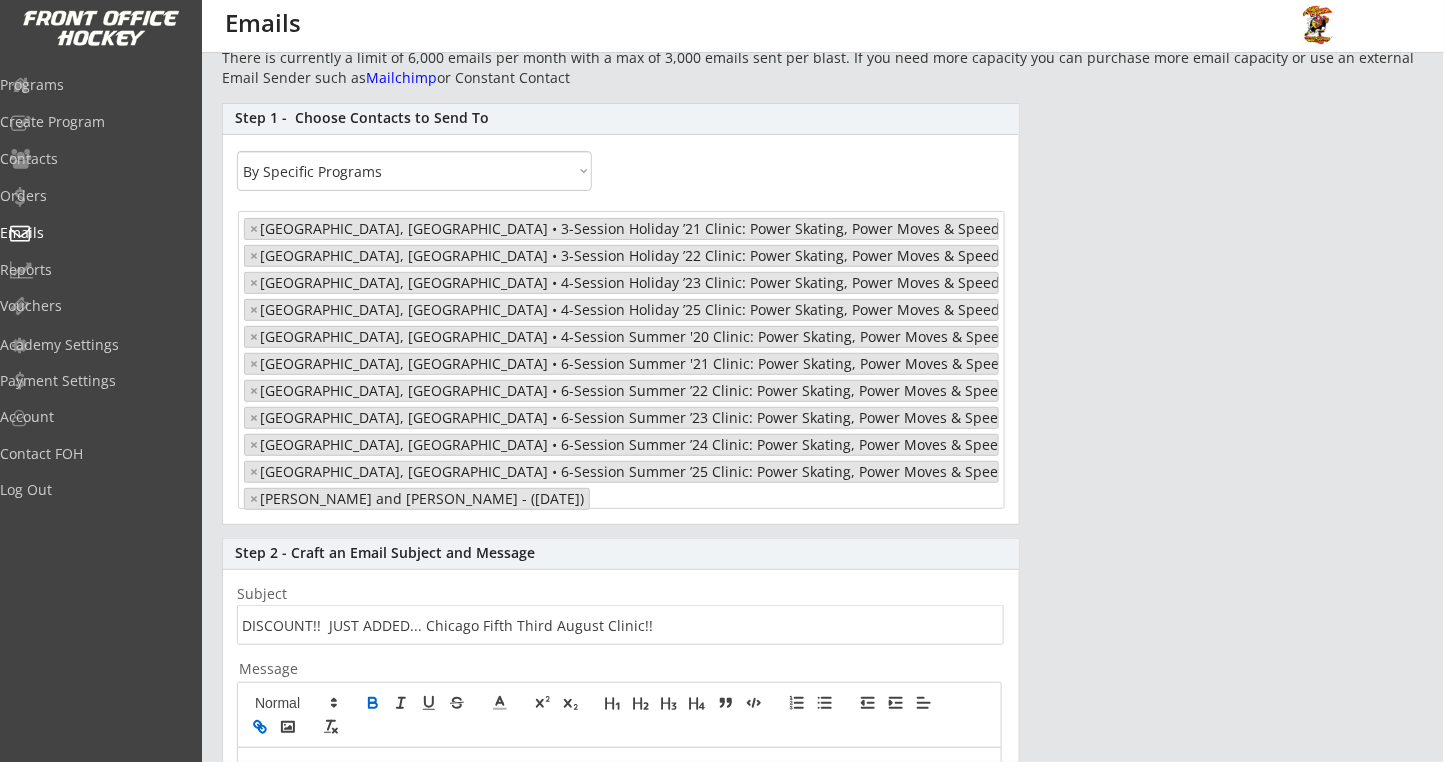 click at bounding box center (673, 497) 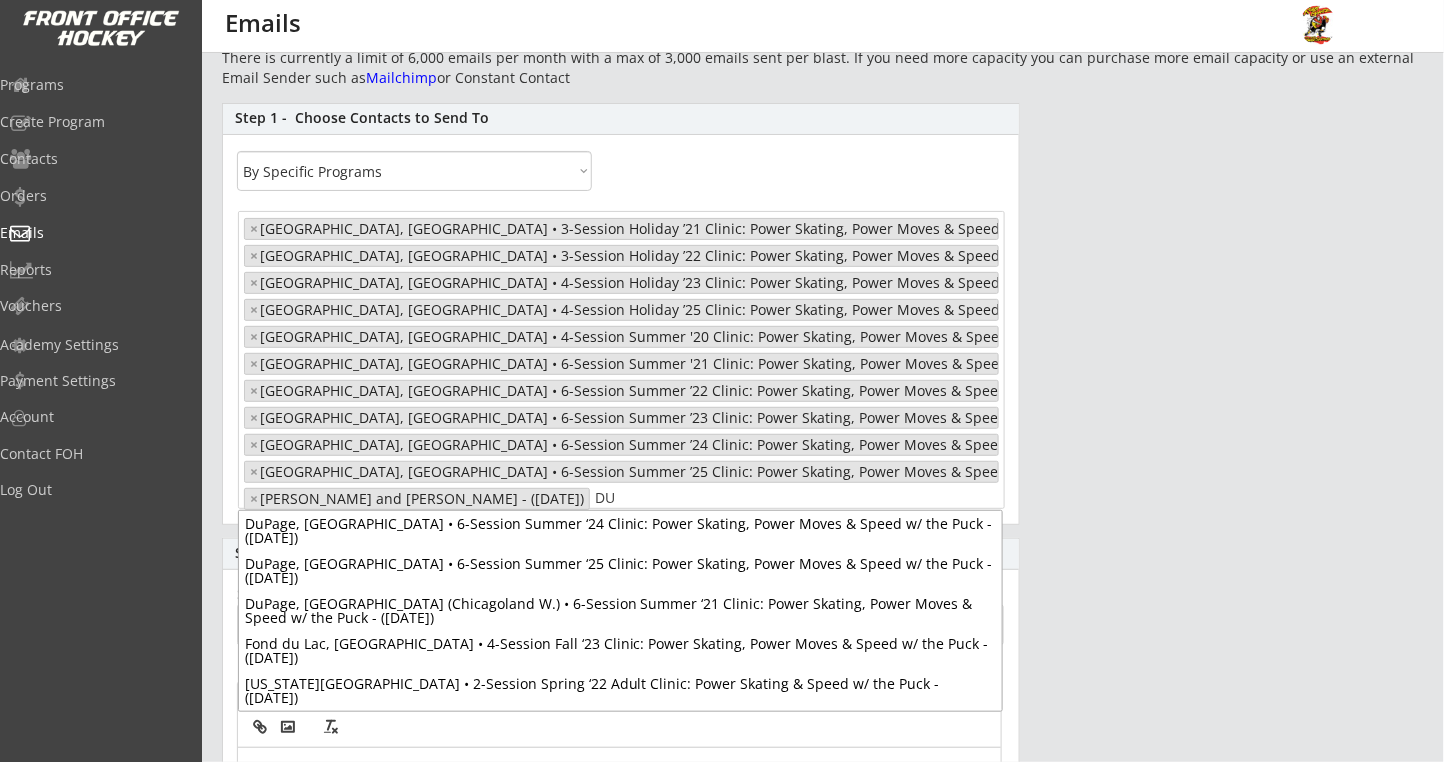 scroll, scrollTop: 0, scrollLeft: 0, axis: both 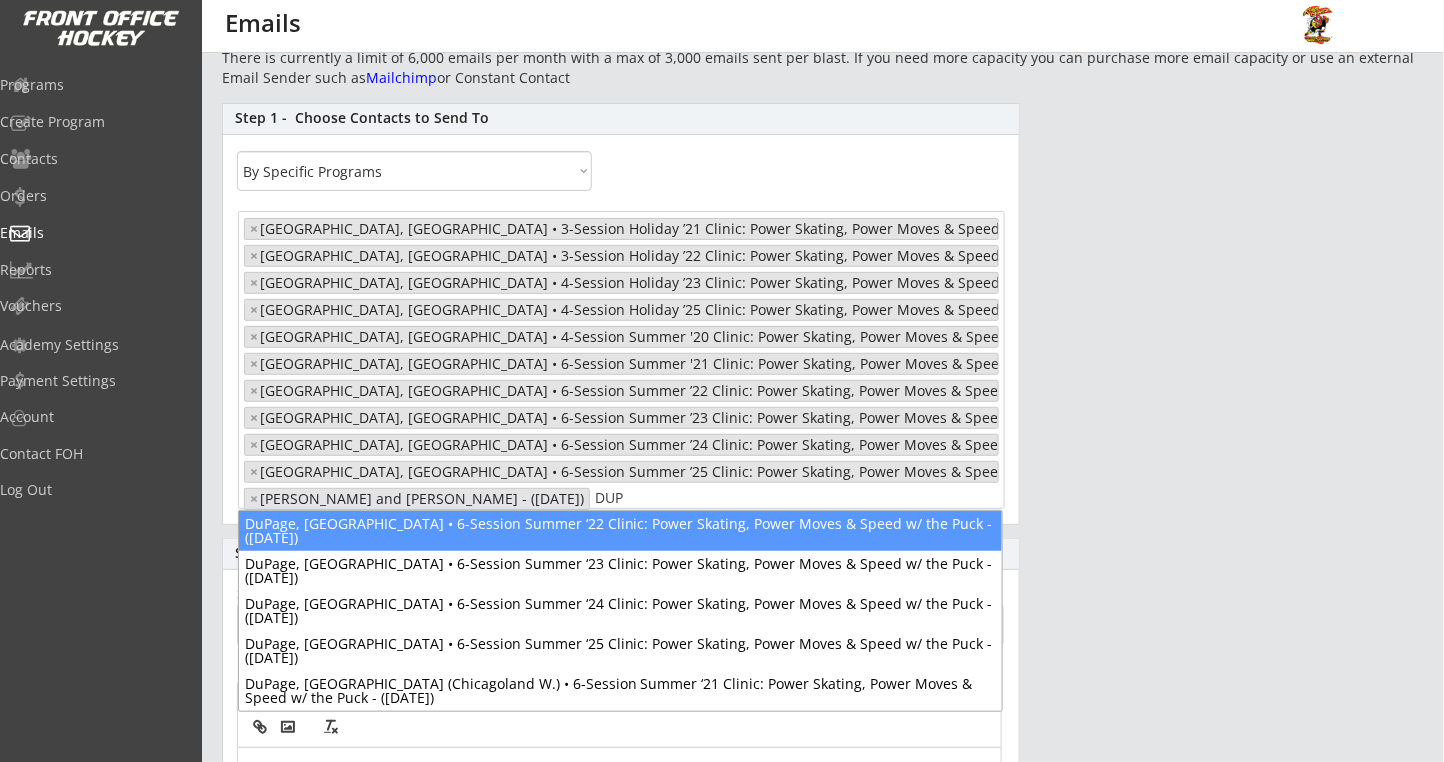 type on "DUP" 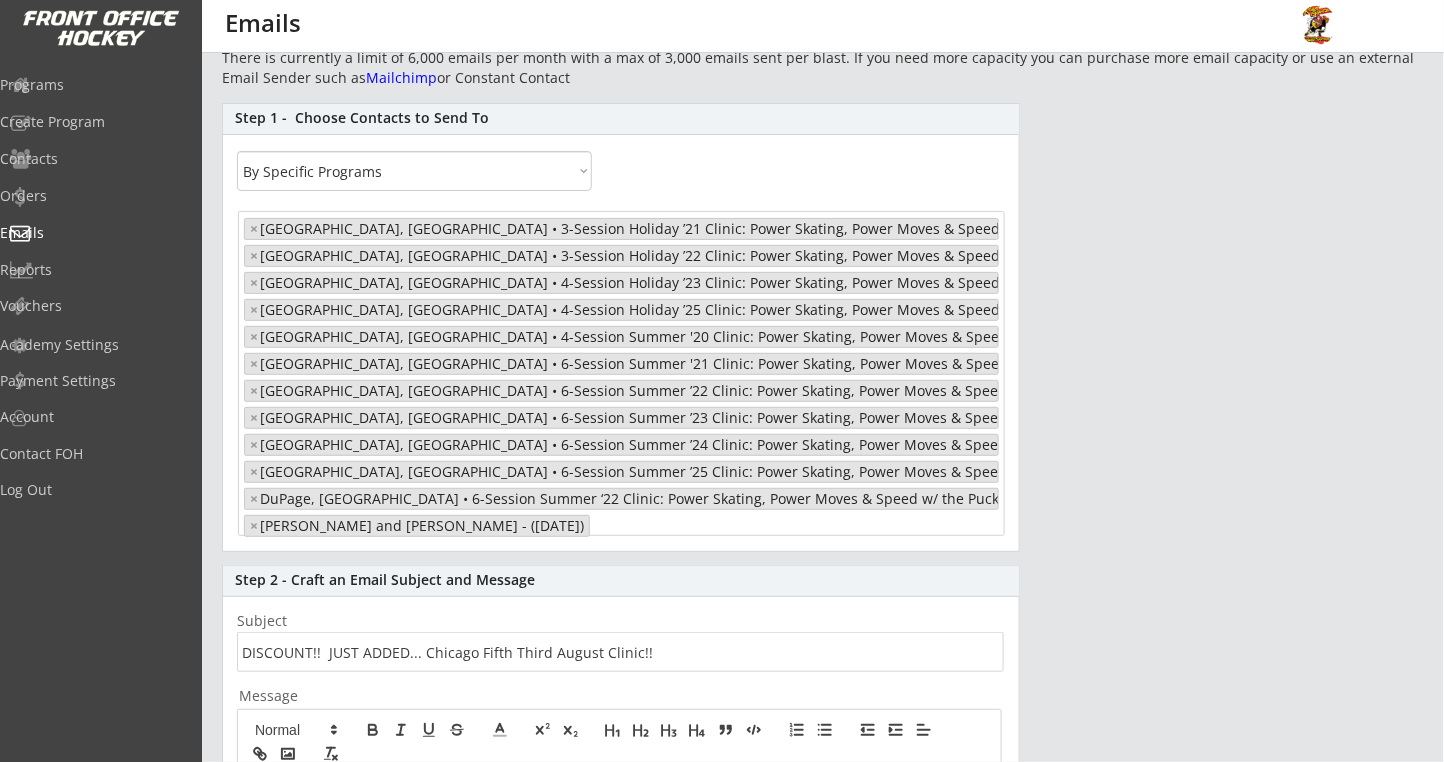select on "1348695171700984260__LOOKUP__1634922549529x150776390550552580" 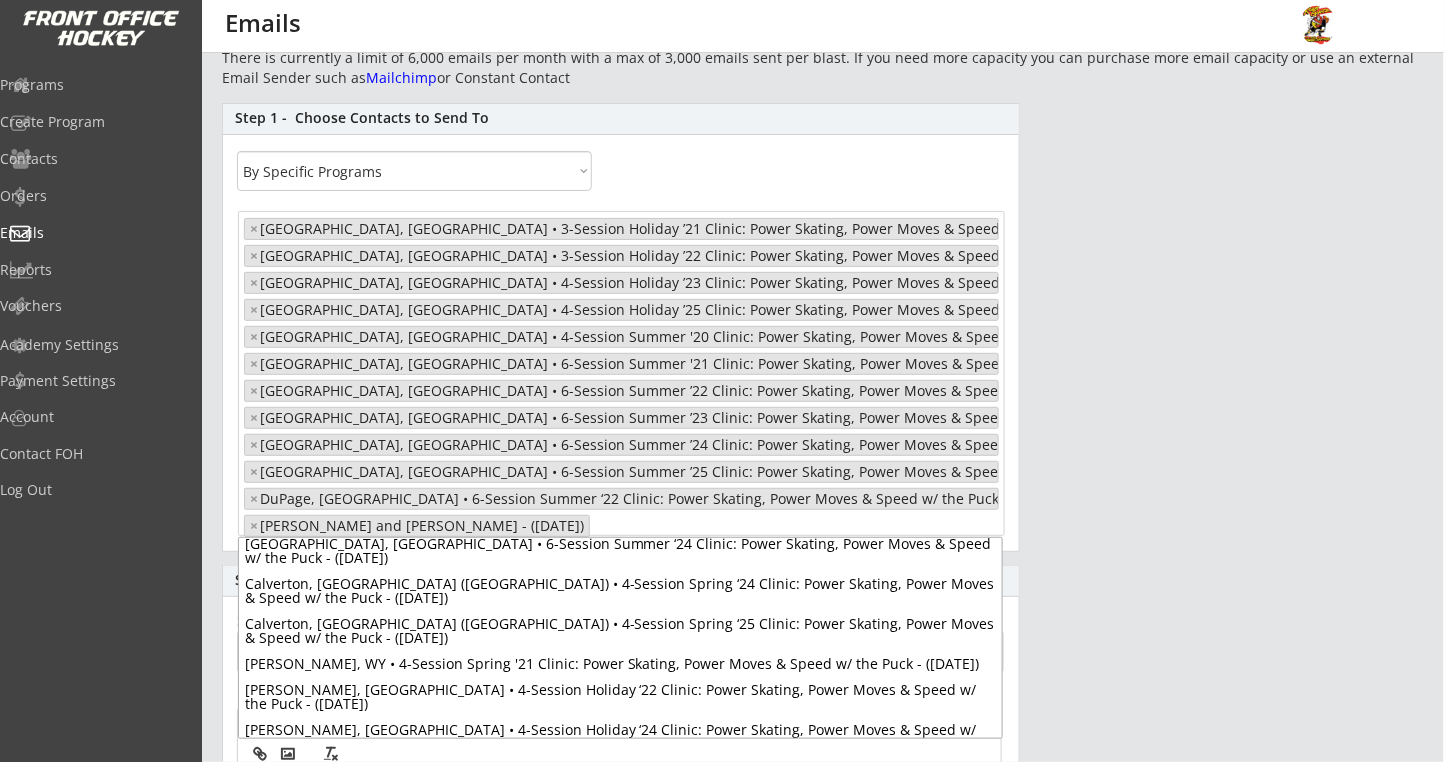 scroll, scrollTop: 2336, scrollLeft: 0, axis: vertical 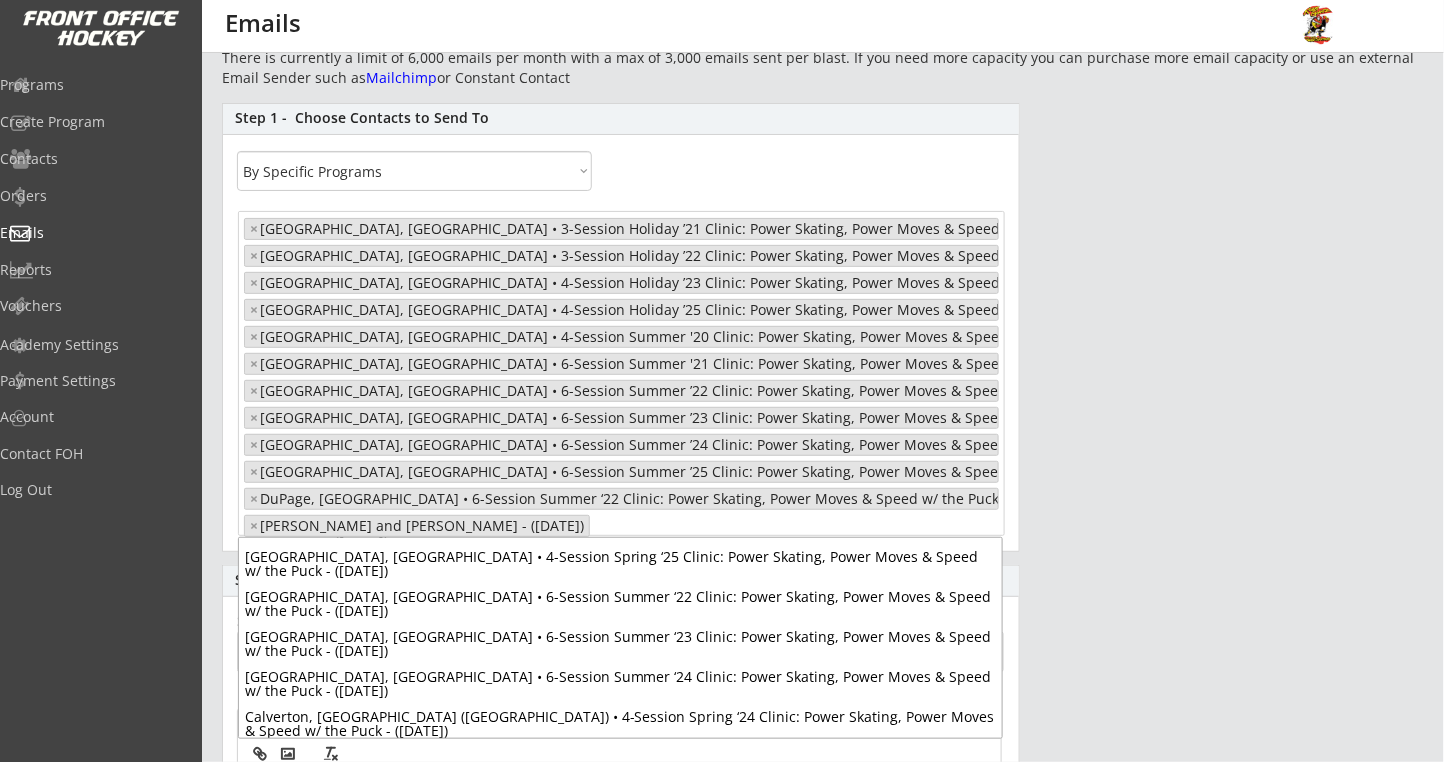 click at bounding box center [673, 524] 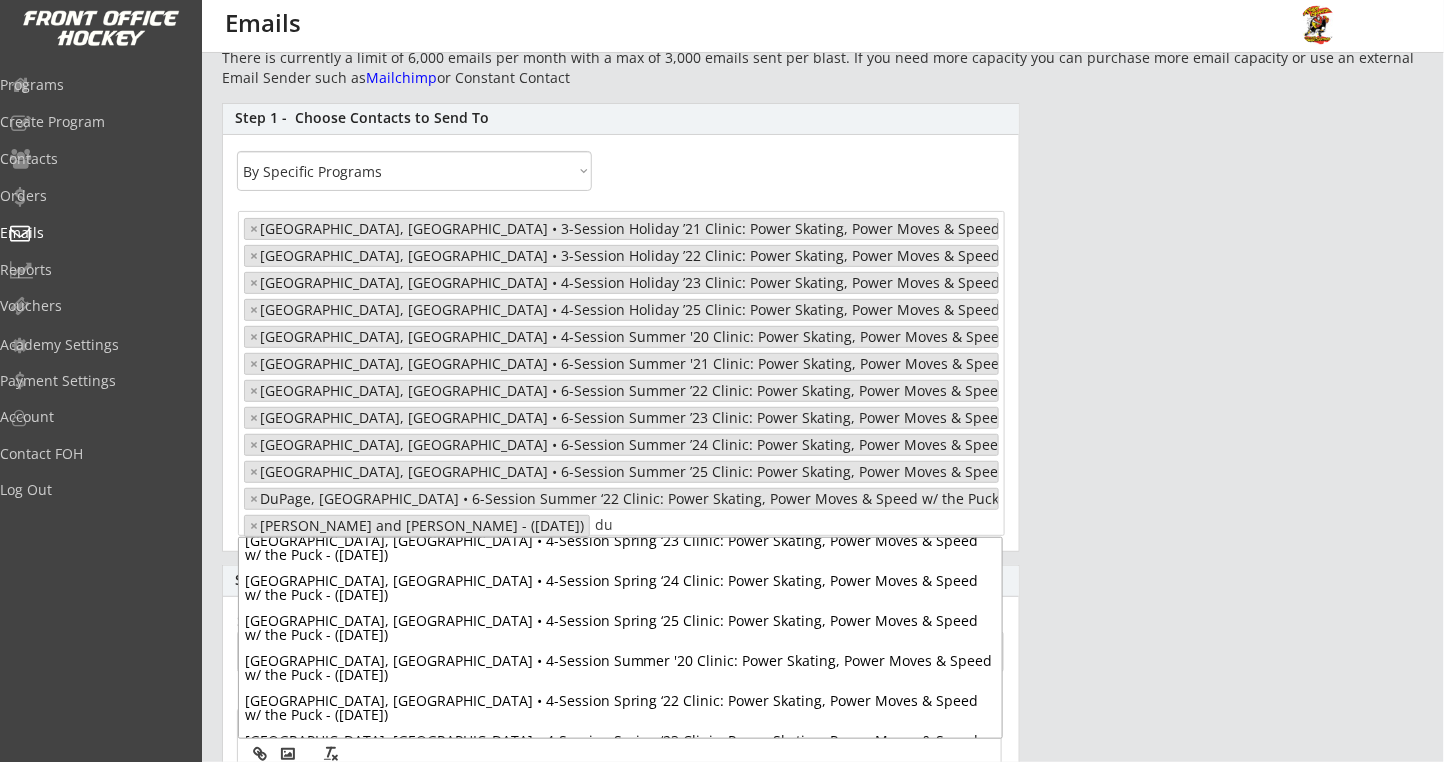 scroll, scrollTop: 0, scrollLeft: 0, axis: both 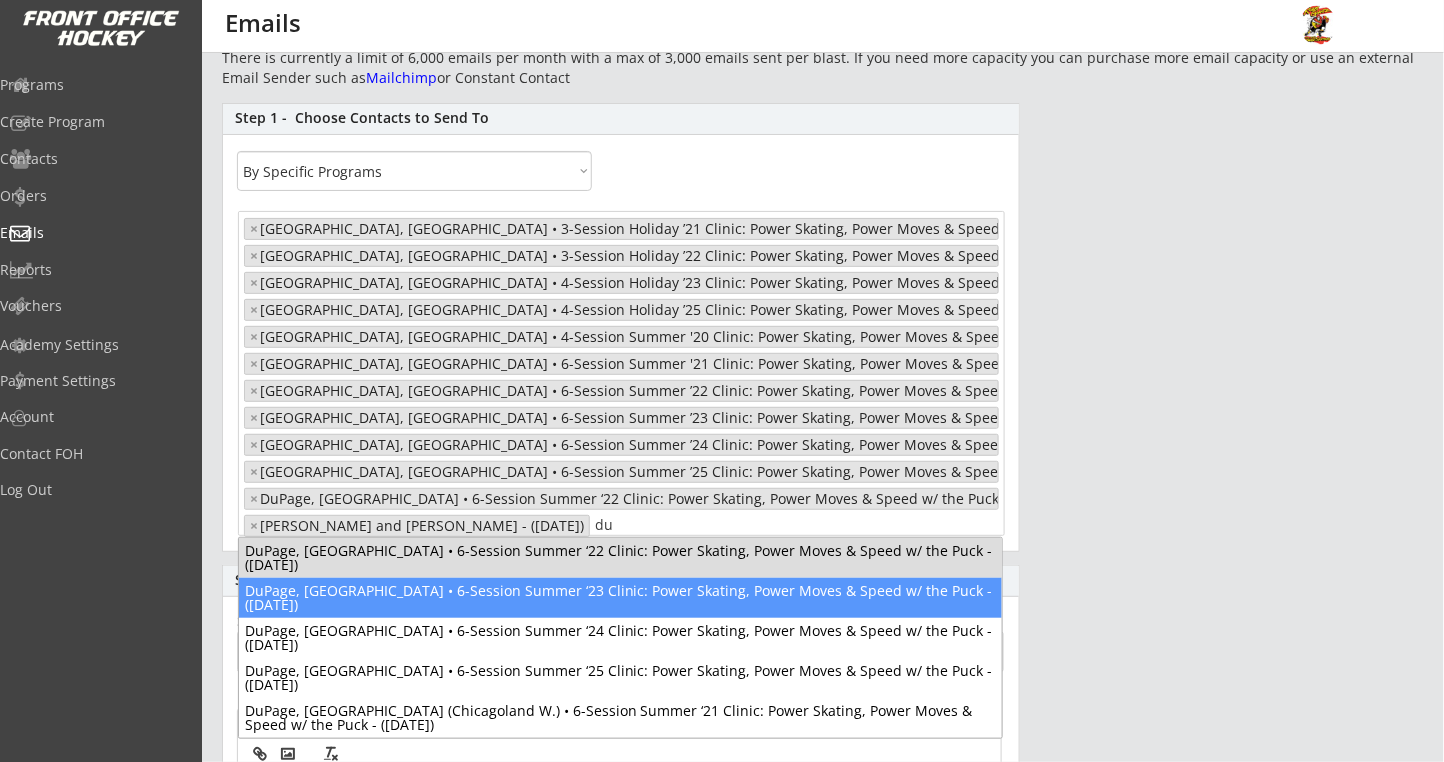type on "du" 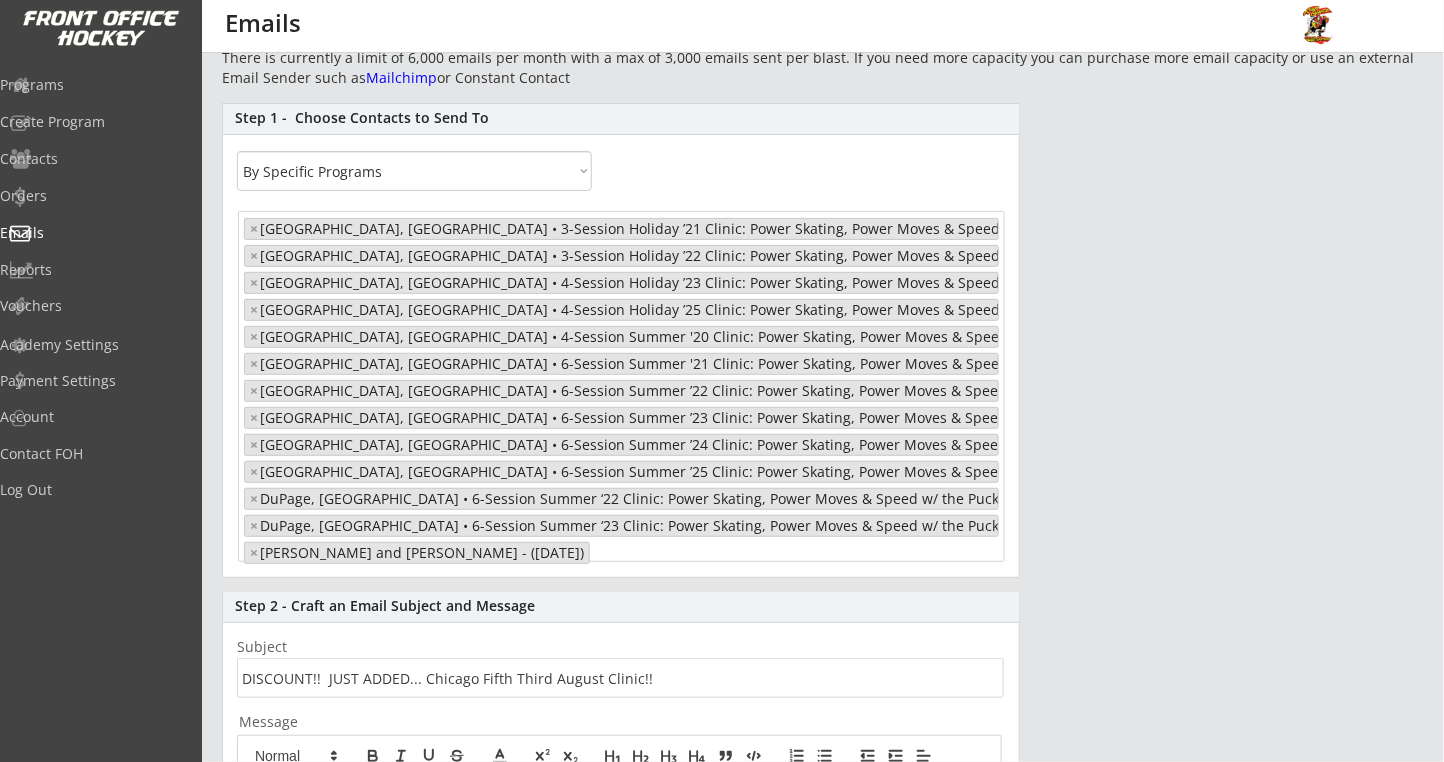 click at bounding box center [673, 551] 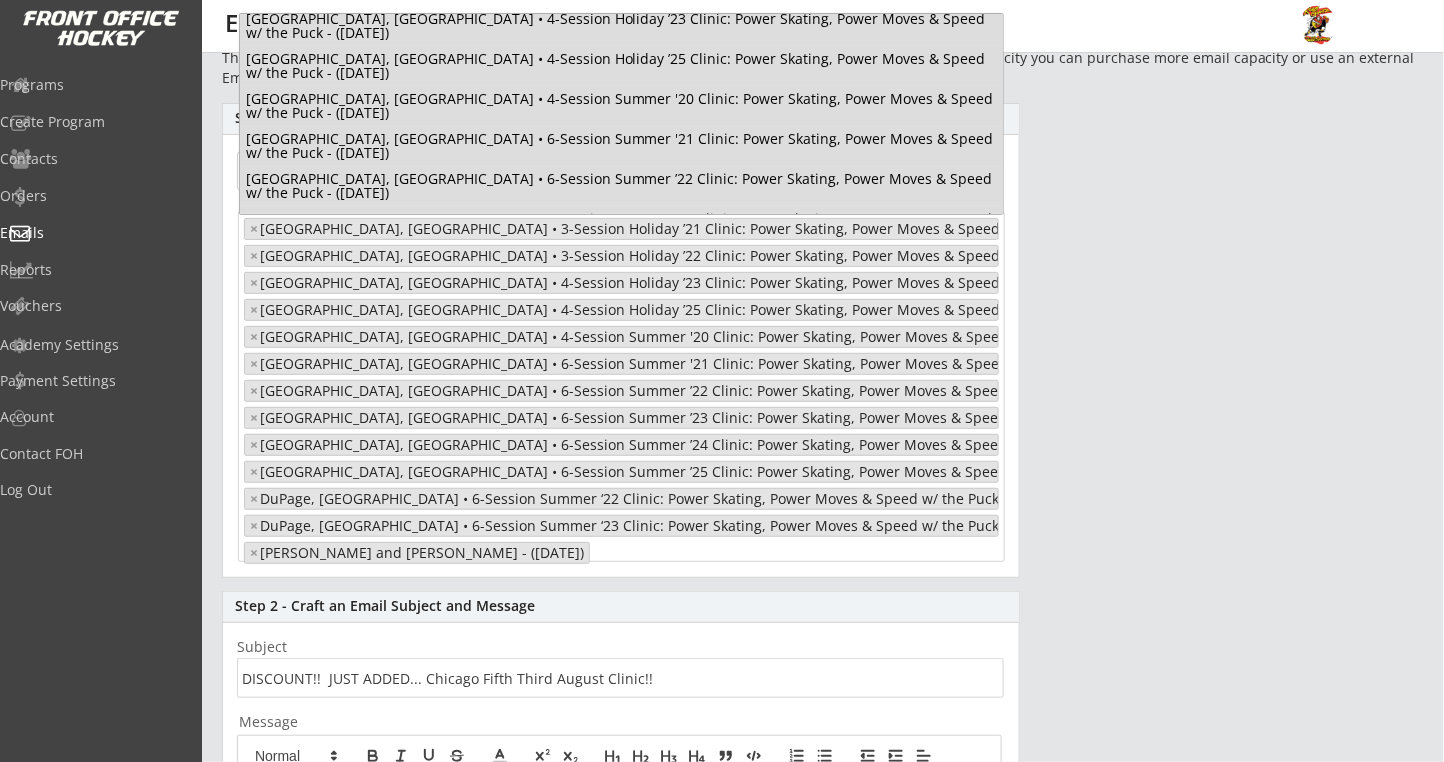 scroll, scrollTop: 3002, scrollLeft: 0, axis: vertical 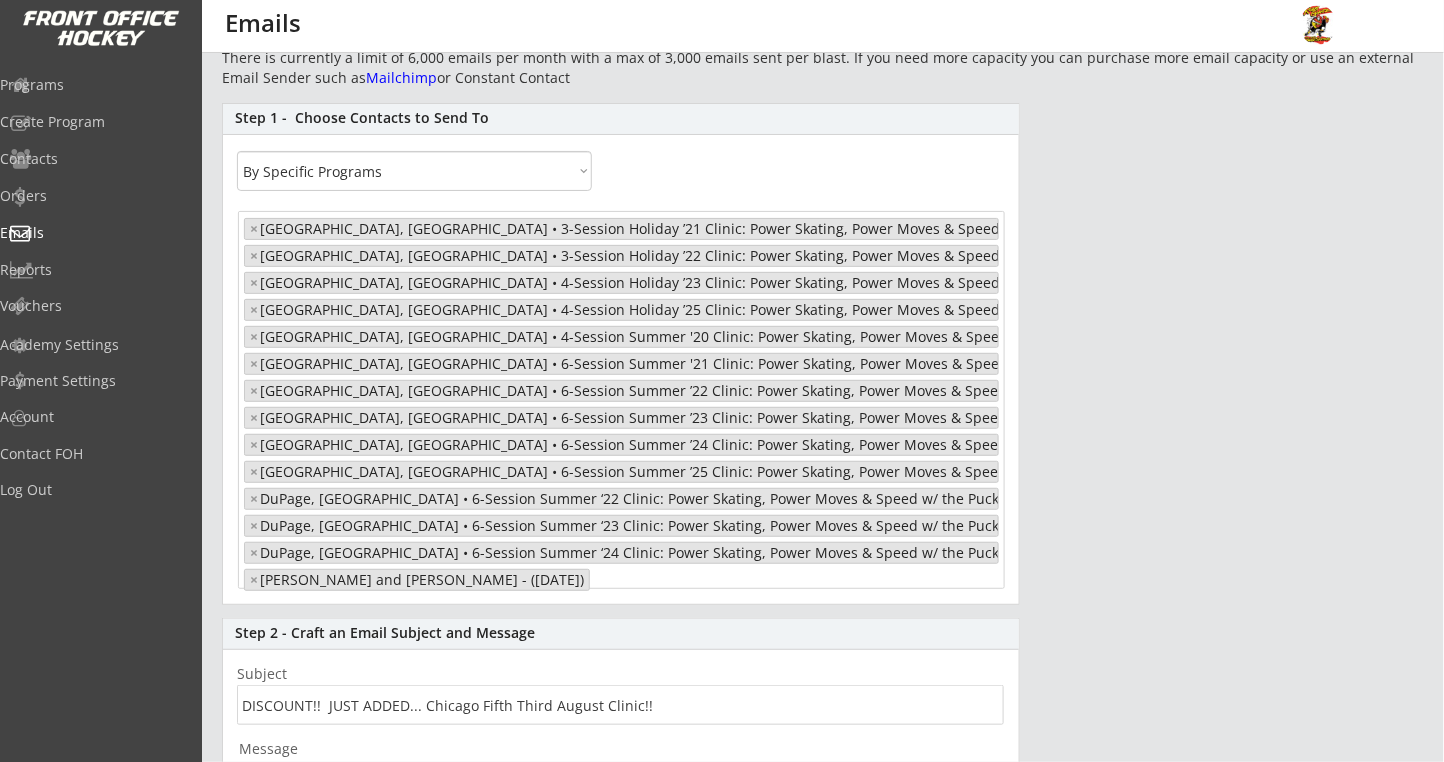 select on "1348695171700984260__LOOKUP__1634922549529x150776390550552580" 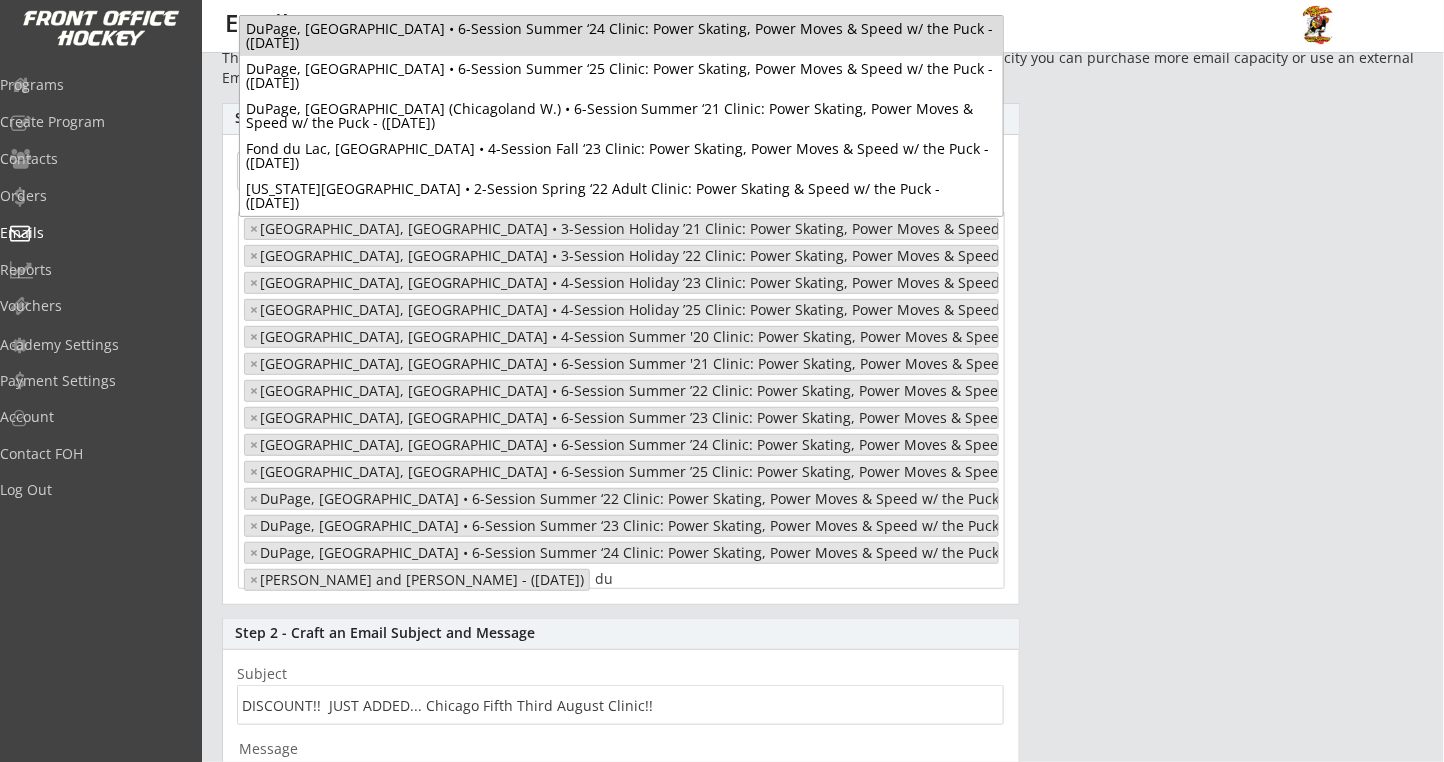scroll, scrollTop: 0, scrollLeft: 0, axis: both 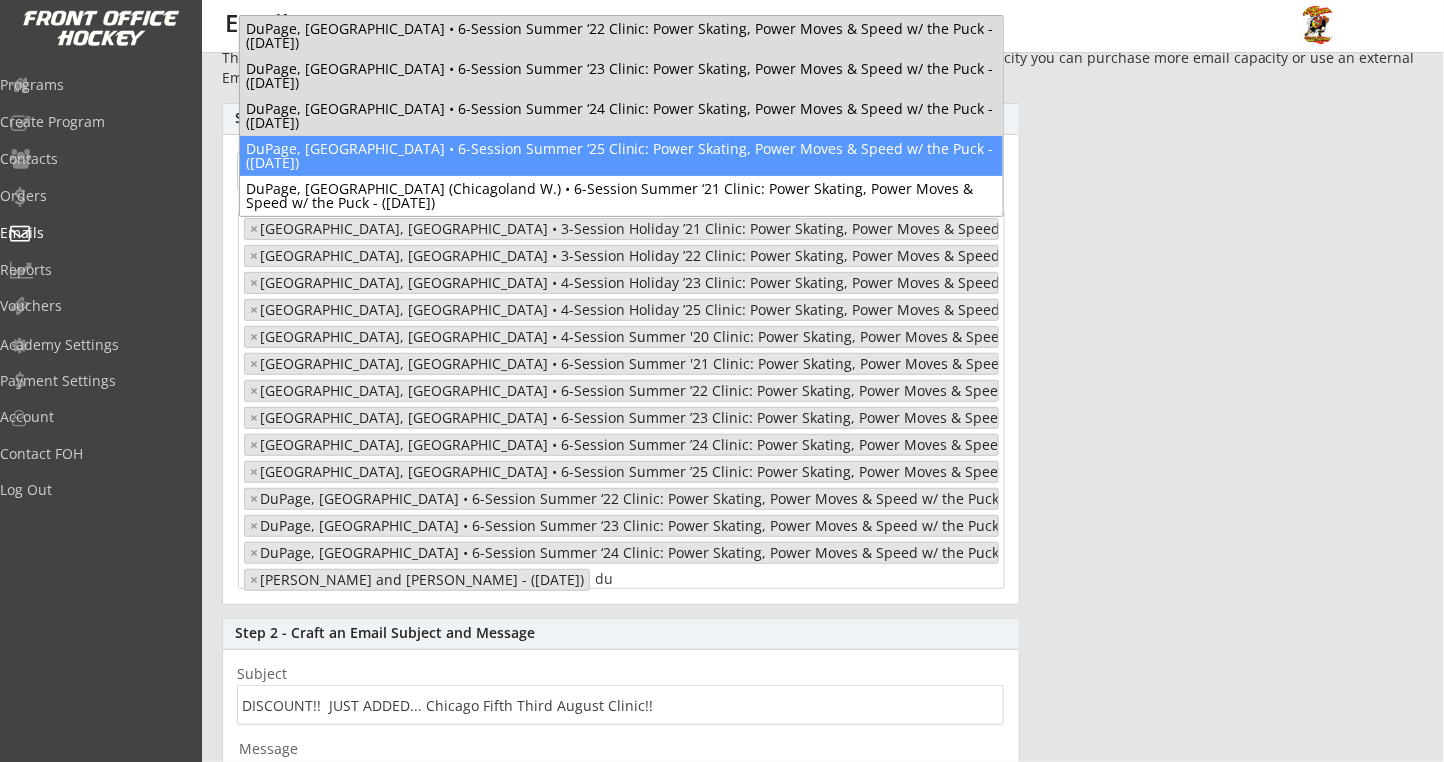 type on "du" 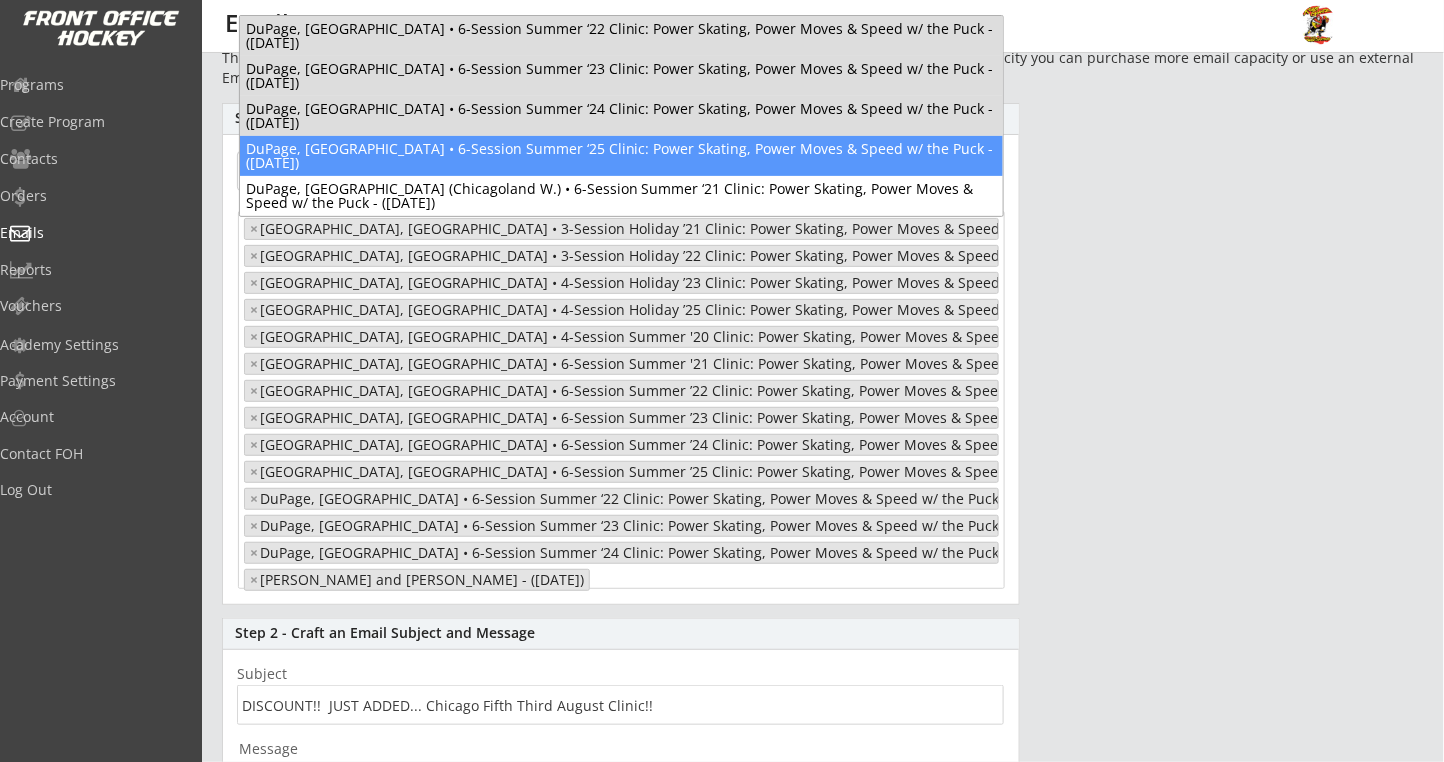 select on "1348695171700984260__LOOKUP__1634922549529x150776390550552580" 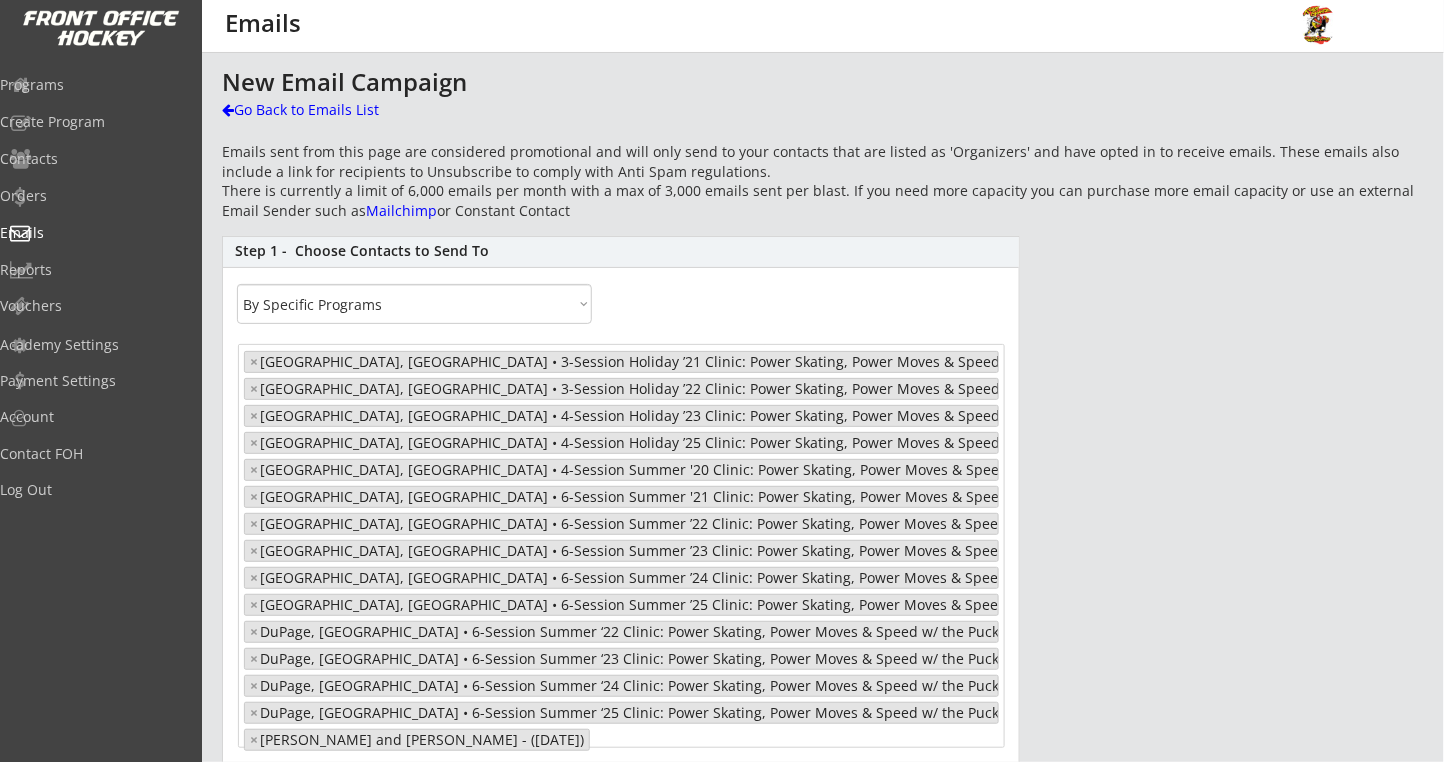 scroll, scrollTop: 400, scrollLeft: 0, axis: vertical 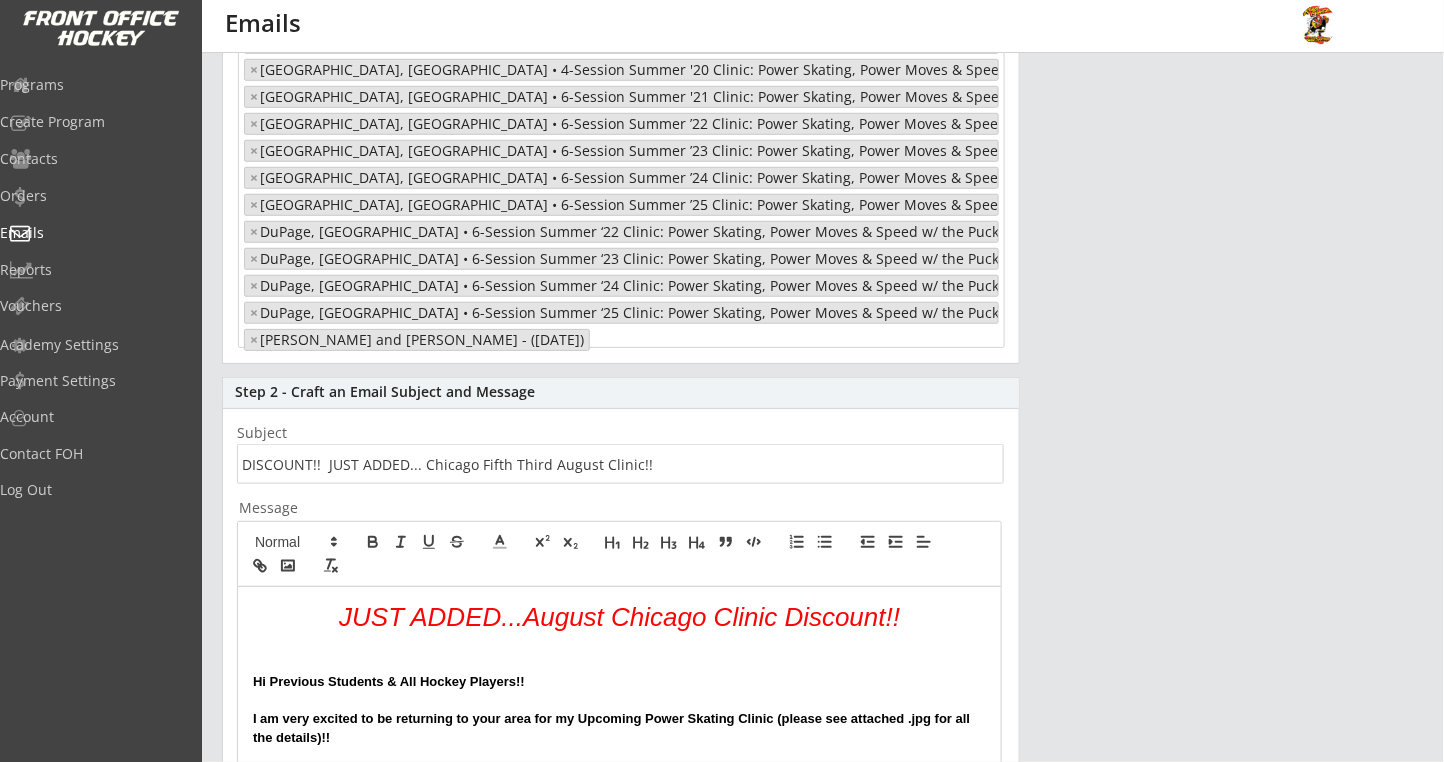 drag, startPoint x: 501, startPoint y: 338, endPoint x: 512, endPoint y: 335, distance: 11.401754 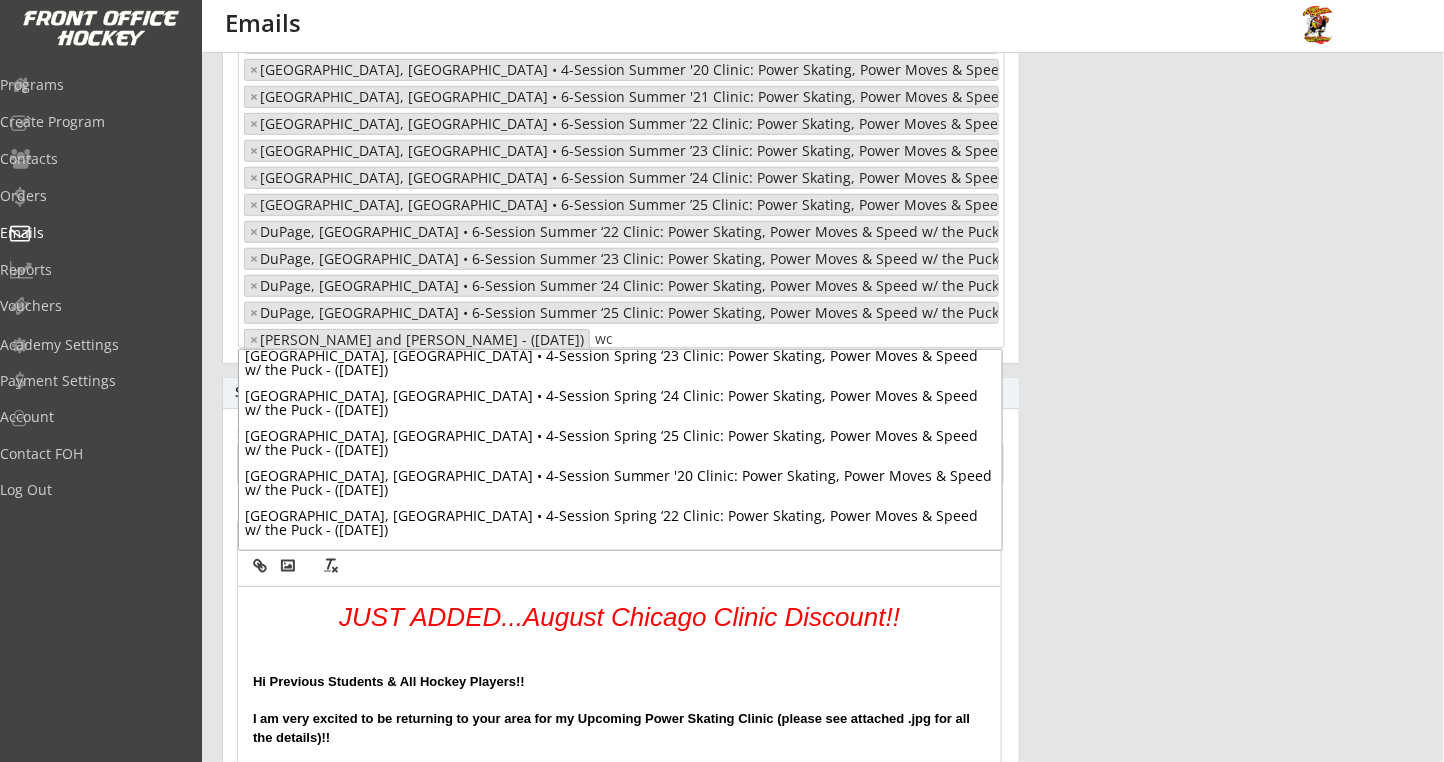 scroll, scrollTop: 0, scrollLeft: 0, axis: both 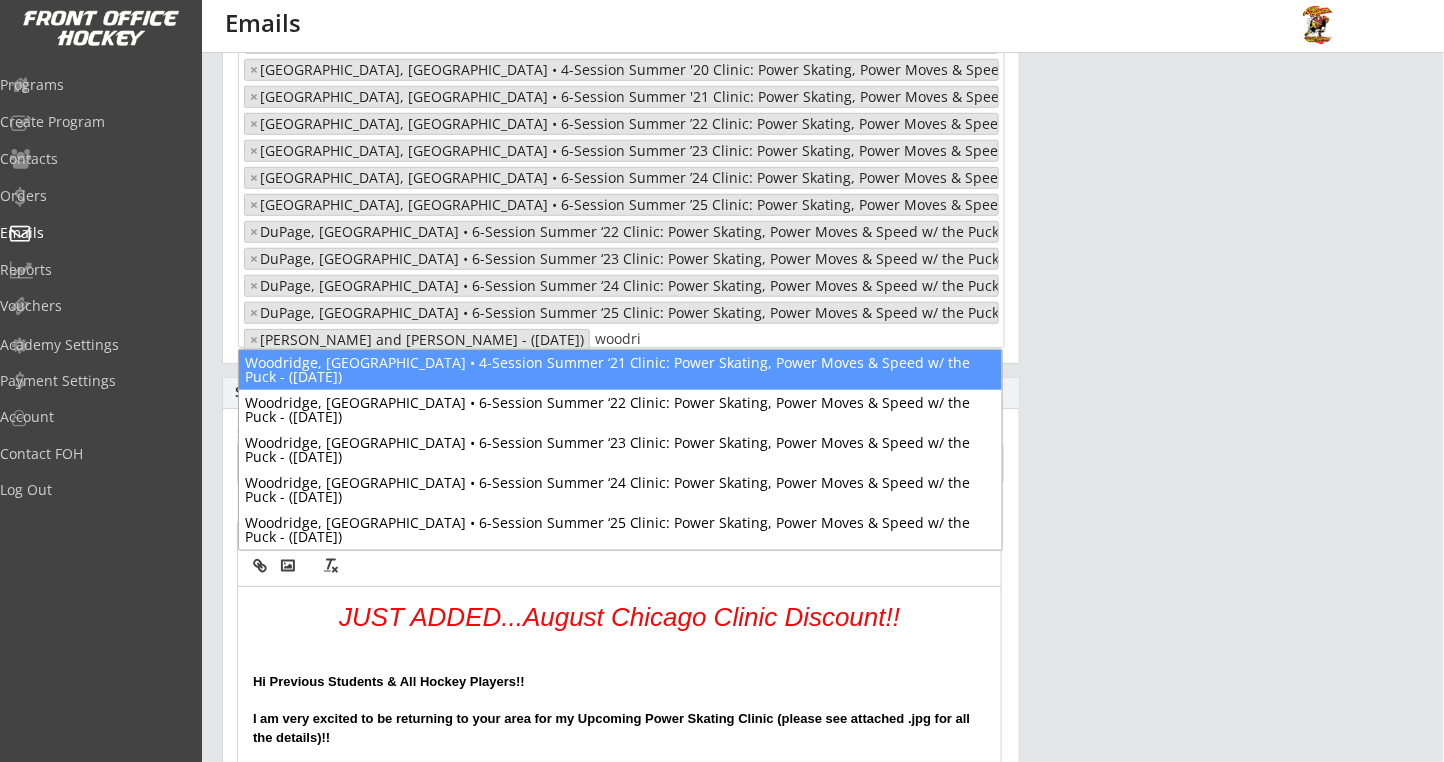 type on "woodri" 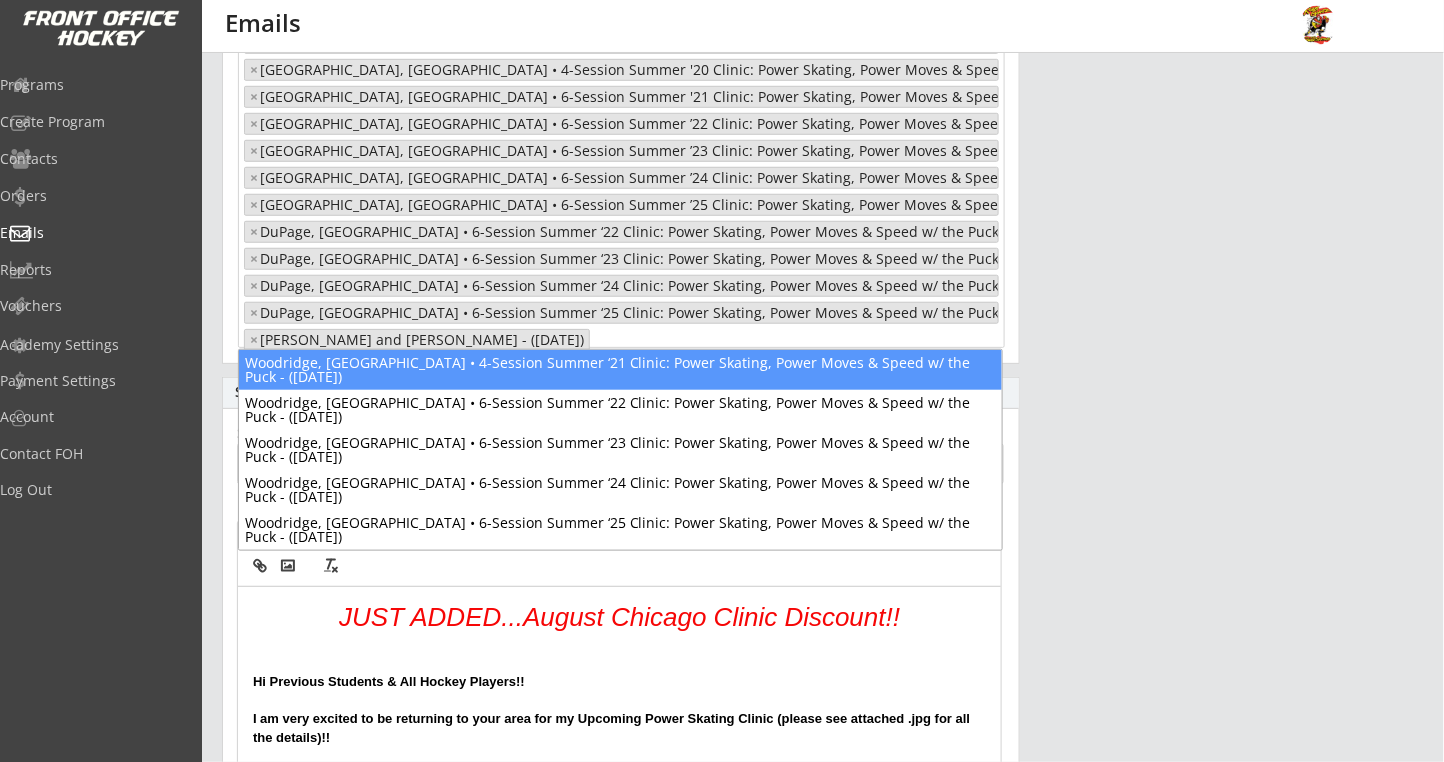 scroll, scrollTop: 345, scrollLeft: 0, axis: vertical 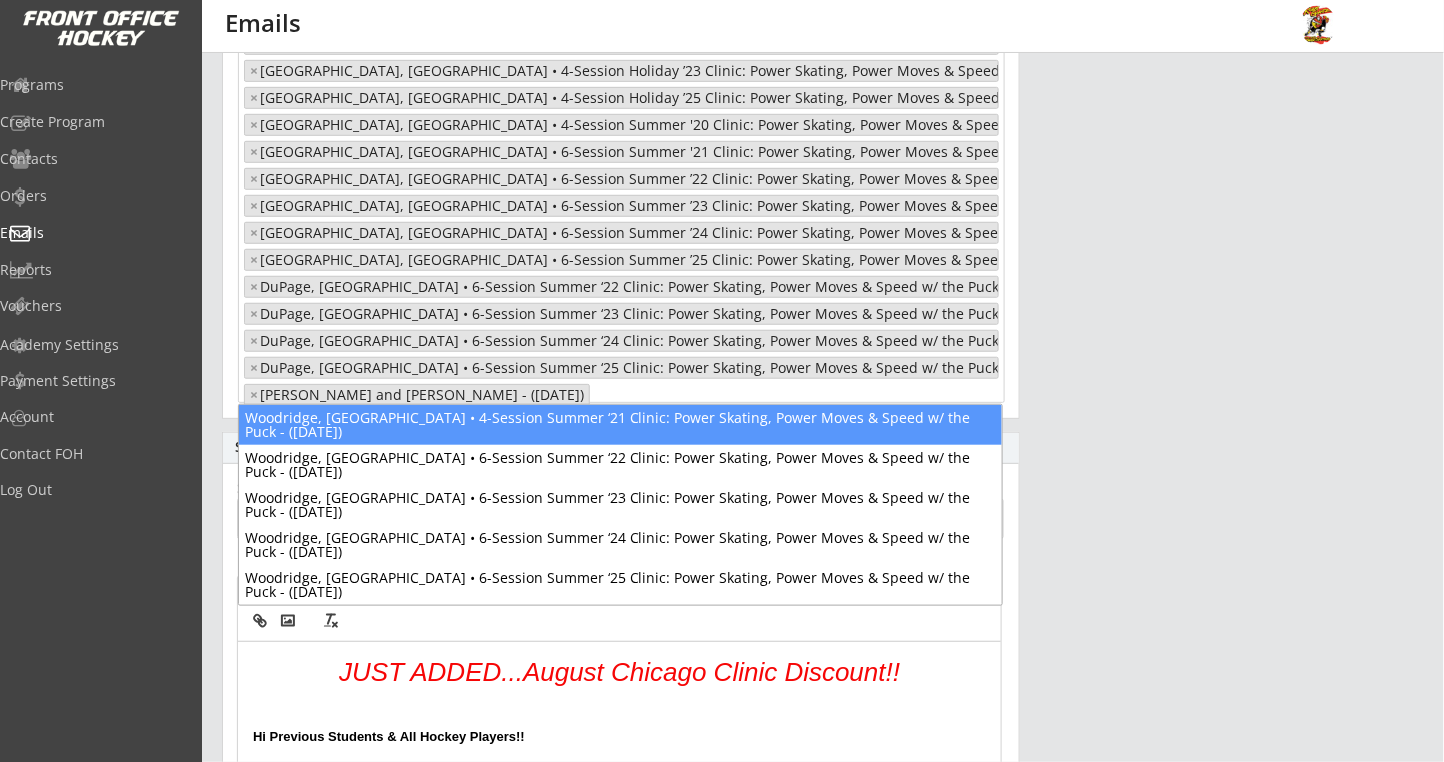 select on "1348695171700984260__LOOKUP__1634922549529x150776390550552580" 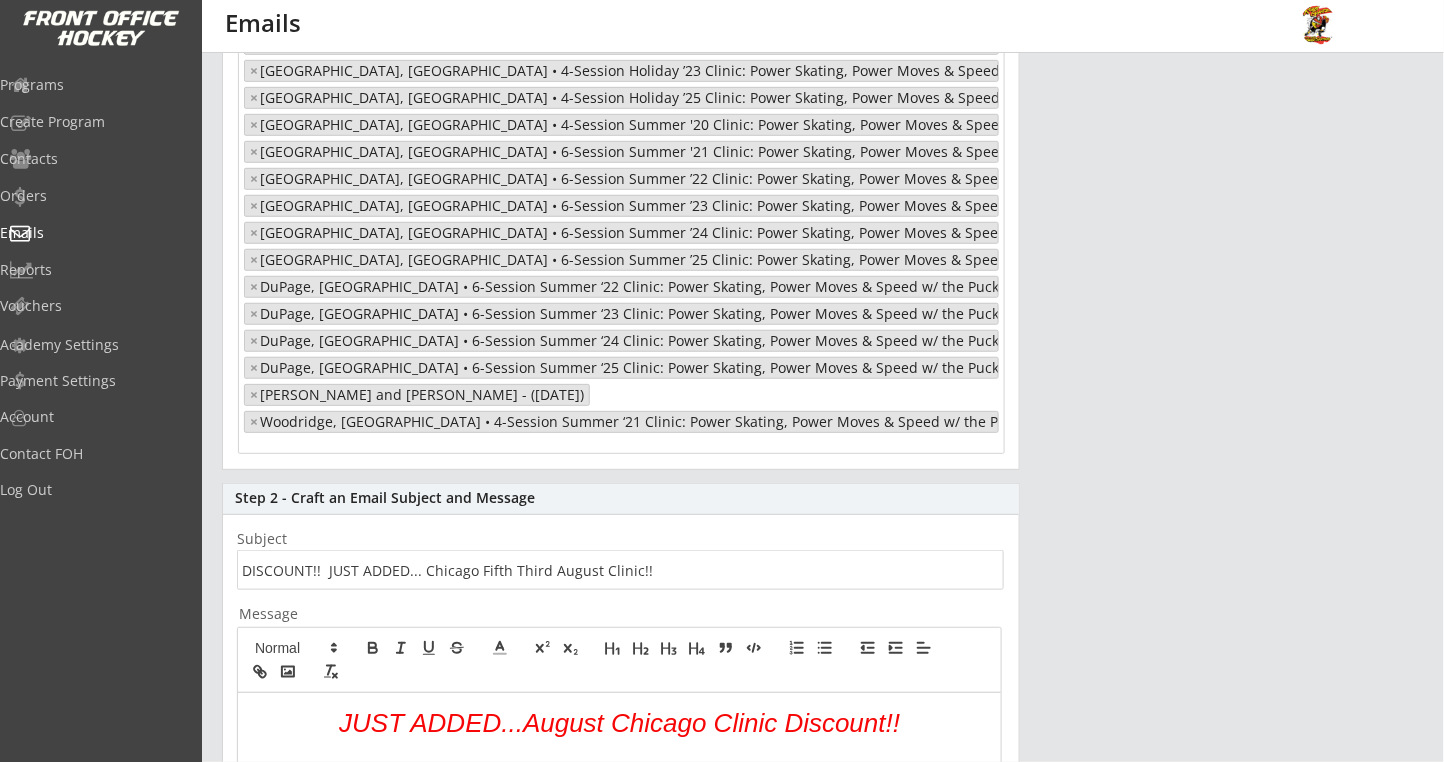 click on "× [GEOGRAPHIC_DATA], [GEOGRAPHIC_DATA] • 3-Session Holiday ’21 Clinic:  Power Skating, Power Moves & Speed w/ the Puck  - ([DATE]) × [GEOGRAPHIC_DATA], [GEOGRAPHIC_DATA] • 3-Session Holiday ’22 Clinic:  Power Skating, Power Moves & Speed w/ the Puck  - ([DATE]) × [GEOGRAPHIC_DATA], [GEOGRAPHIC_DATA] • 4-Session Holiday ’23 Clinic:  Power Skating, Power Moves & Speed w/ the Puck  - ([DATE]) × [GEOGRAPHIC_DATA], [GEOGRAPHIC_DATA] • 4-Session Holiday ’25 Clinic:  Power Skating, Power Moves & Speed w/ the Puck  - ([DATE]) × [GEOGRAPHIC_DATA], [GEOGRAPHIC_DATA] • 4-Session Summer '20 Clinic: Power Skating, Power Moves & Speed w/ the Puck   - ([DATE]) × [GEOGRAPHIC_DATA], [GEOGRAPHIC_DATA] • 6-Session Summer '21 Clinic:  Power Skating, Power Moves & Speed w/ the Puck  - ([DATE]) × [GEOGRAPHIC_DATA], [GEOGRAPHIC_DATA] • 6-Session Summer ’22 Clinic: Power Skating, Power Moves & Speed w/ the Puck  - ([DATE]) × [GEOGRAPHIC_DATA], [GEOGRAPHIC_DATA] • 6-Session Summer ’23 Clinic: Power Skating, Power Moves & Speed w/ the Puck  - ([DATE]) × × × × × × × [PERSON_NAME] and [PERSON_NAME]  - ([DATE]) ×" at bounding box center [621, 229] 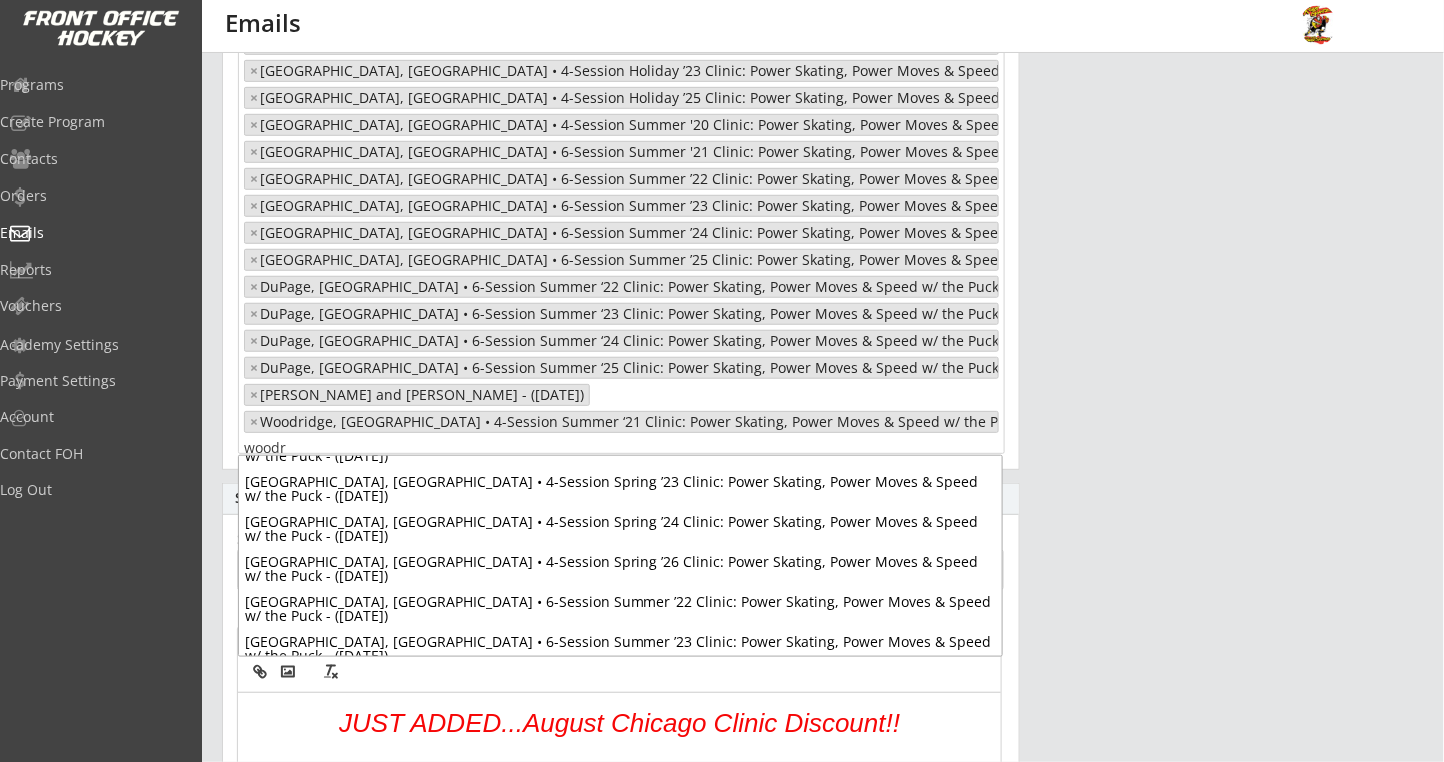 scroll, scrollTop: 0, scrollLeft: 0, axis: both 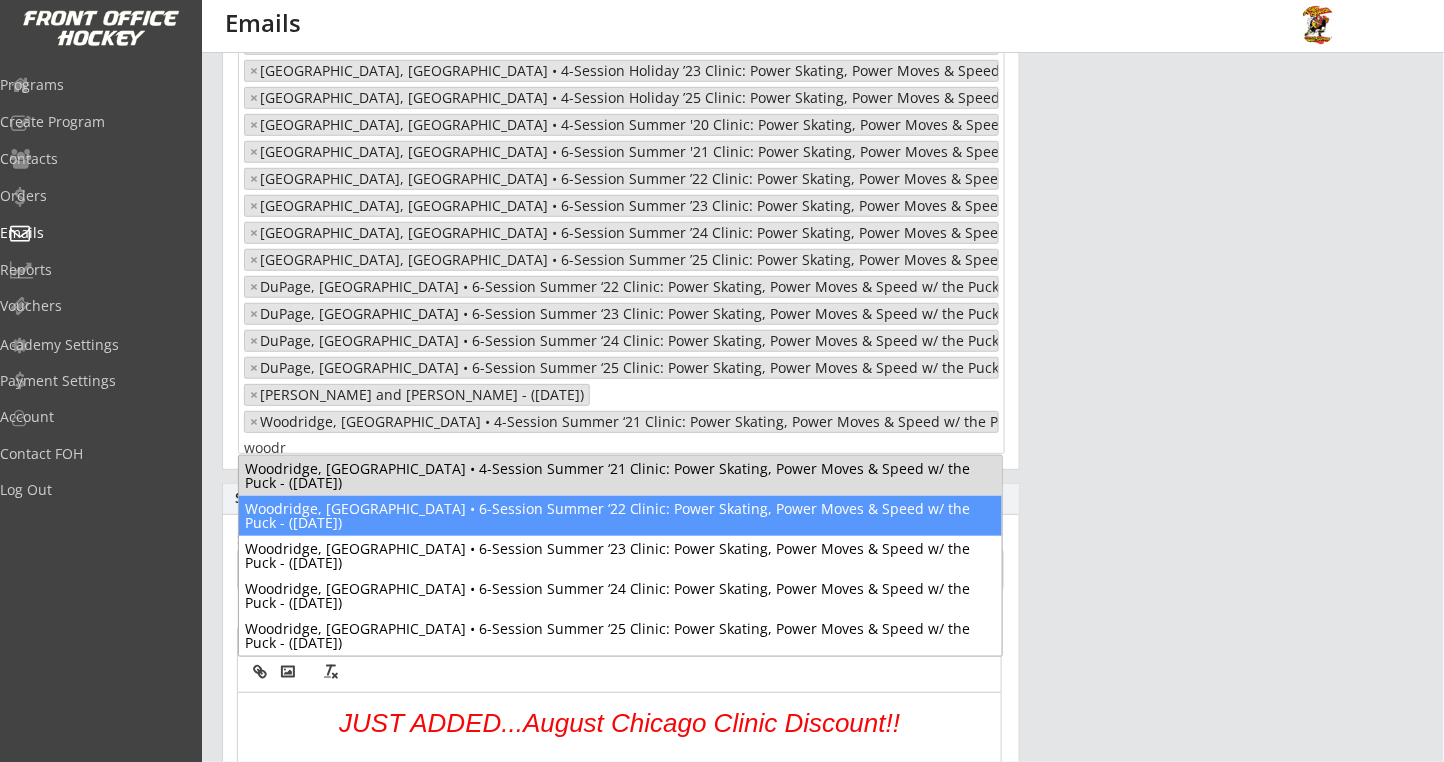type on "woodr" 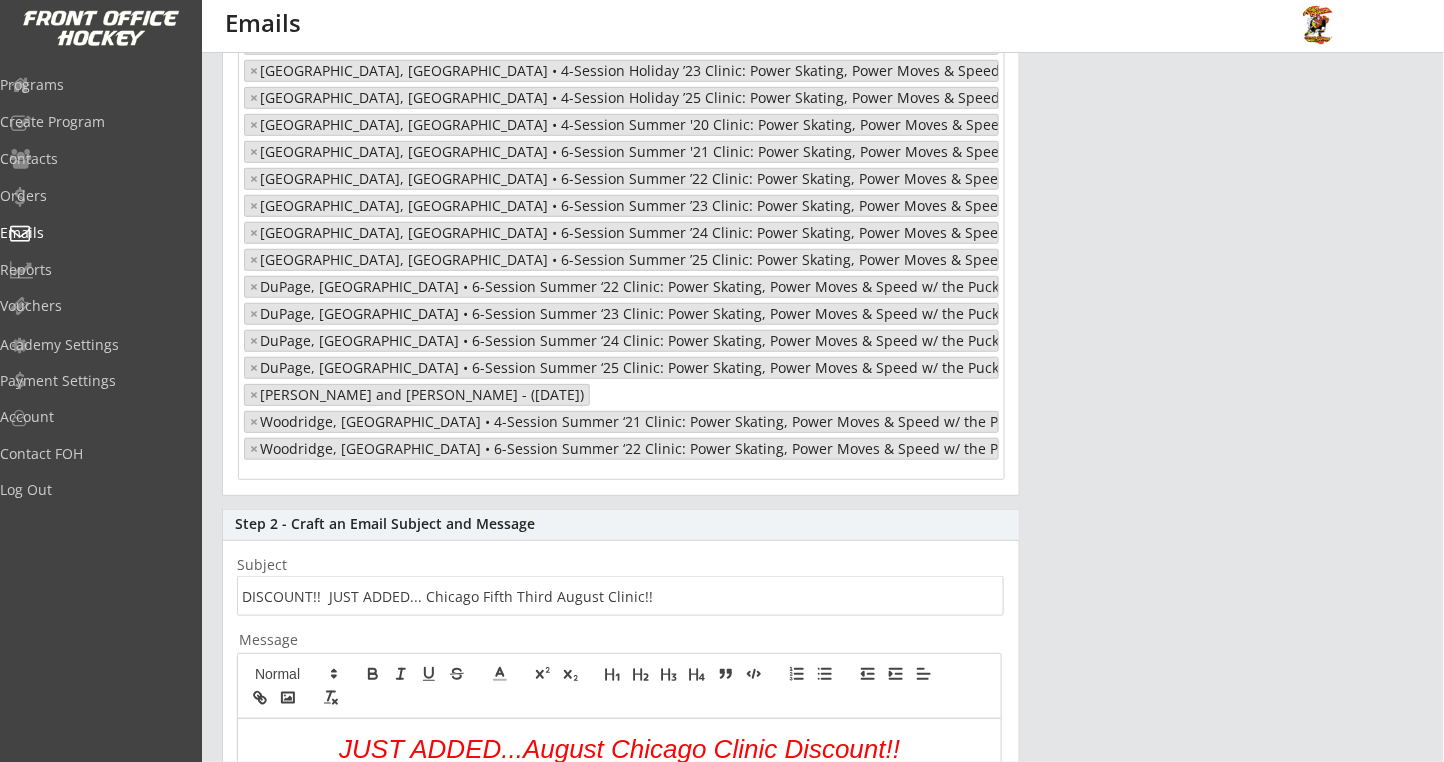 select on "1348695171700984260__LOOKUP__1634922549529x150776390550552580" 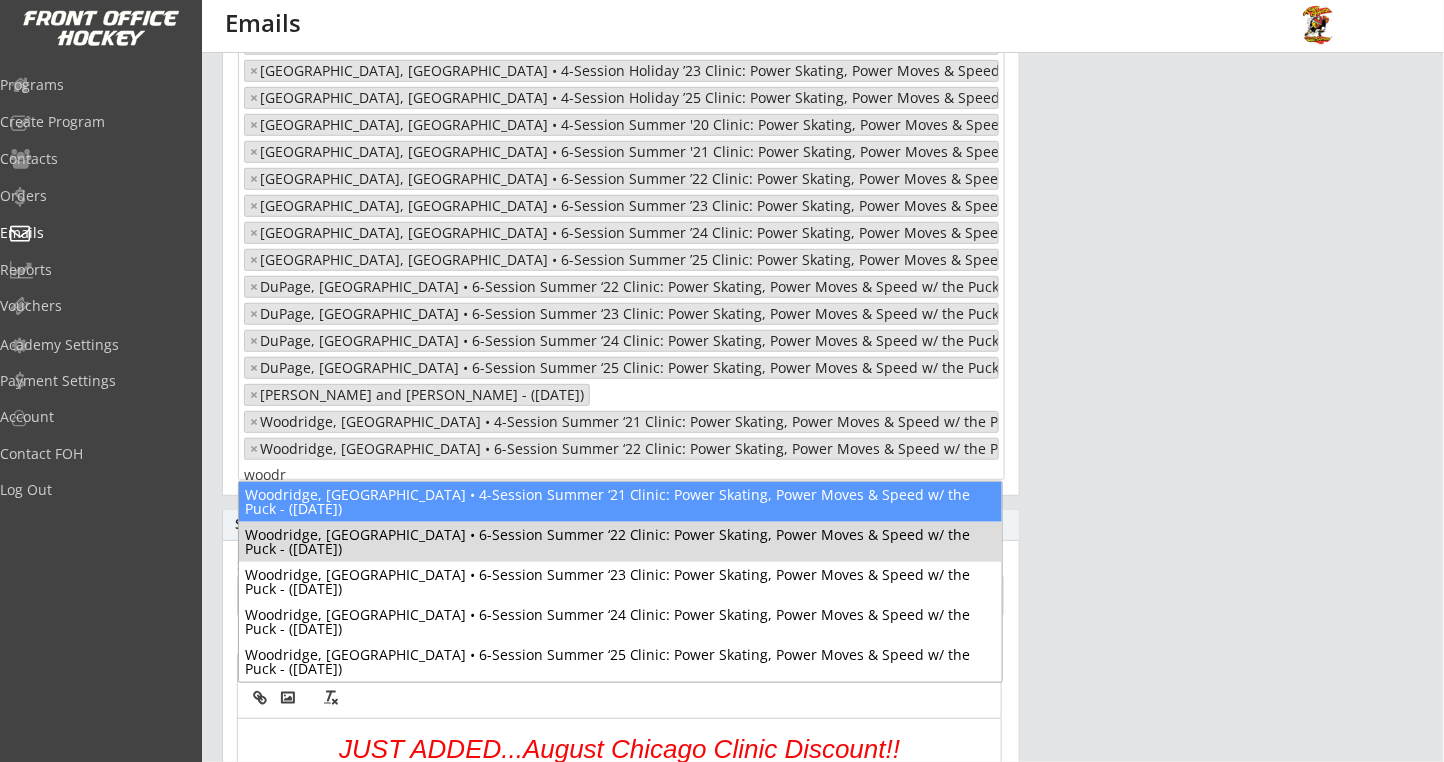 scroll, scrollTop: 0, scrollLeft: 0, axis: both 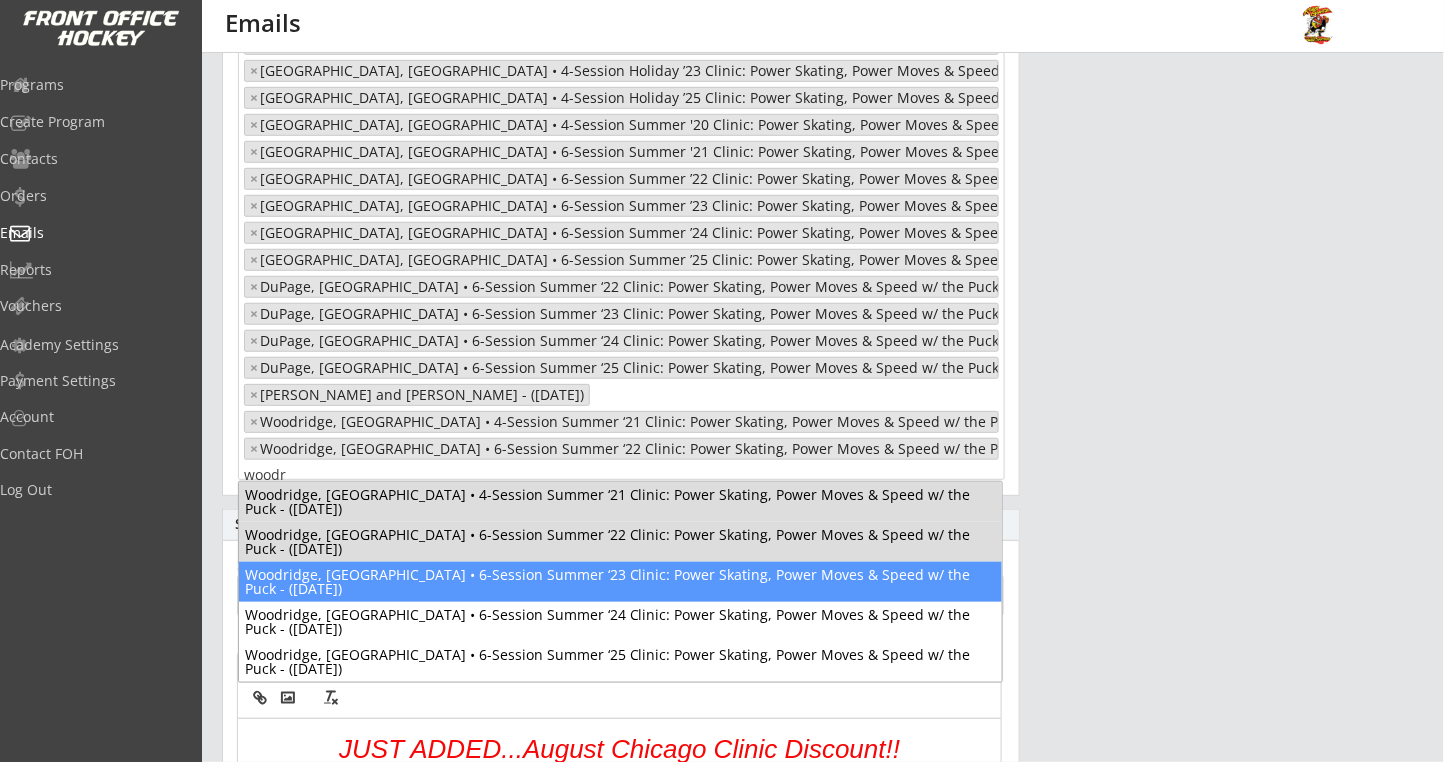 type on "woodr" 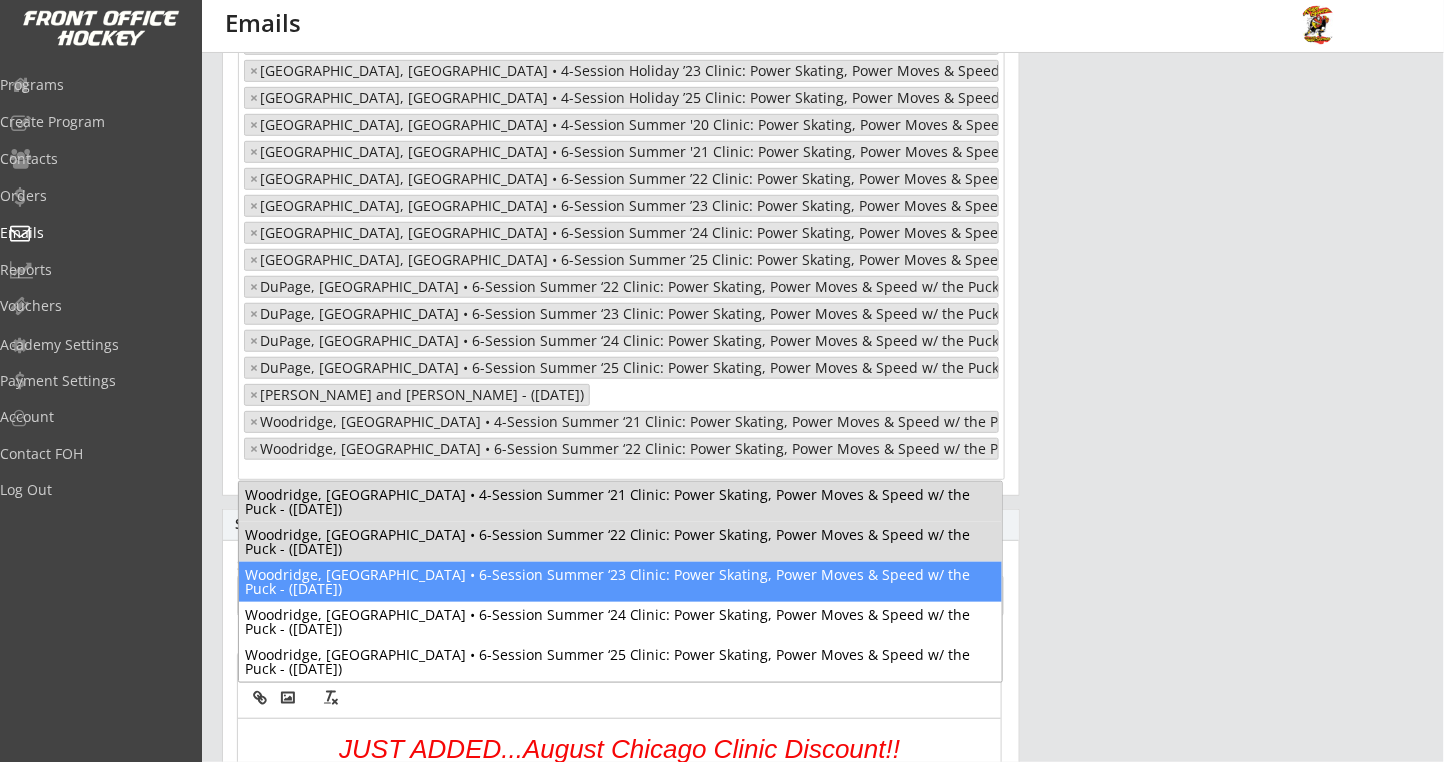 select on "1348695171700984260__LOOKUP__1634922549529x150776390550552580" 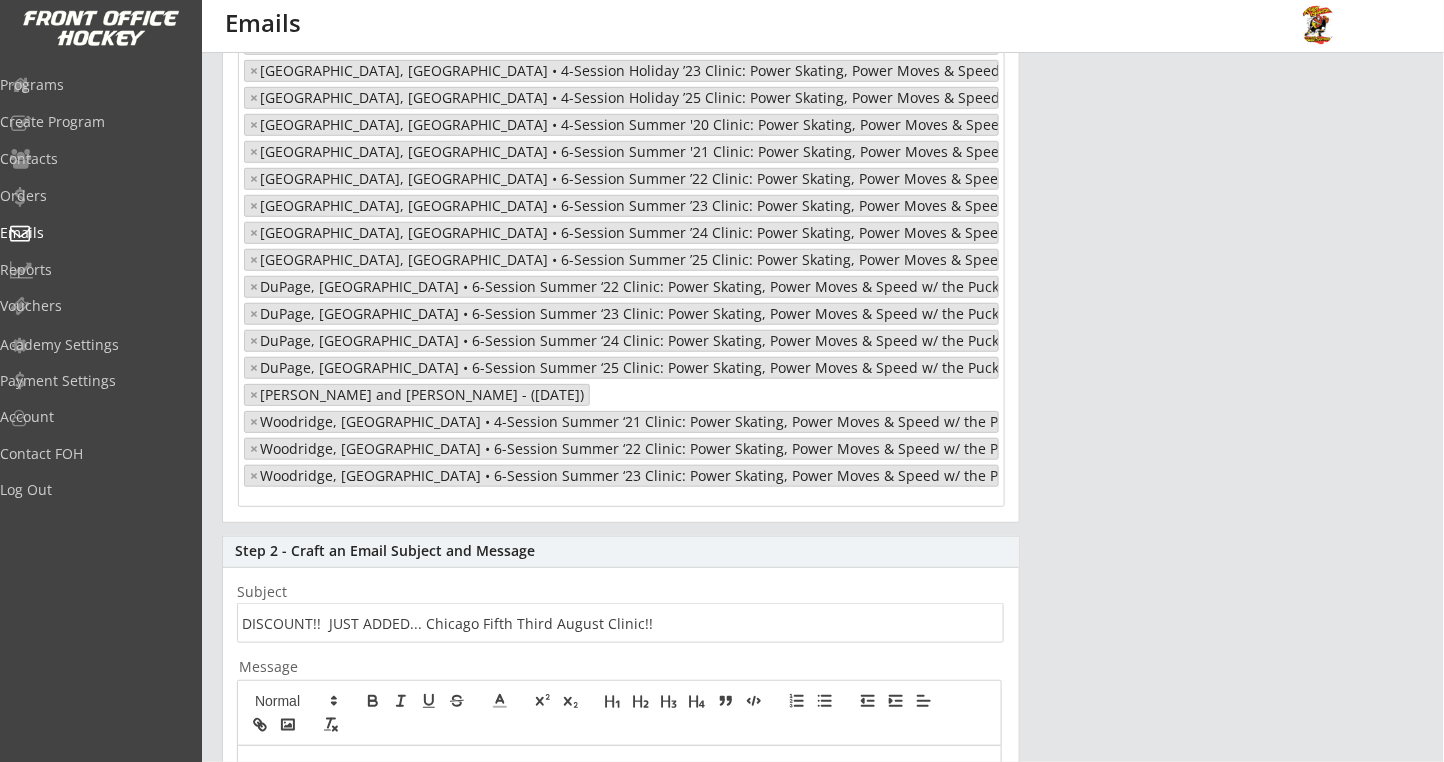 scroll, scrollTop: 9010, scrollLeft: 0, axis: vertical 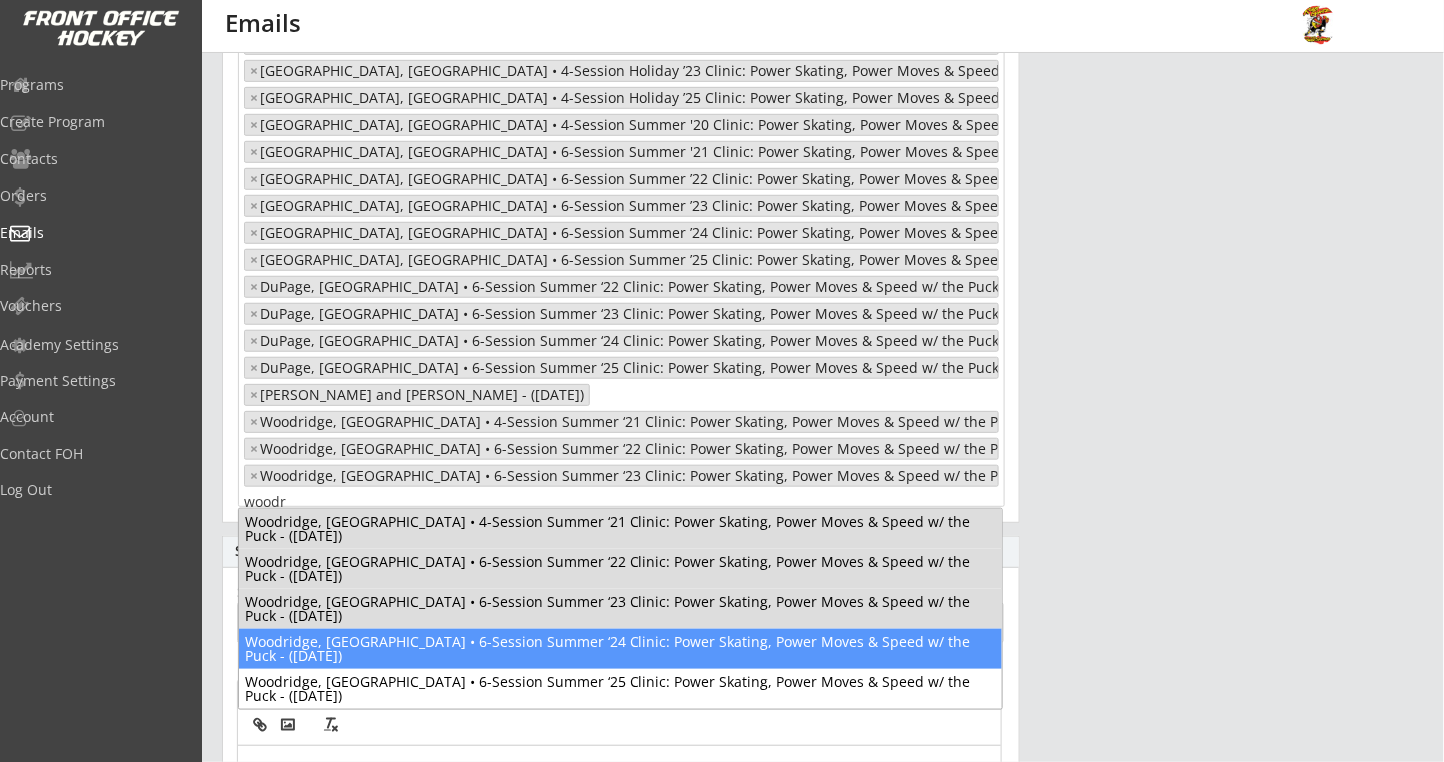 type on "woodr" 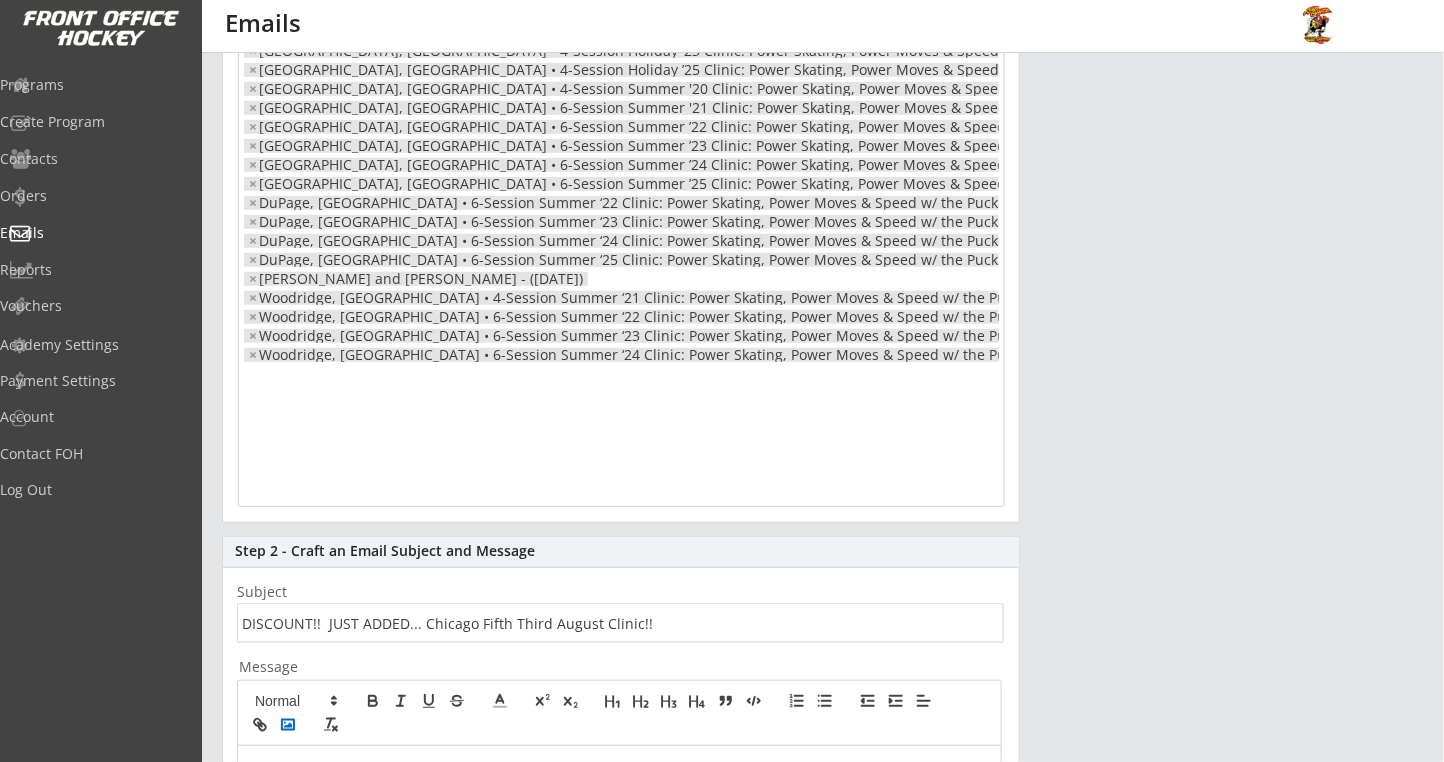 scroll, scrollTop: 9027, scrollLeft: 0, axis: vertical 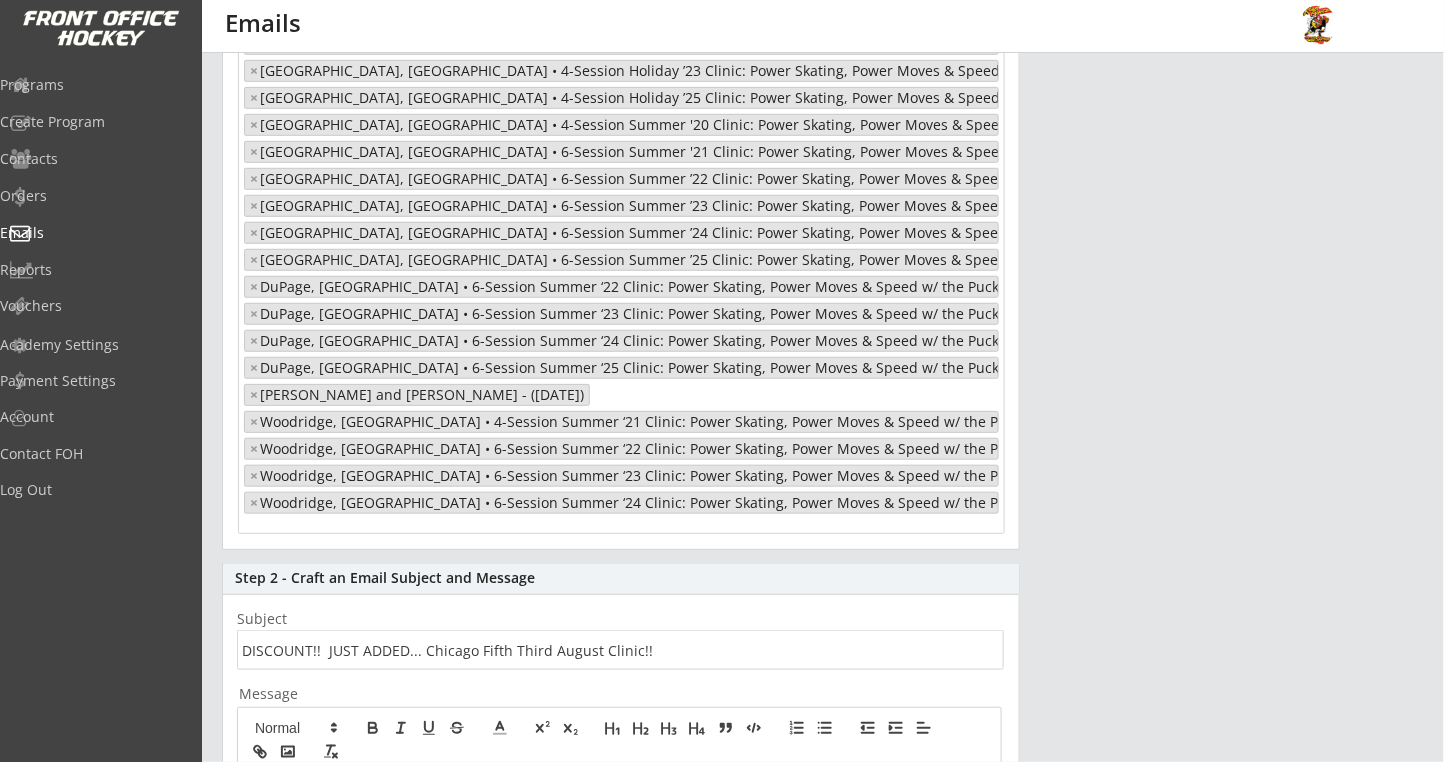 click at bounding box center (322, 528) 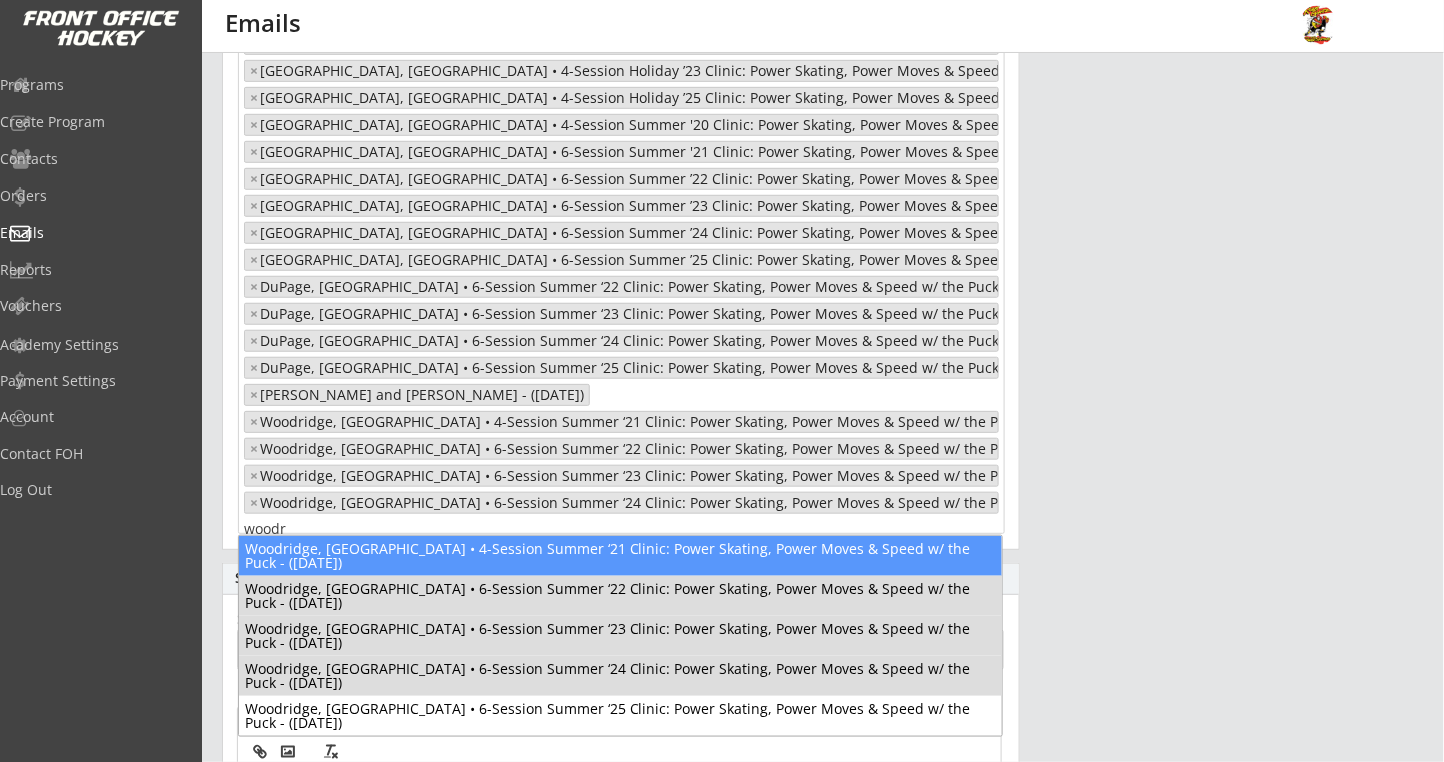 scroll, scrollTop: 0, scrollLeft: 0, axis: both 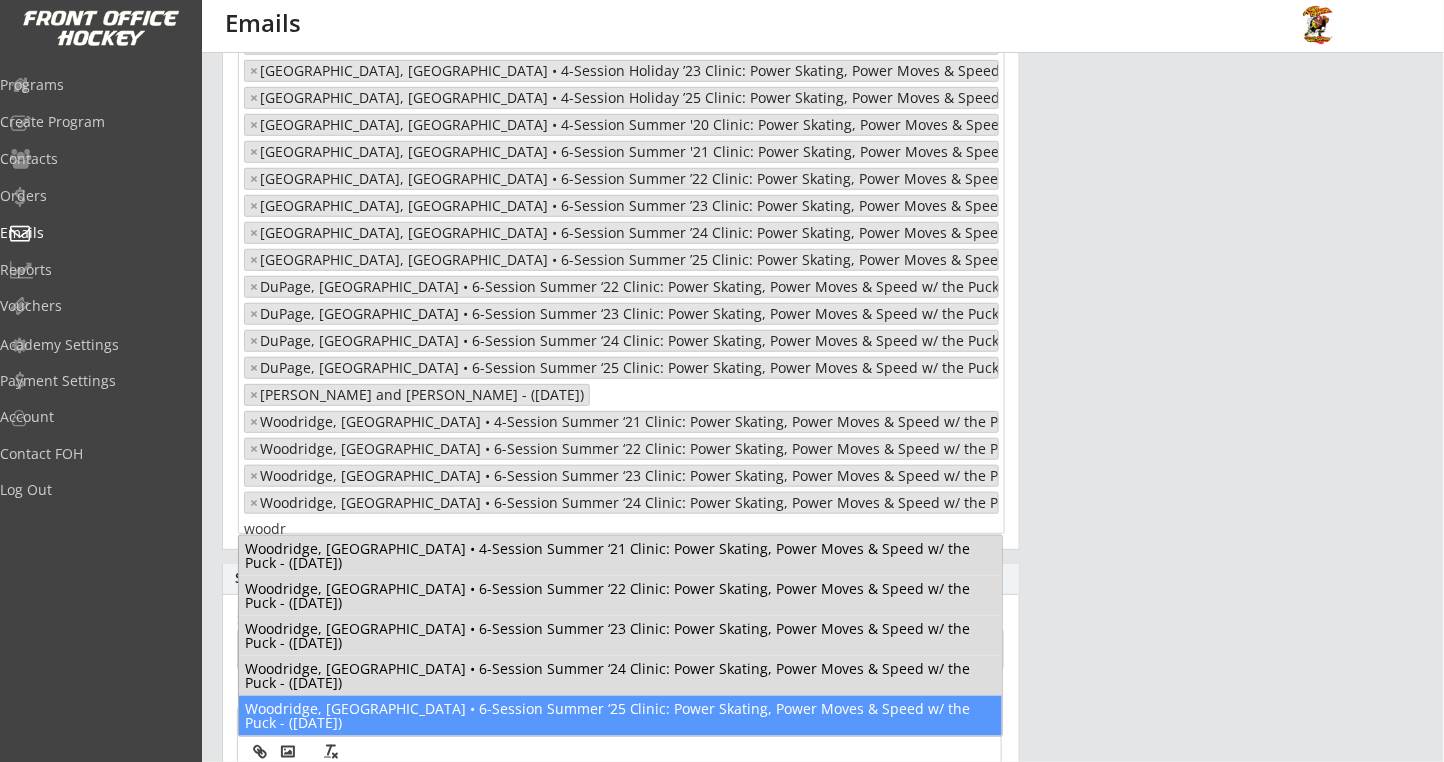 type on "woodr" 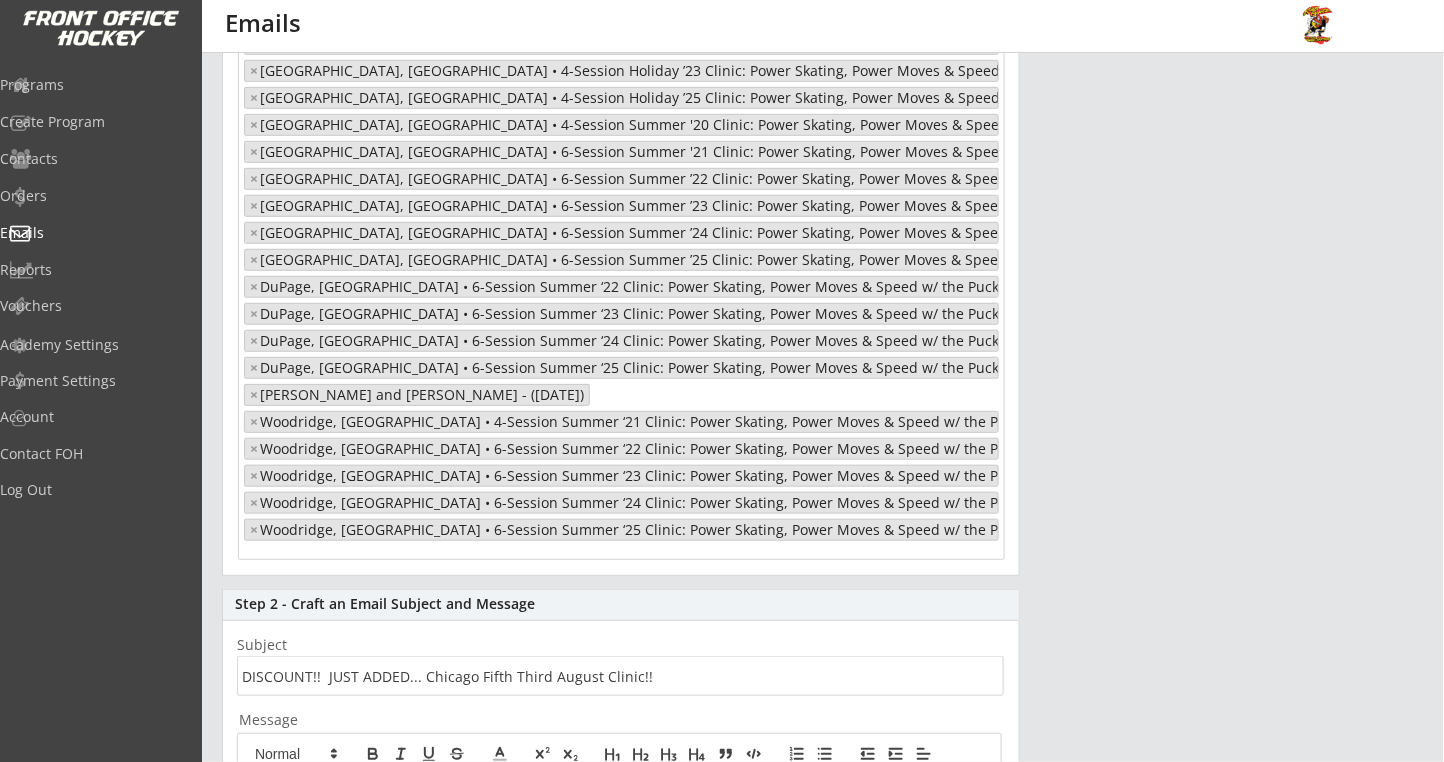 scroll, scrollTop: 9043, scrollLeft: 0, axis: vertical 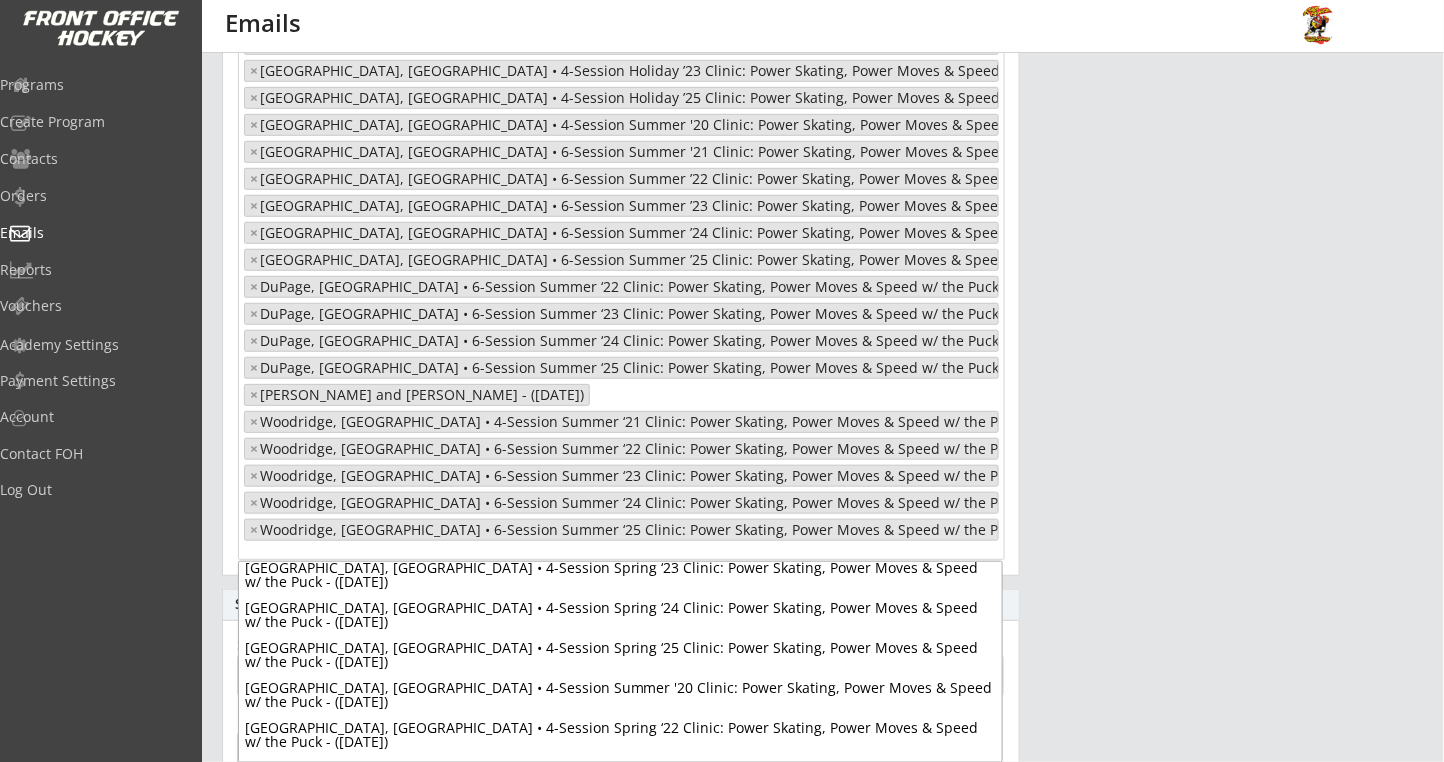 click on "× [GEOGRAPHIC_DATA], [GEOGRAPHIC_DATA] • 3-Session Holiday ’21 Clinic:  Power Skating, Power Moves & Speed w/ the Puck  - ([DATE]) × [GEOGRAPHIC_DATA], [GEOGRAPHIC_DATA] • 3-Session Holiday ’22 Clinic:  Power Skating, Power Moves & Speed w/ the Puck  - ([DATE]) × [GEOGRAPHIC_DATA], [GEOGRAPHIC_DATA] • 4-Session Holiday ’23 Clinic:  Power Skating, Power Moves & Speed w/ the Puck  - ([DATE]) × [GEOGRAPHIC_DATA], [GEOGRAPHIC_DATA] • 4-Session Holiday ’25 Clinic:  Power Skating, Power Moves & Speed w/ the Puck  - ([DATE]) × [GEOGRAPHIC_DATA], [GEOGRAPHIC_DATA] • 4-Session Summer '20 Clinic: Power Skating, Power Moves & Speed w/ the Puck   - ([DATE]) × [GEOGRAPHIC_DATA], [GEOGRAPHIC_DATA] • 6-Session Summer '21 Clinic:  Power Skating, Power Moves & Speed w/ the Puck  - ([DATE]) × [GEOGRAPHIC_DATA], [GEOGRAPHIC_DATA] • 6-Session Summer ’22 Clinic: Power Skating, Power Moves & Speed w/ the Puck  - ([DATE]) × [GEOGRAPHIC_DATA], [GEOGRAPHIC_DATA] • 6-Session Summer ’23 Clinic: Power Skating, Power Moves & Speed w/ the Puck  - ([DATE]) × × × × × × × [PERSON_NAME] and [PERSON_NAME]  - ([DATE]) × × × × ×" at bounding box center [621, 283] 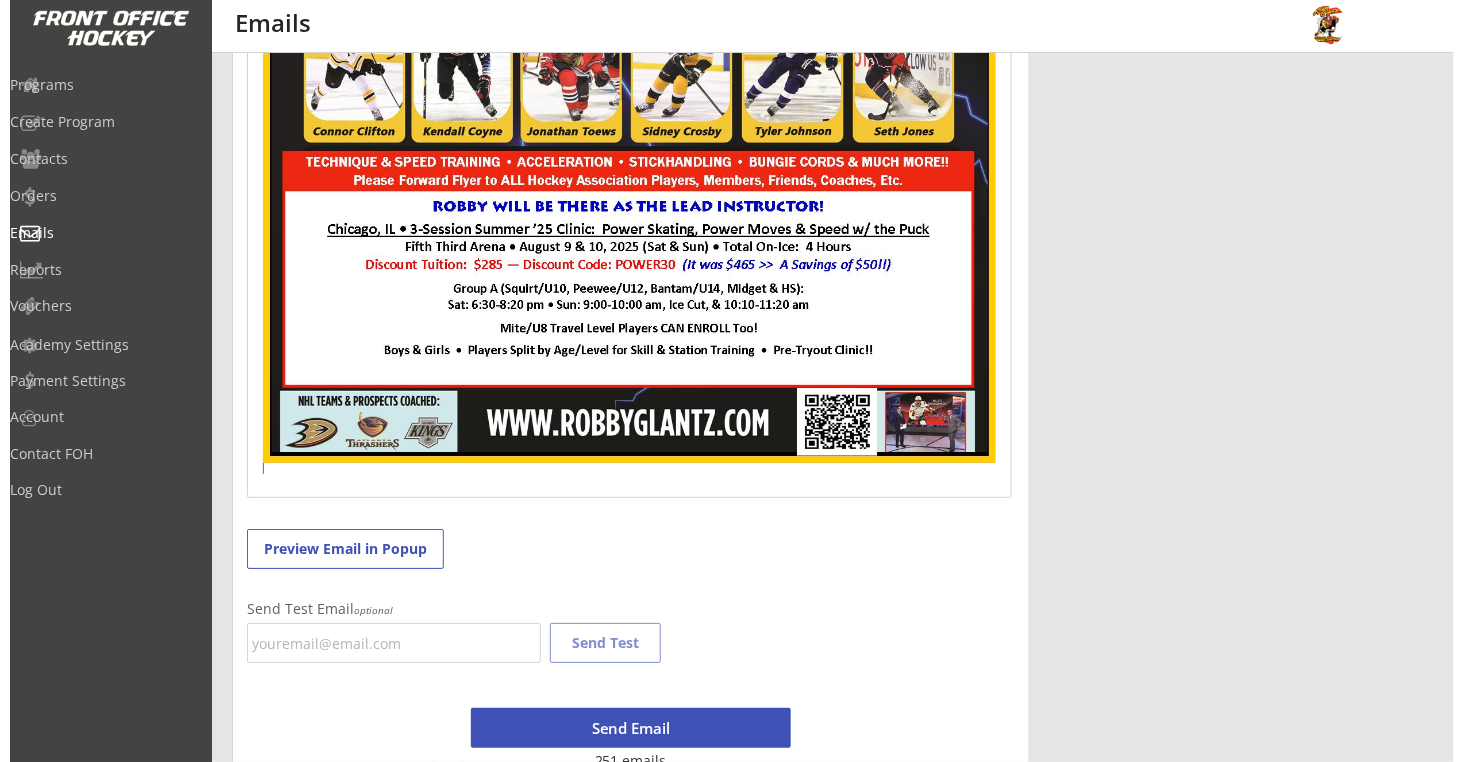 scroll, scrollTop: 2241, scrollLeft: 0, axis: vertical 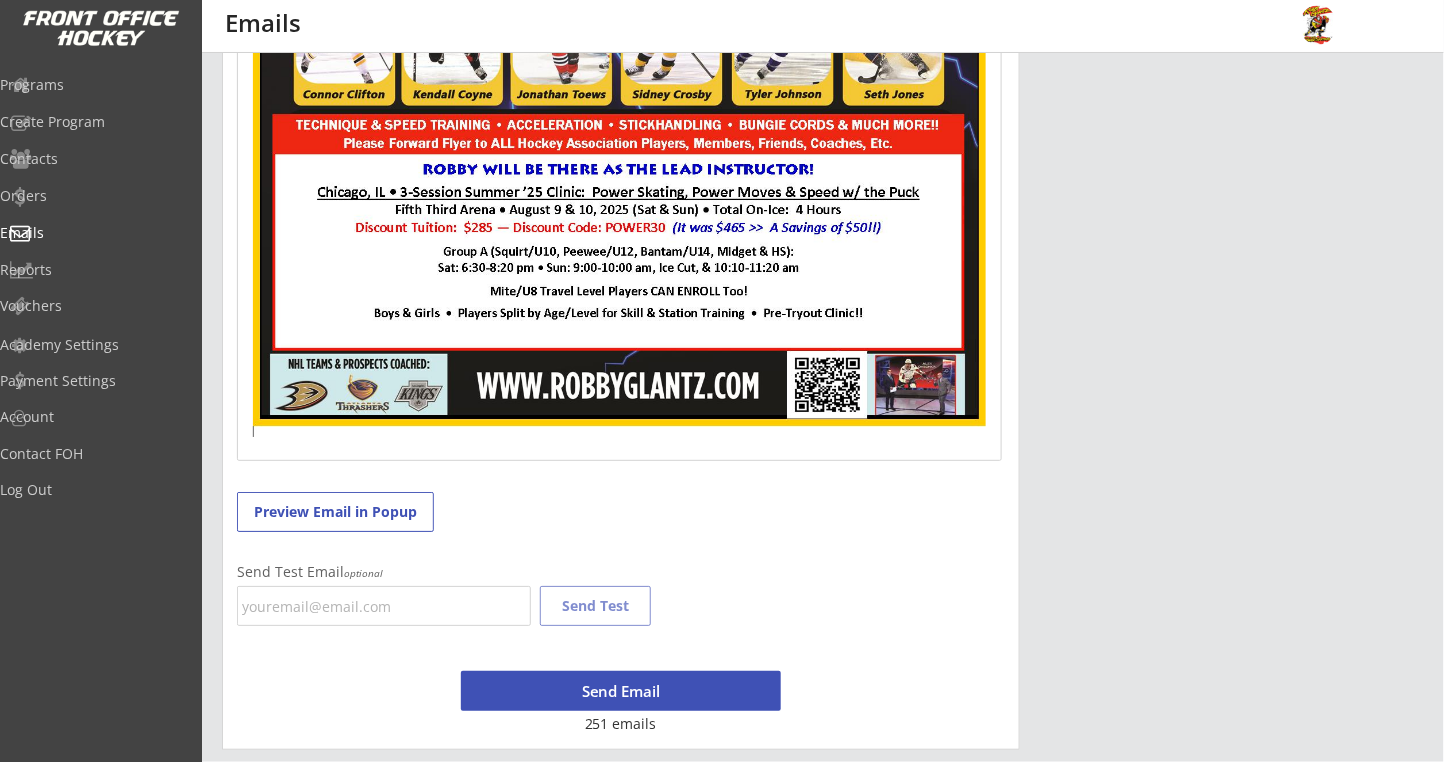 click on "Send Email" at bounding box center (621, 691) 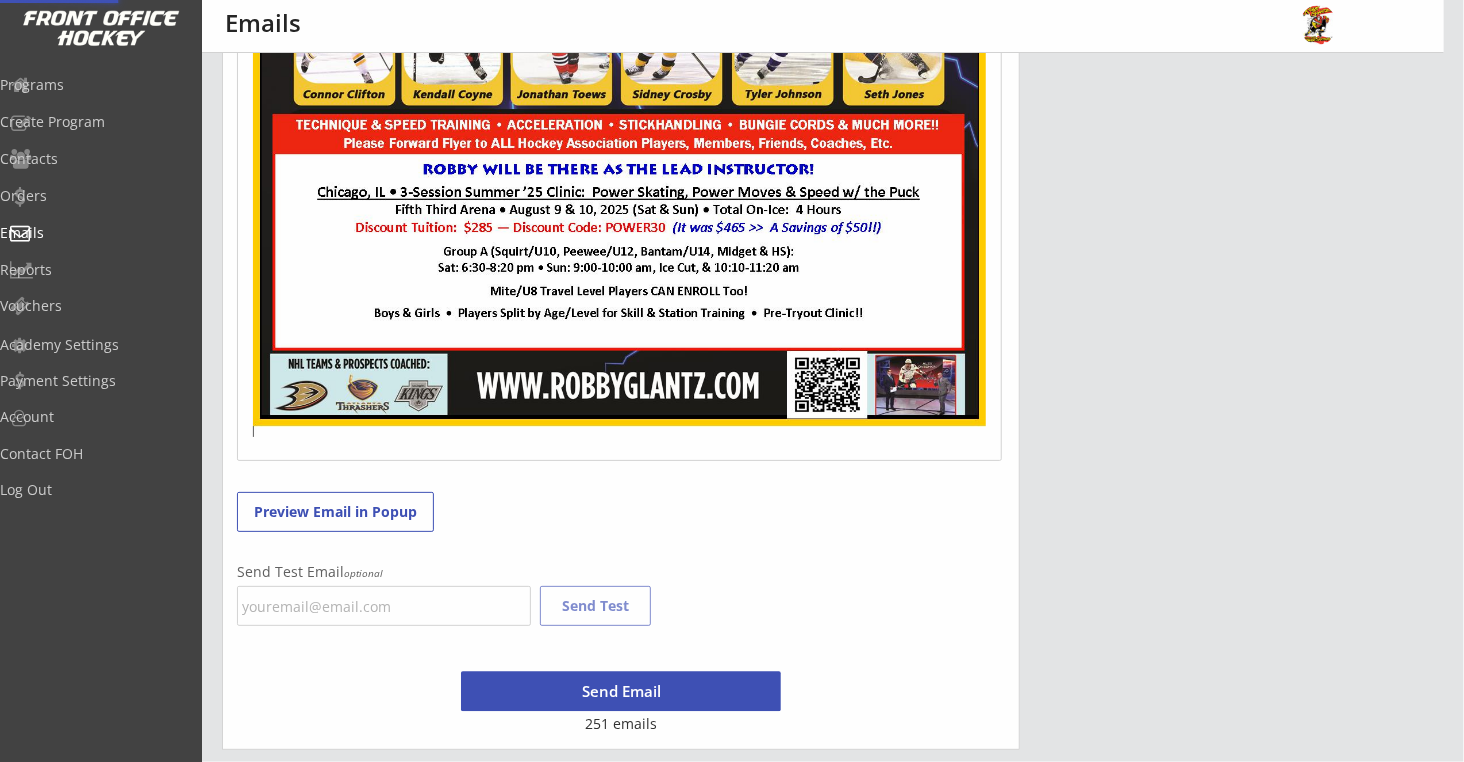 scroll, scrollTop: 856, scrollLeft: 0, axis: vertical 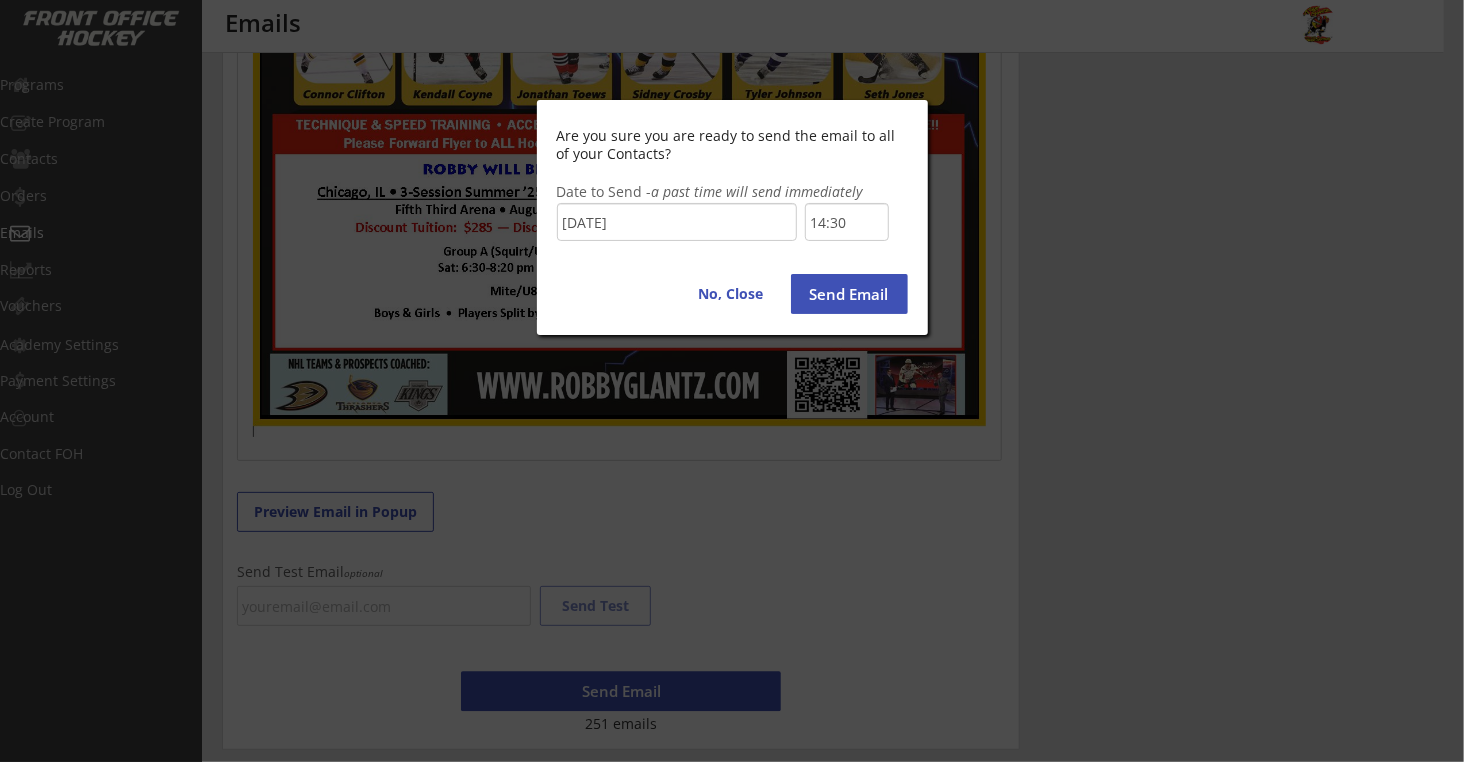 click on "Send Email" at bounding box center (849, 294) 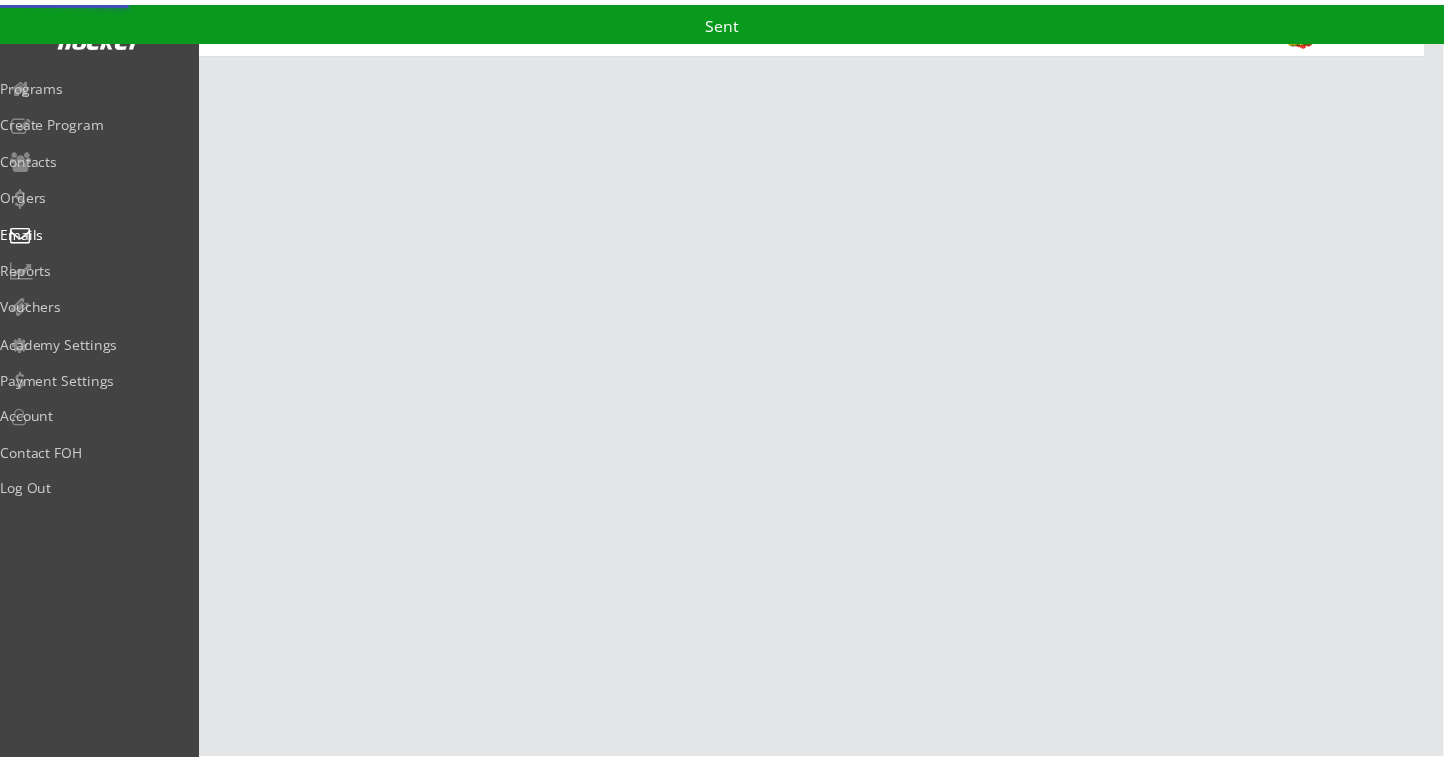 scroll, scrollTop: 0, scrollLeft: 0, axis: both 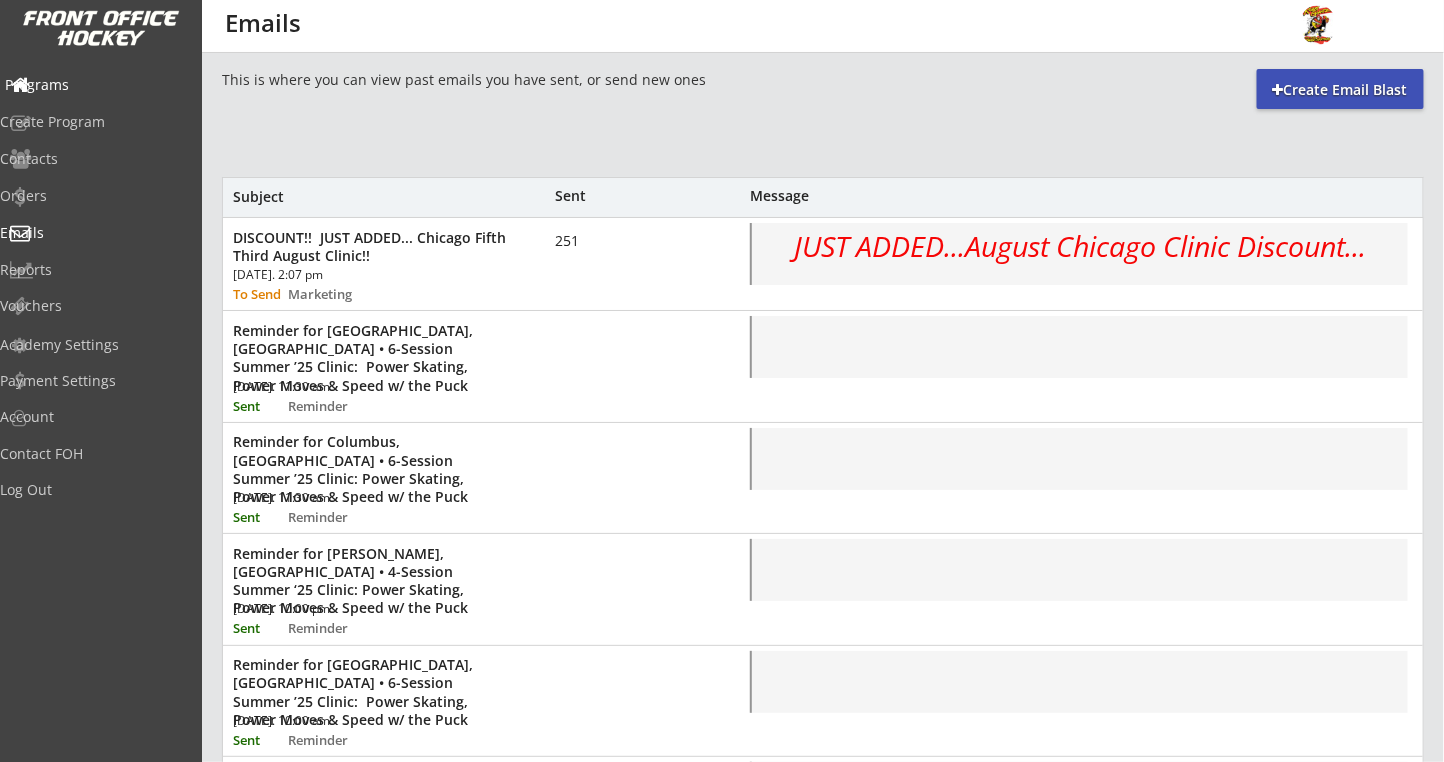 click on "Programs" at bounding box center [95, 85] 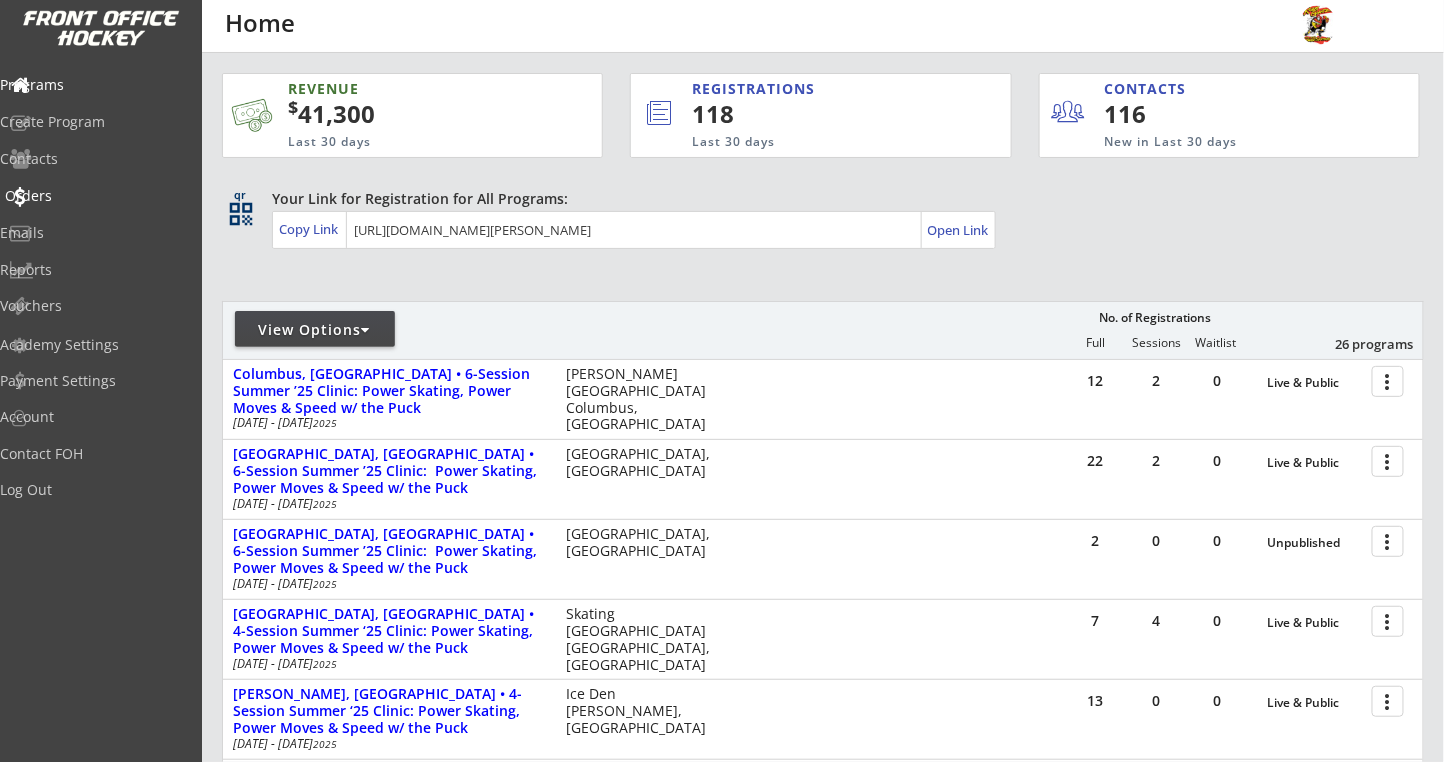 click on "Orders" at bounding box center (95, 197) 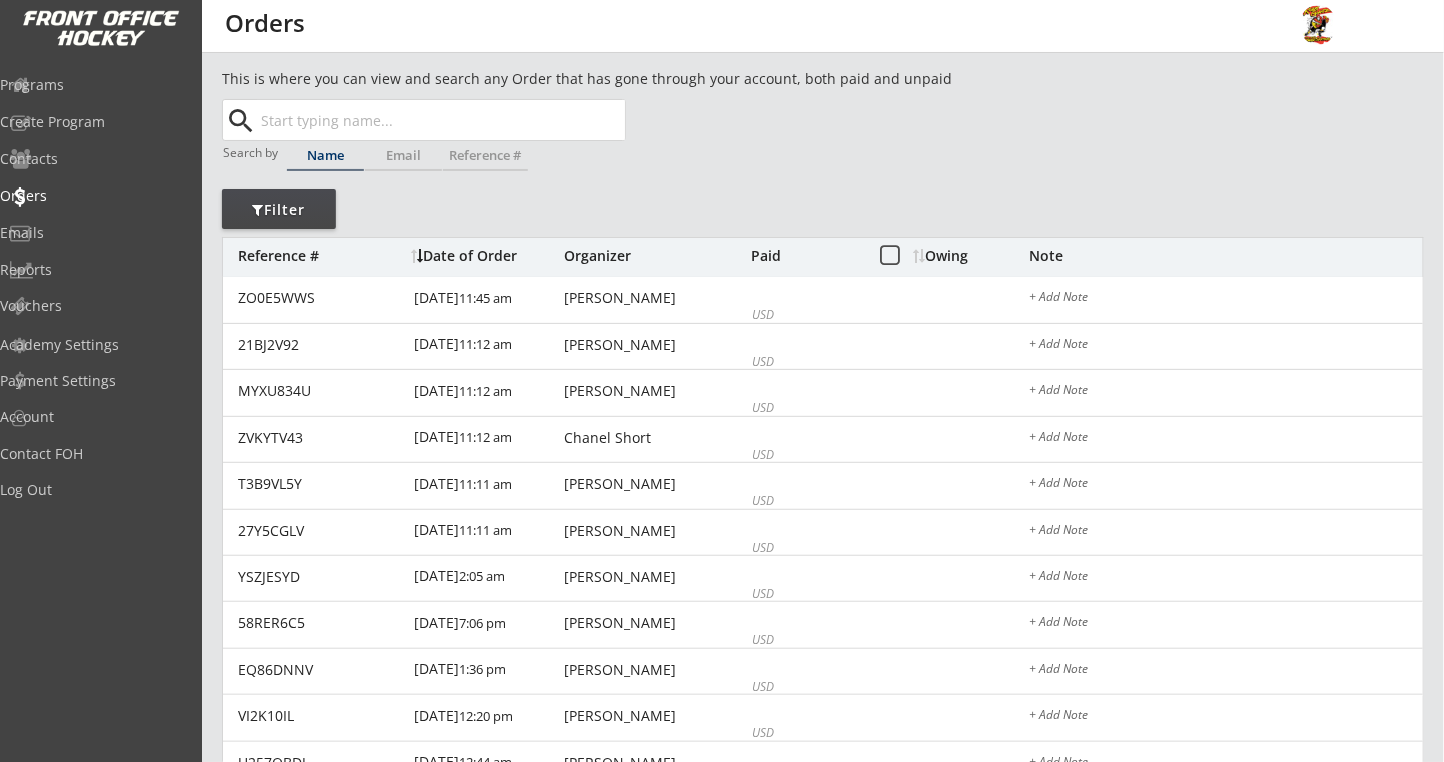 drag, startPoint x: 343, startPoint y: 128, endPoint x: 426, endPoint y: 103, distance: 86.683334 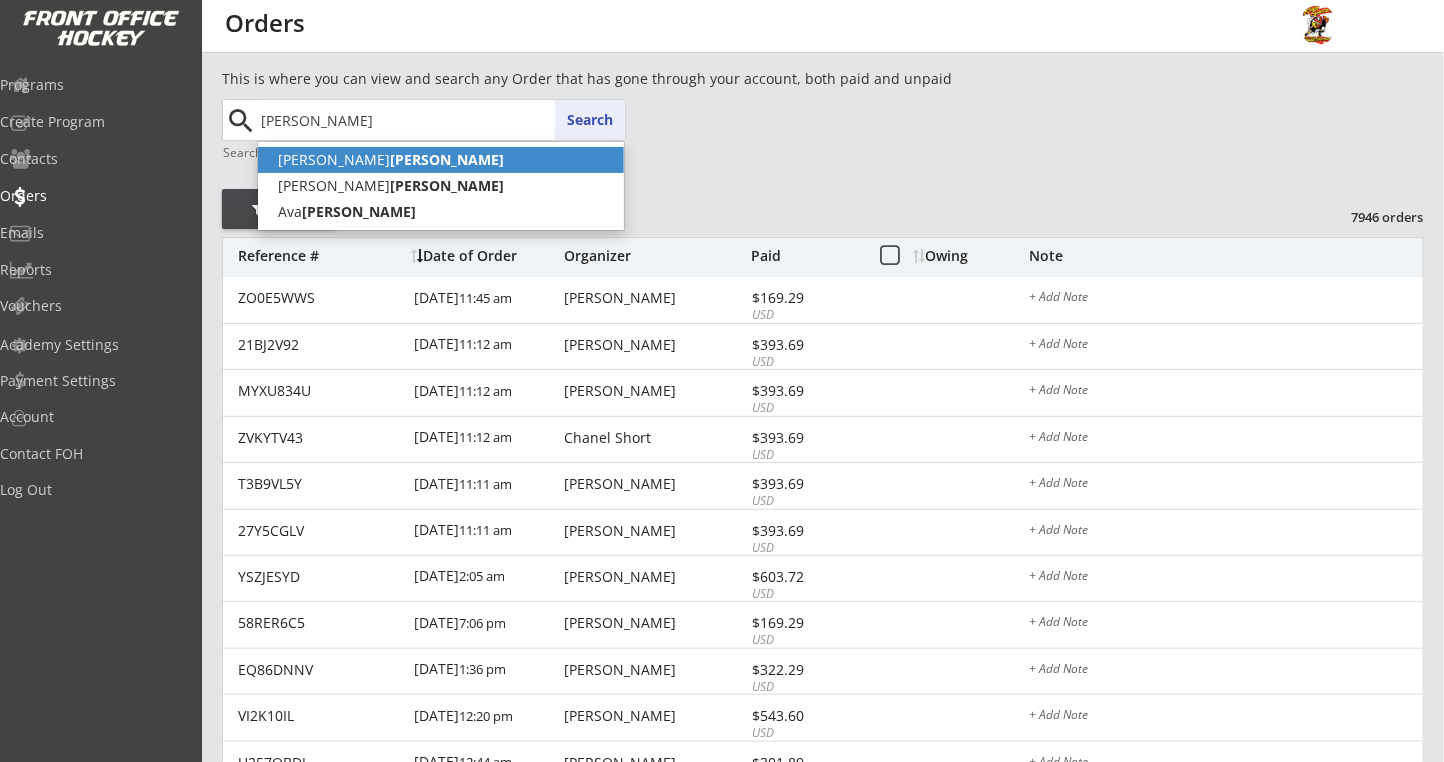 click on "[PERSON_NAME]" at bounding box center (441, 160) 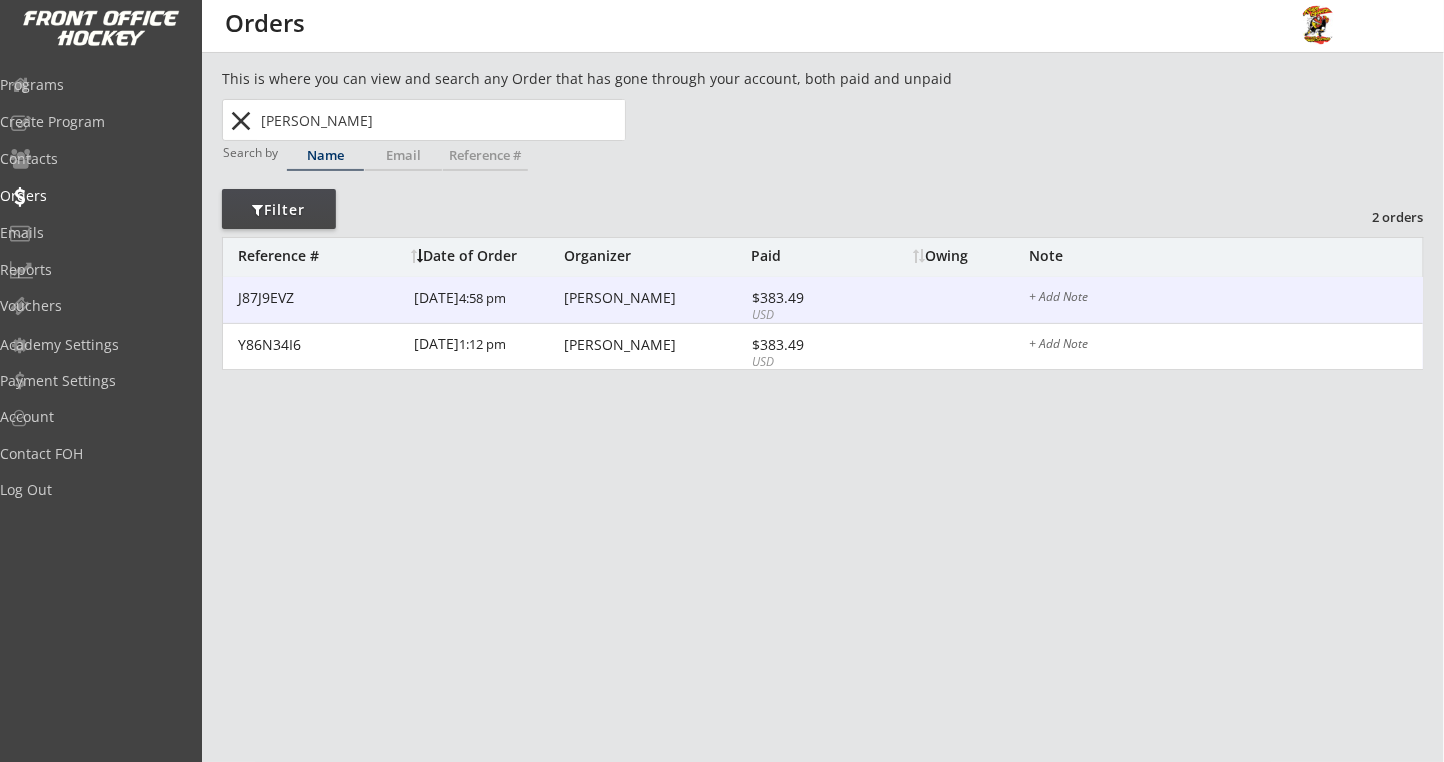 click on "[DATE]
4:58 pm" at bounding box center (486, 299) 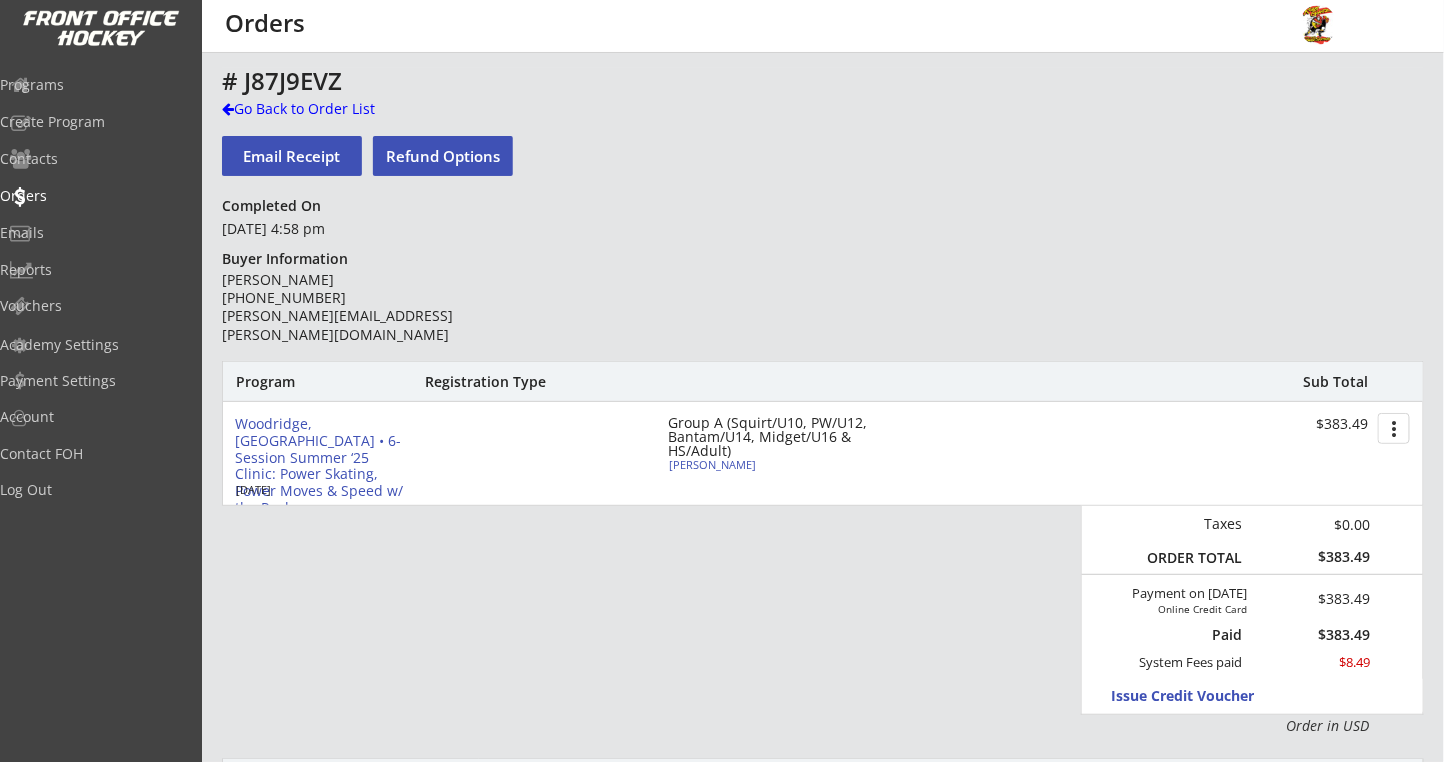 click on "[PERSON_NAME]" at bounding box center [780, 464] 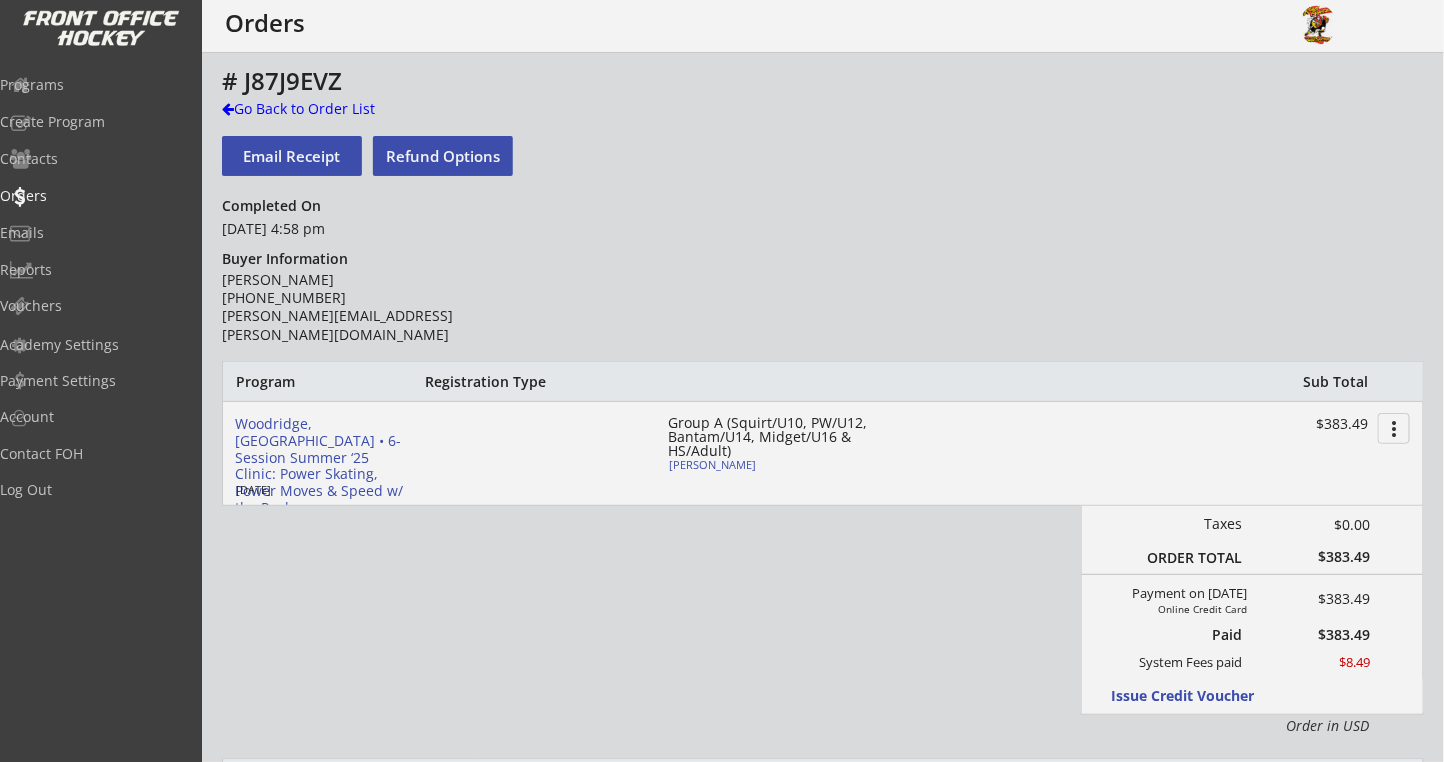 type on "[DEMOGRAPHIC_DATA]" 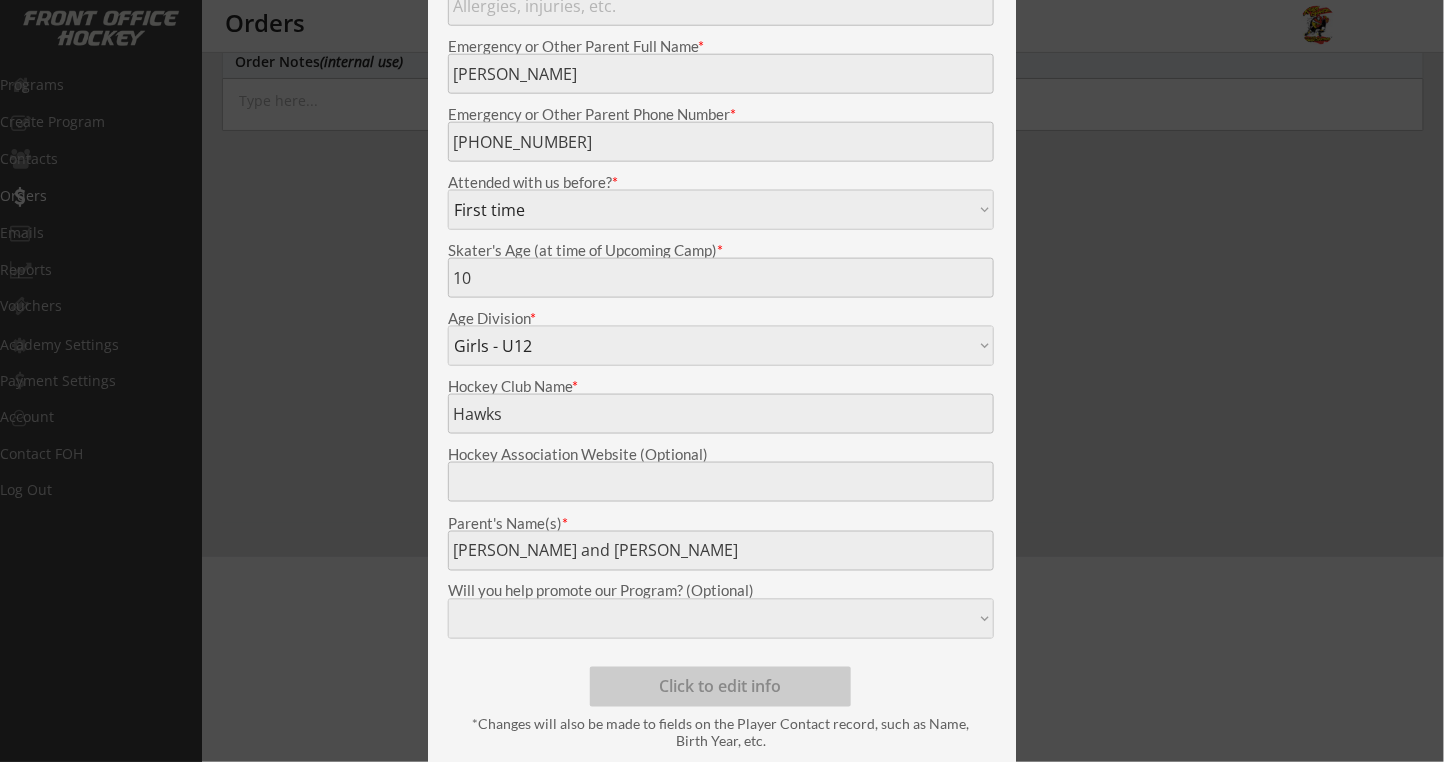 scroll, scrollTop: 57, scrollLeft: 0, axis: vertical 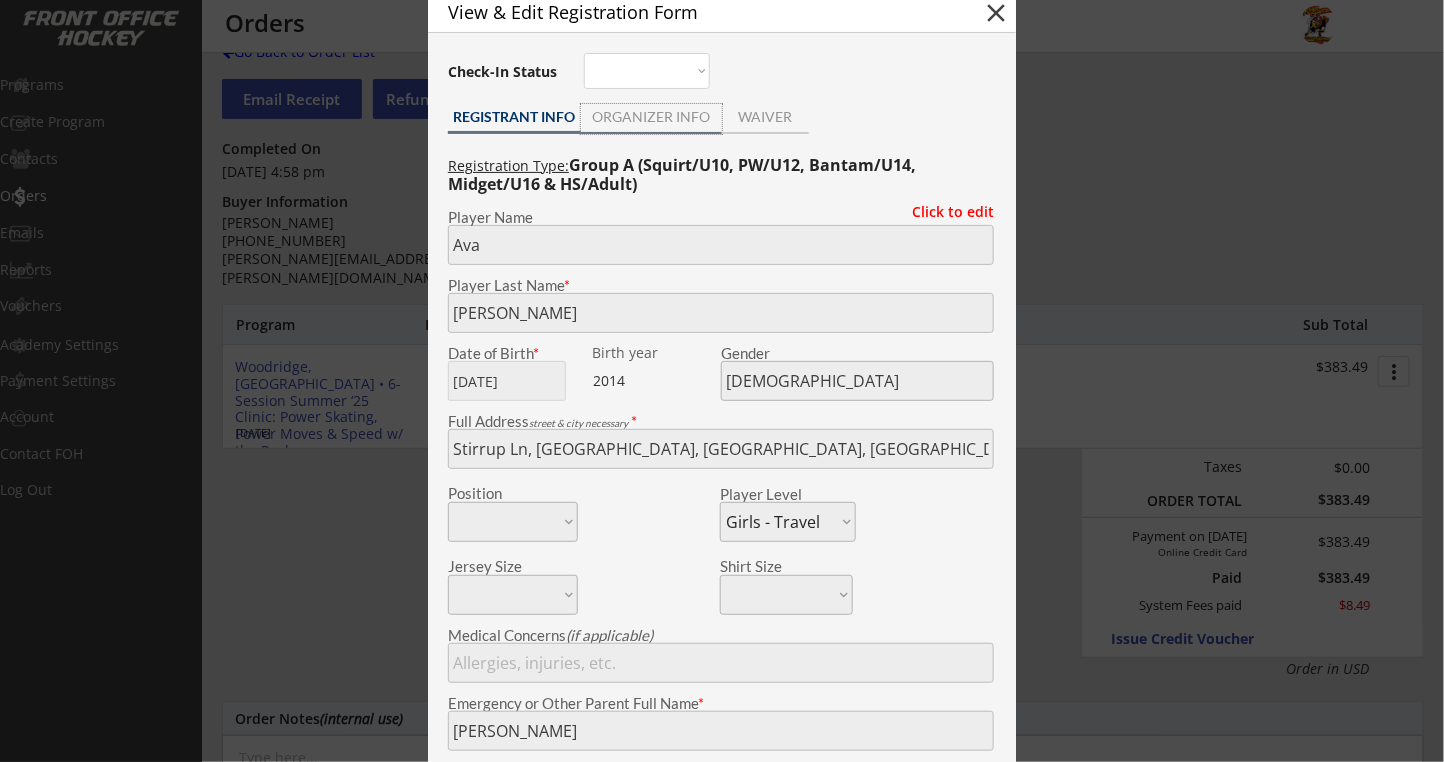 drag, startPoint x: 656, startPoint y: 116, endPoint x: 660, endPoint y: 106, distance: 10.770329 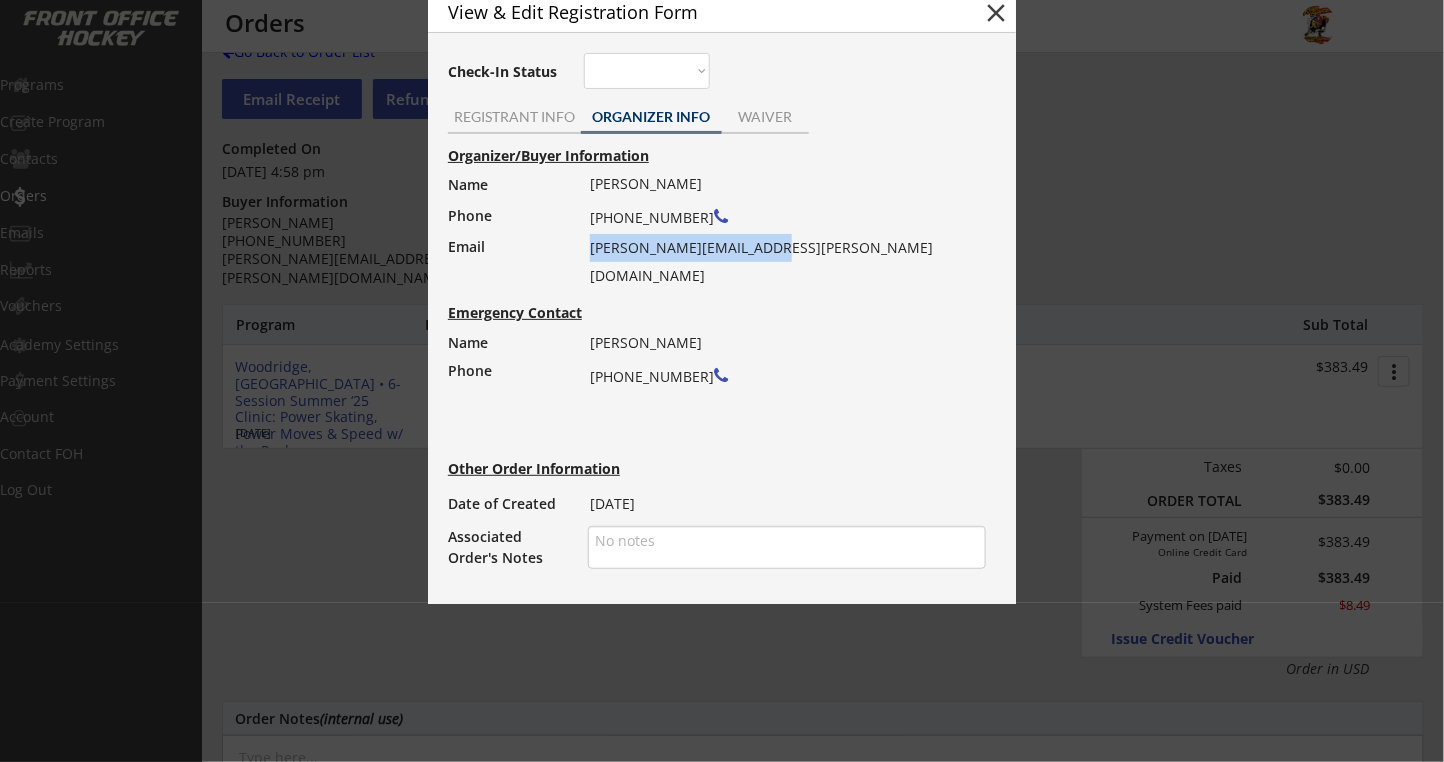 drag, startPoint x: 762, startPoint y: 250, endPoint x: 592, endPoint y: 254, distance: 170.04706 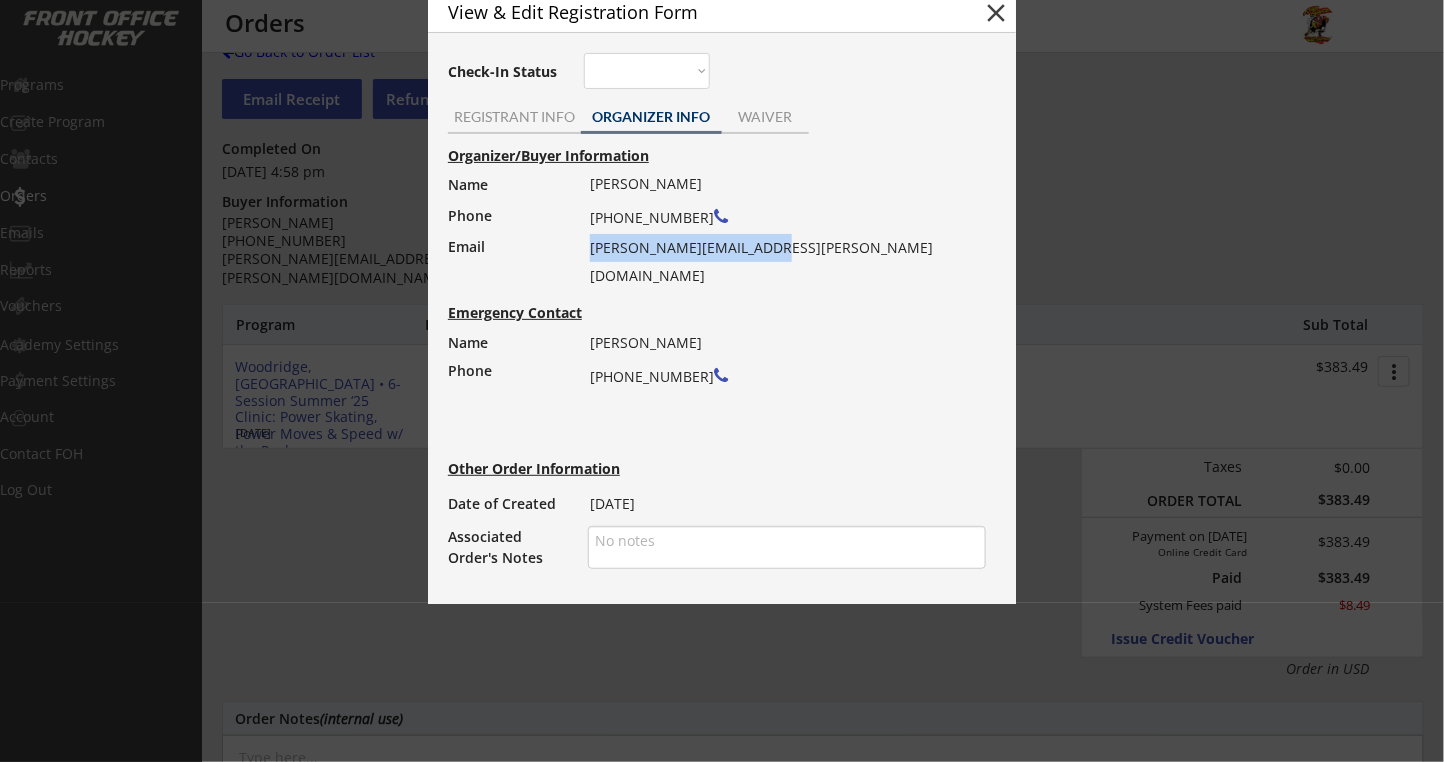 copy on "[PERSON_NAME][EMAIL_ADDRESS][PERSON_NAME][DOMAIN_NAME]" 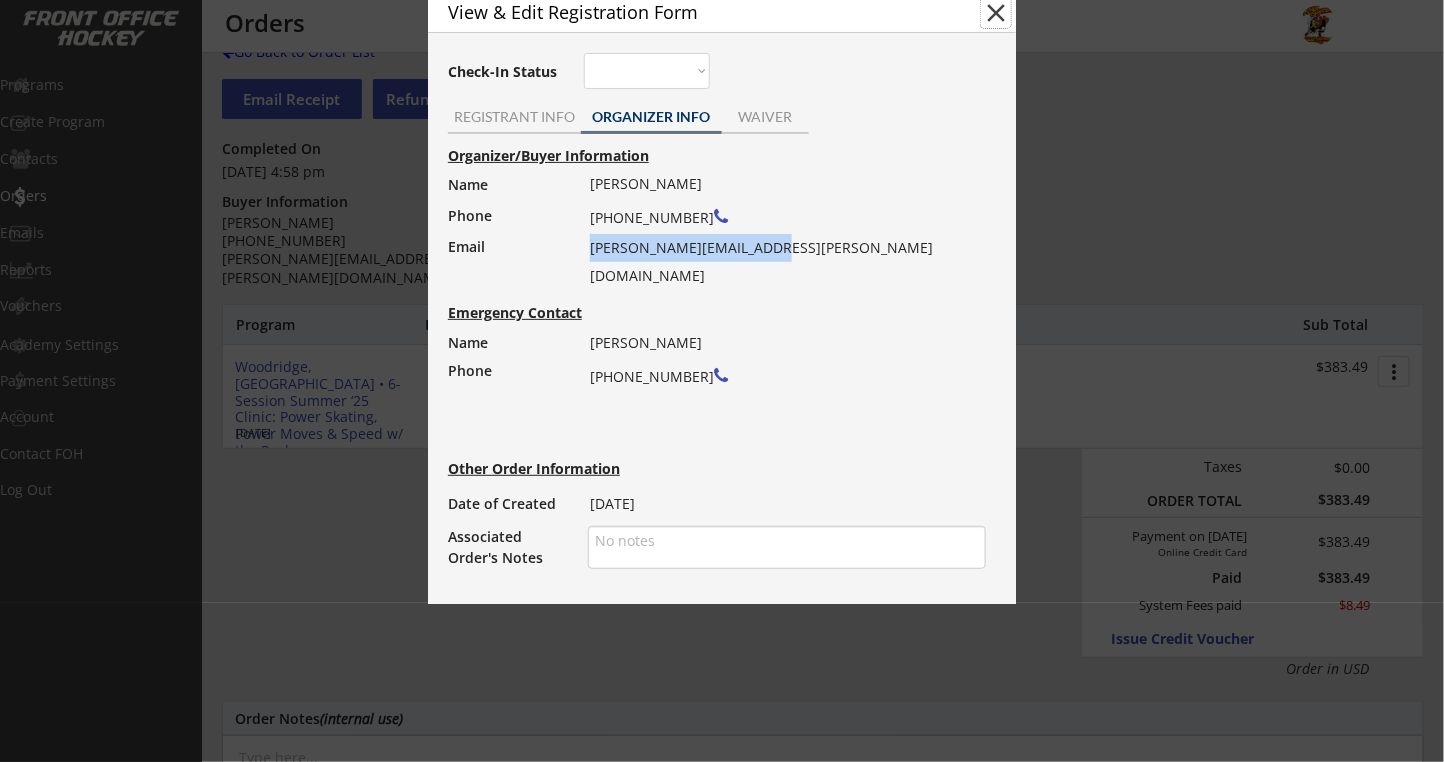 click on "close" at bounding box center (996, 13) 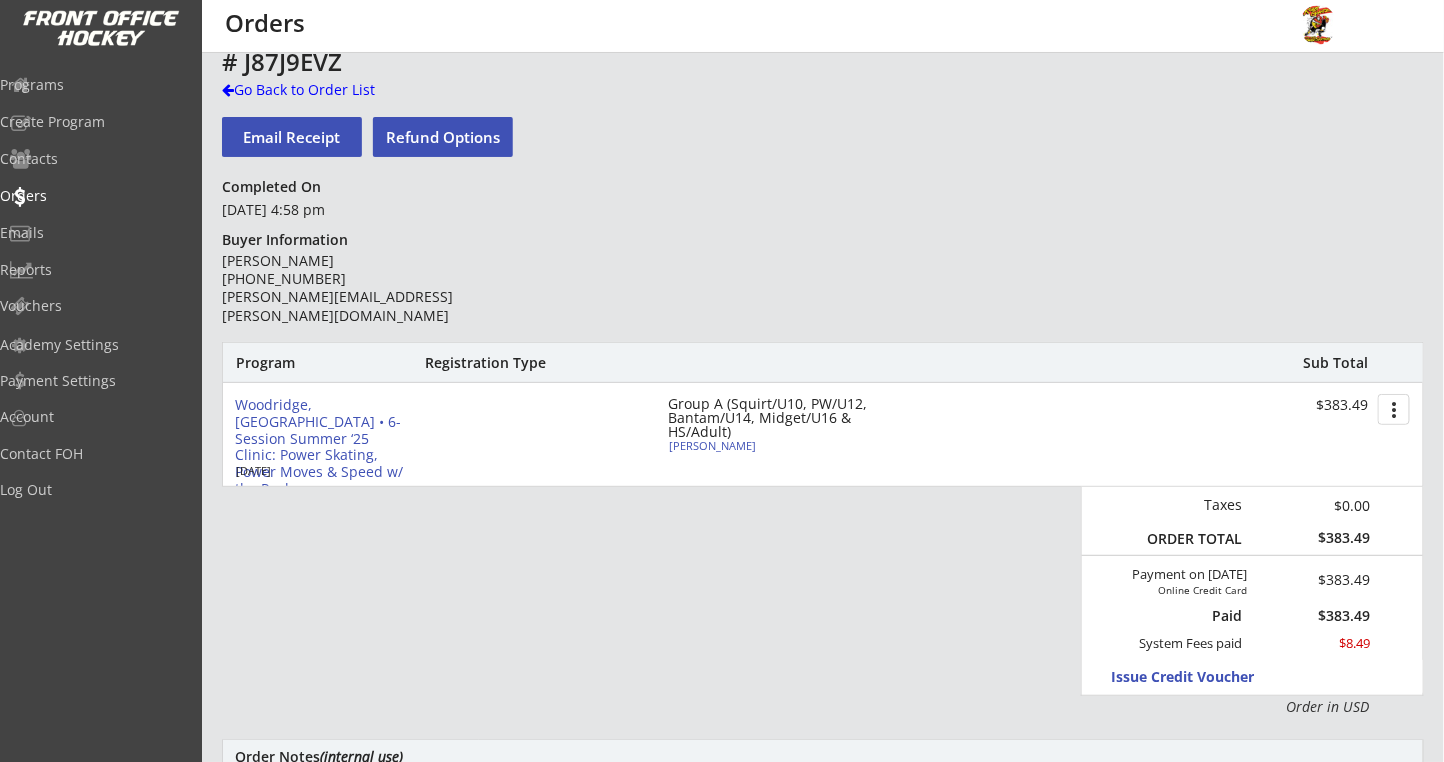 scroll, scrollTop: 0, scrollLeft: 0, axis: both 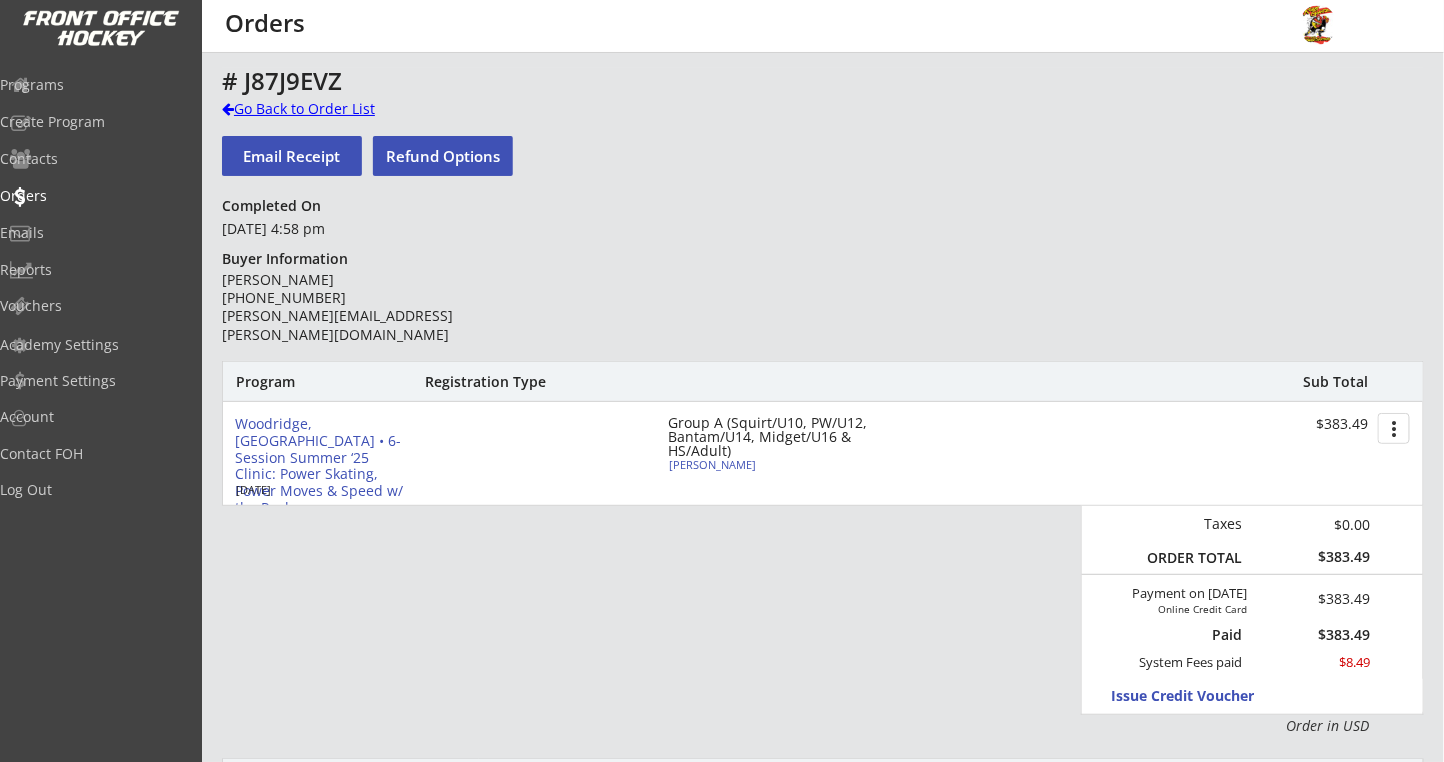 click on "Go Back to Order List" at bounding box center [325, 109] 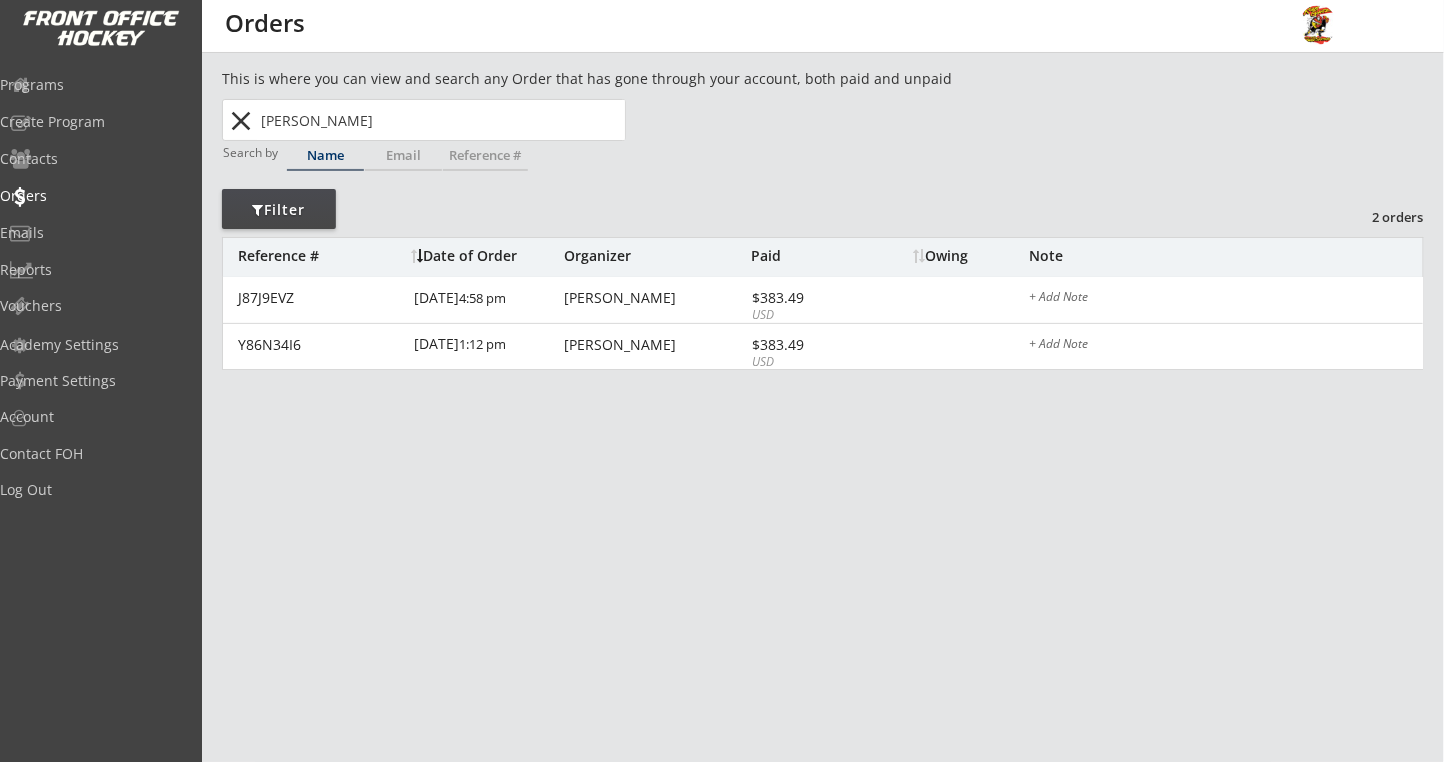 click on "close" at bounding box center [241, 121] 